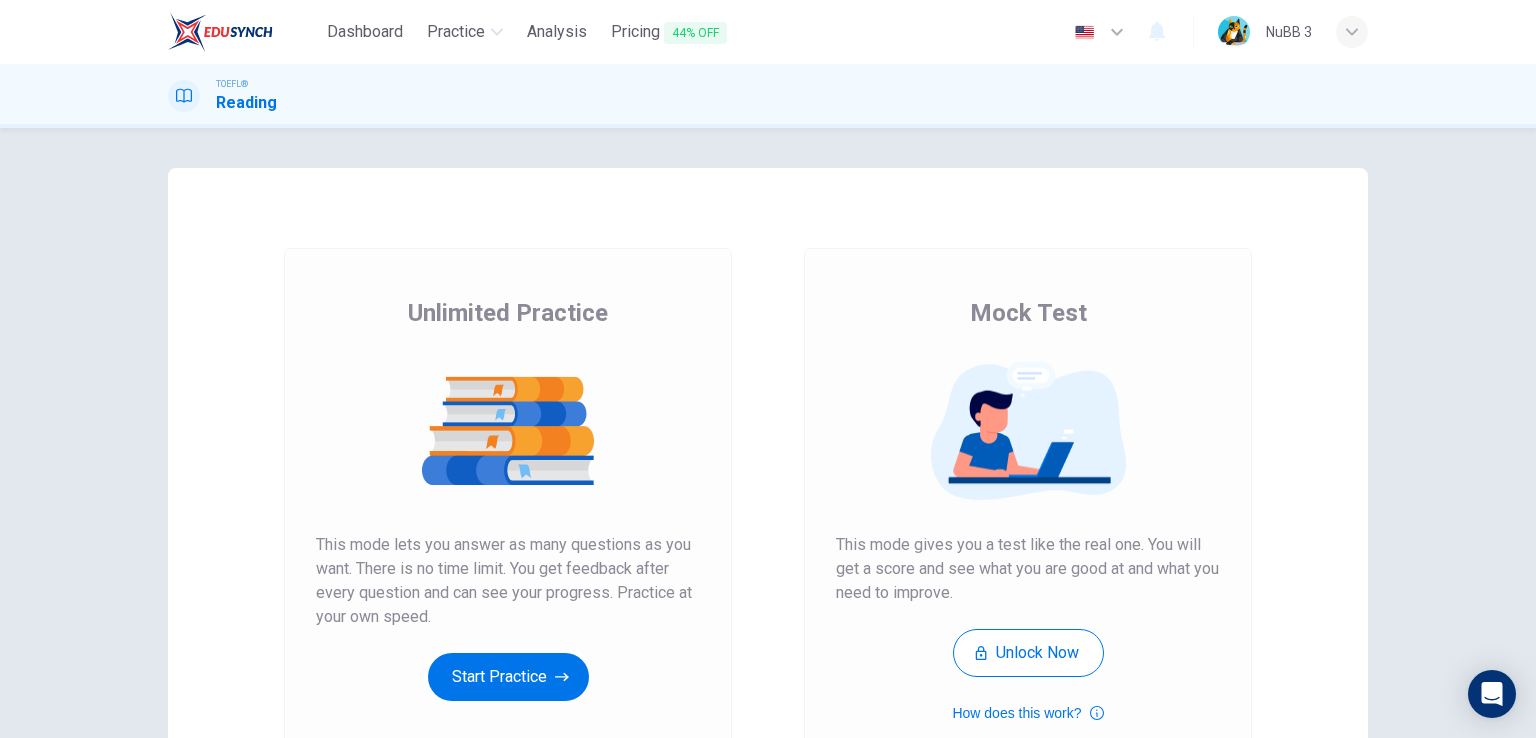 scroll, scrollTop: 0, scrollLeft: 0, axis: both 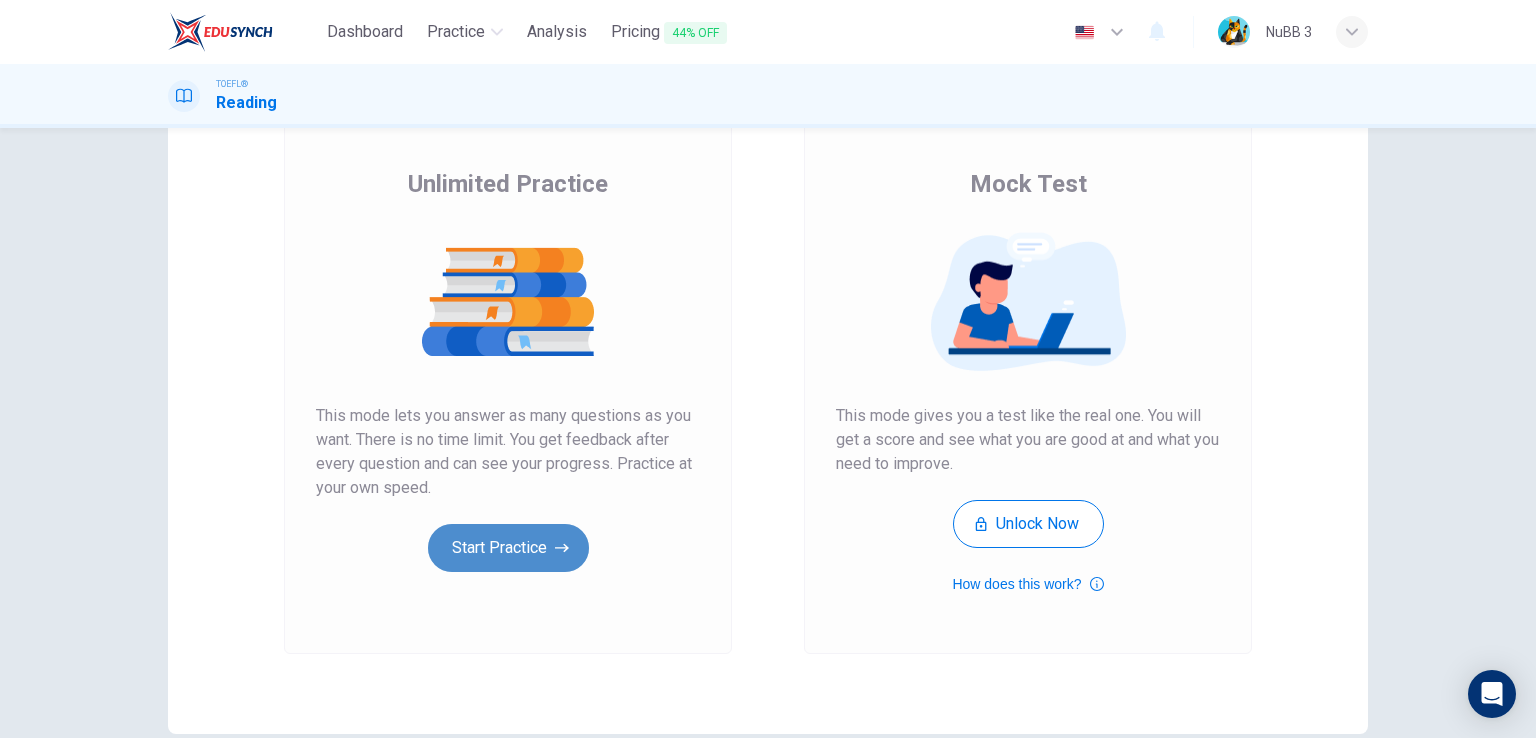 click on "Start Practice" at bounding box center [508, 548] 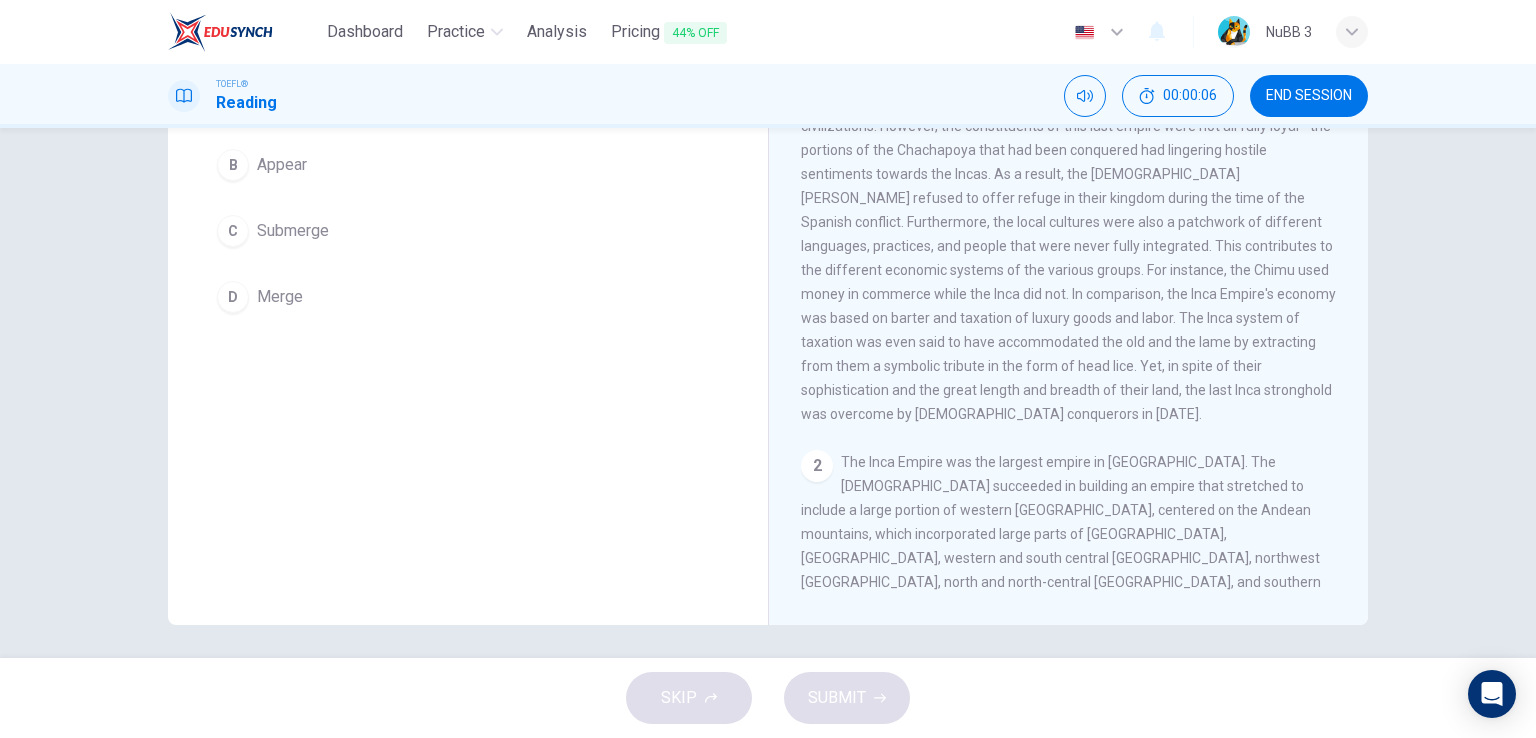 scroll, scrollTop: 245, scrollLeft: 0, axis: vertical 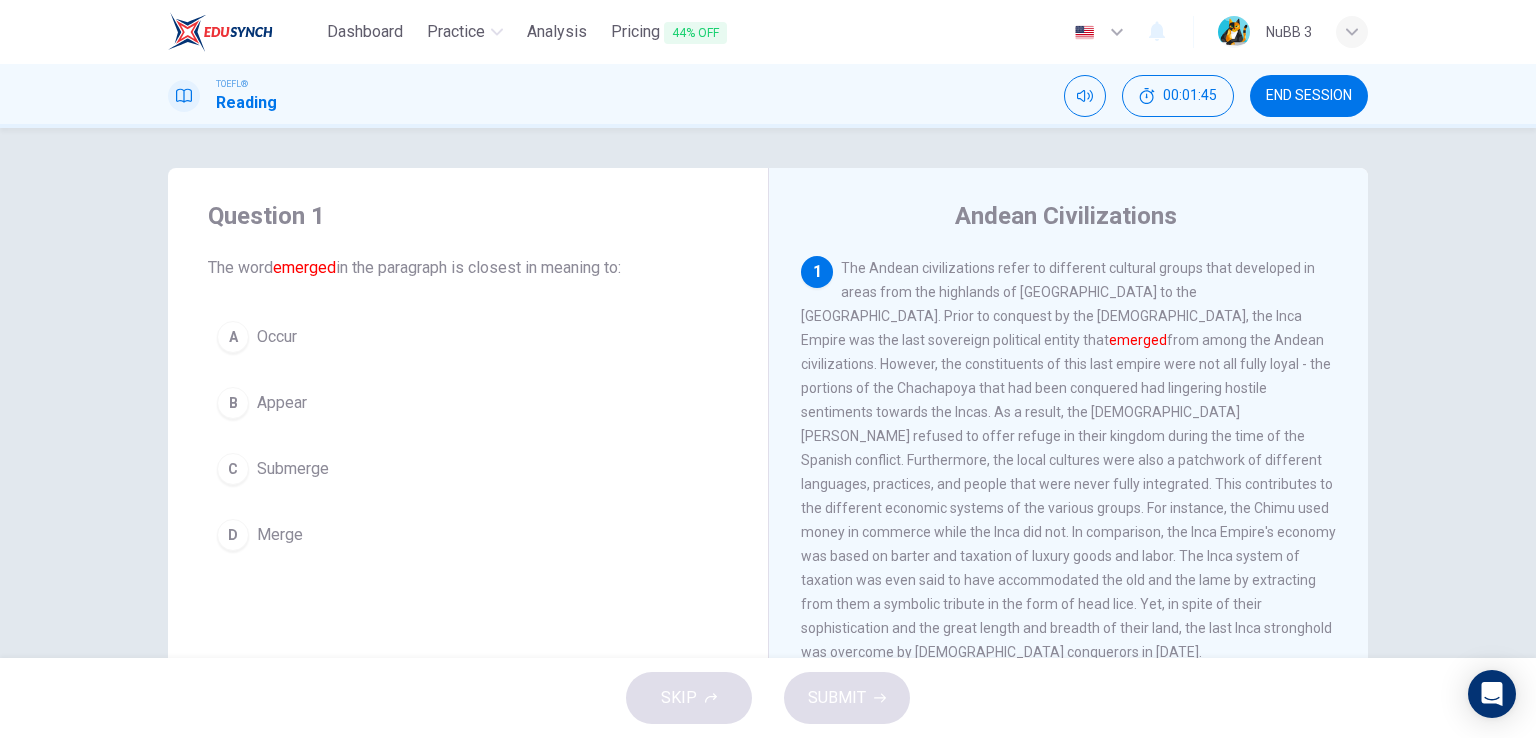 click on "A Occur" at bounding box center (468, 337) 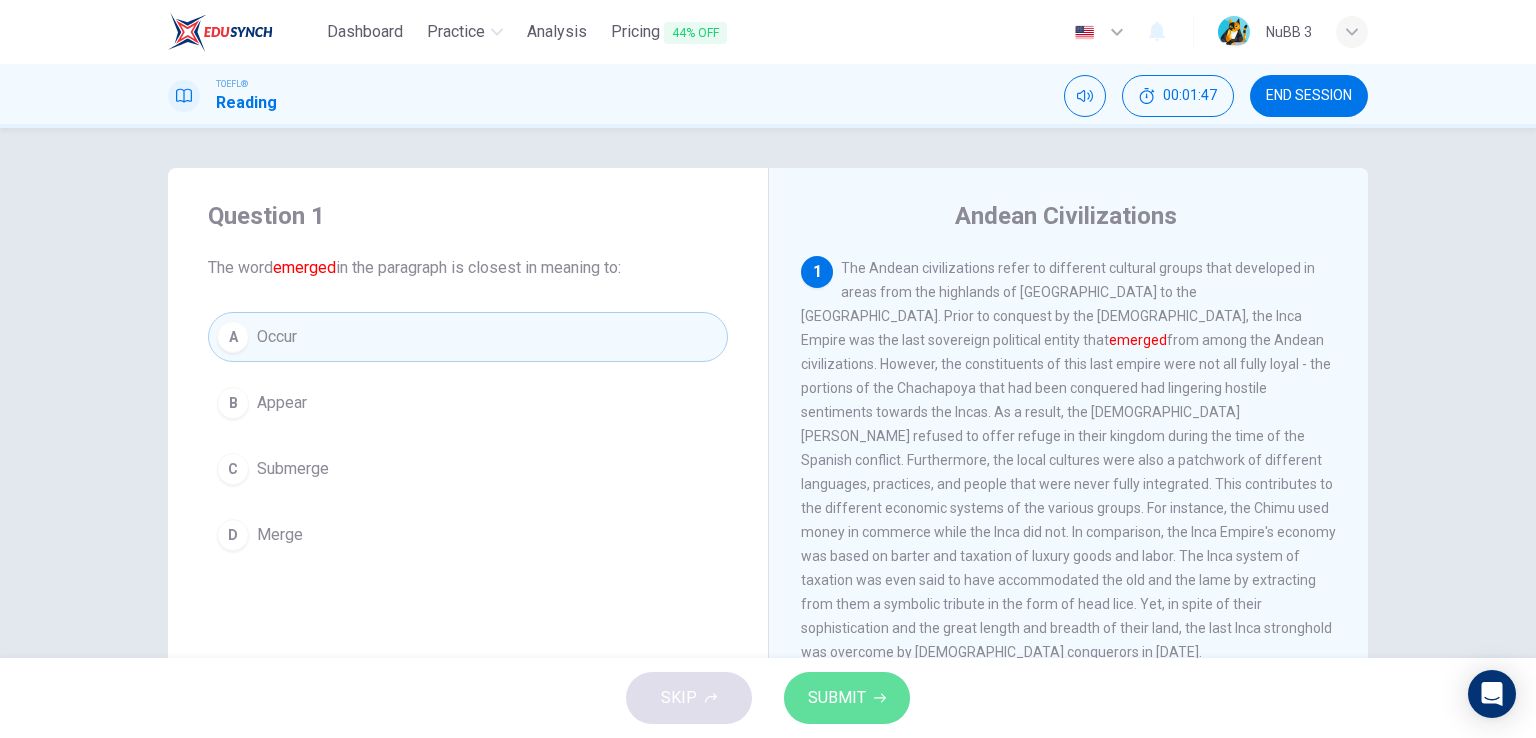 click on "SUBMIT" at bounding box center (837, 698) 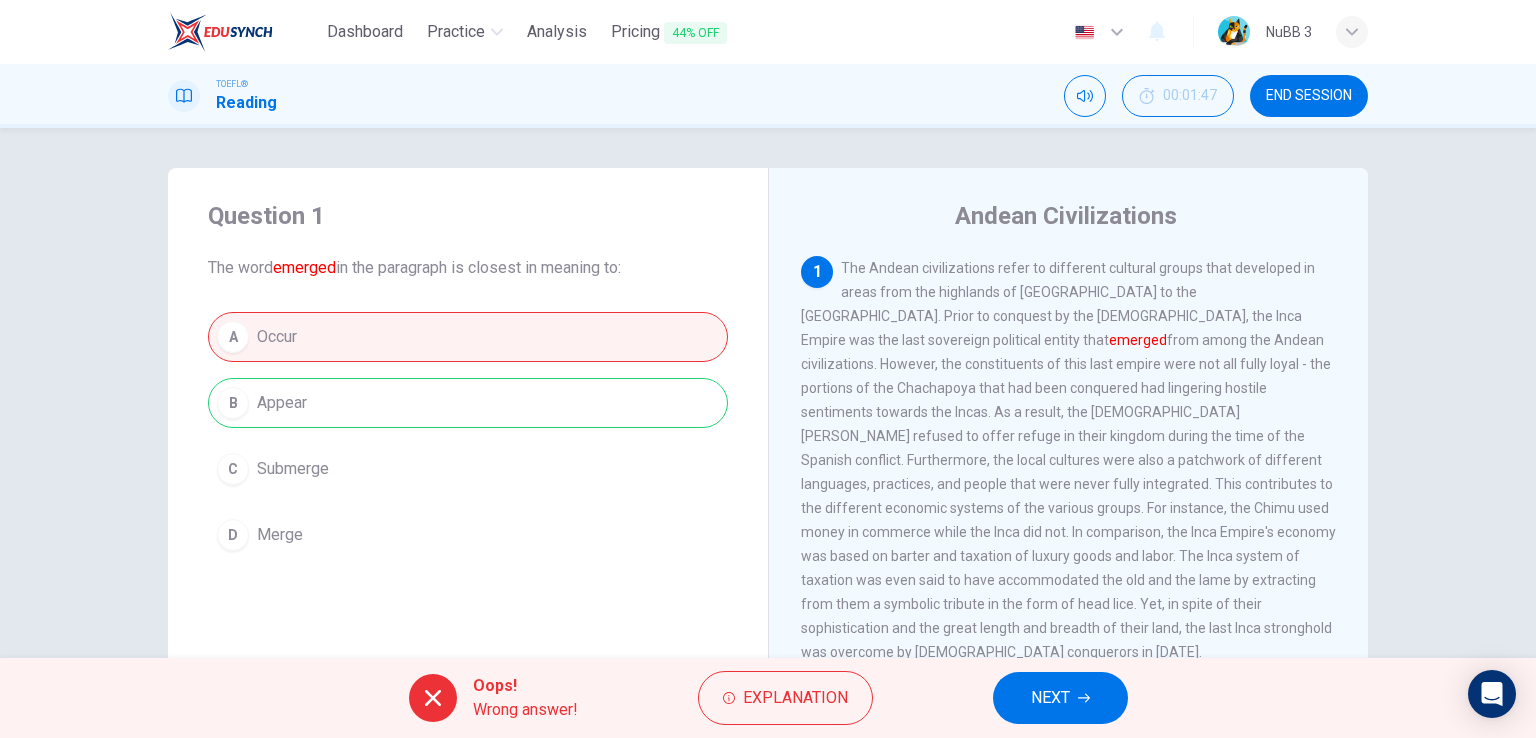 drag, startPoint x: 878, startPoint y: 339, endPoint x: 829, endPoint y: 345, distance: 49.365982 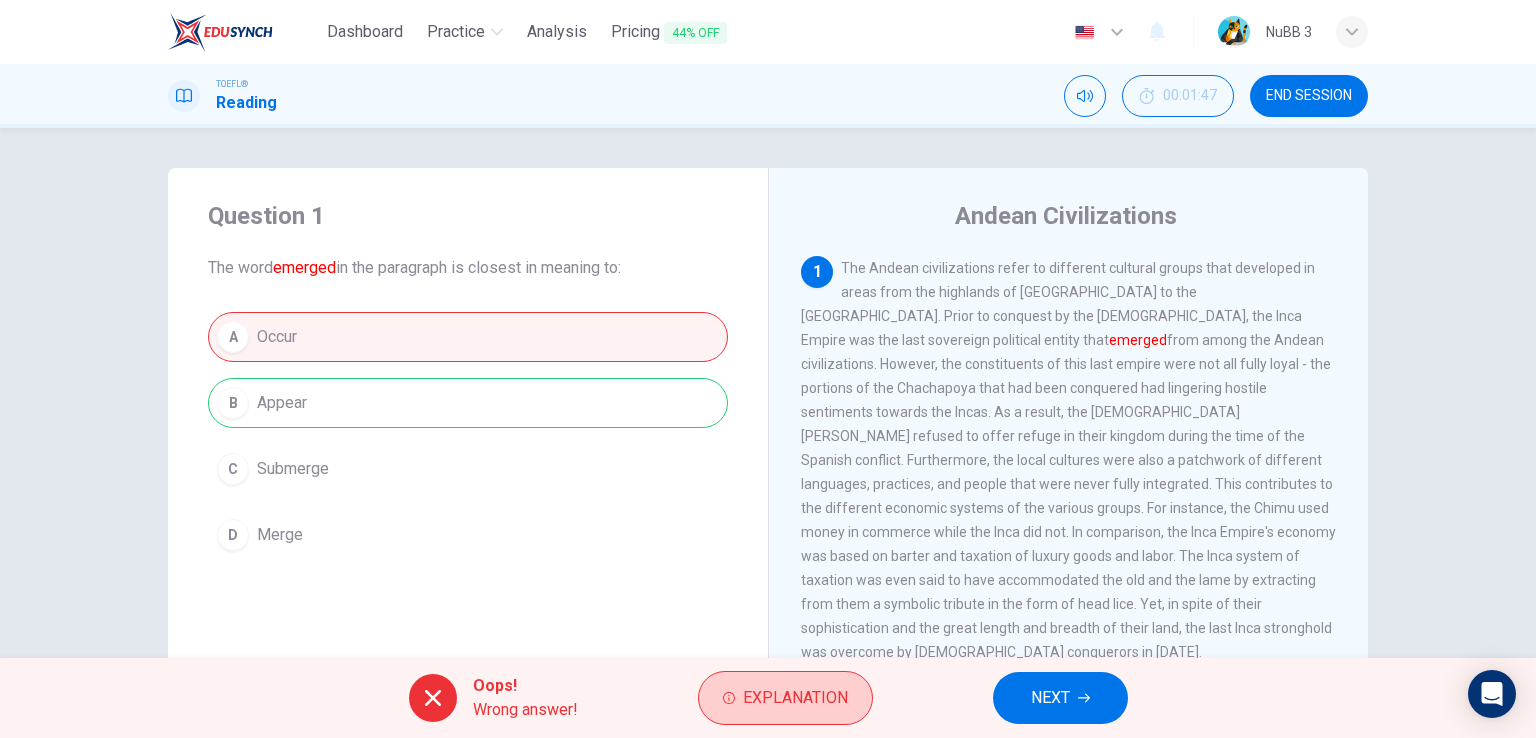 click on "Explanation" at bounding box center [795, 698] 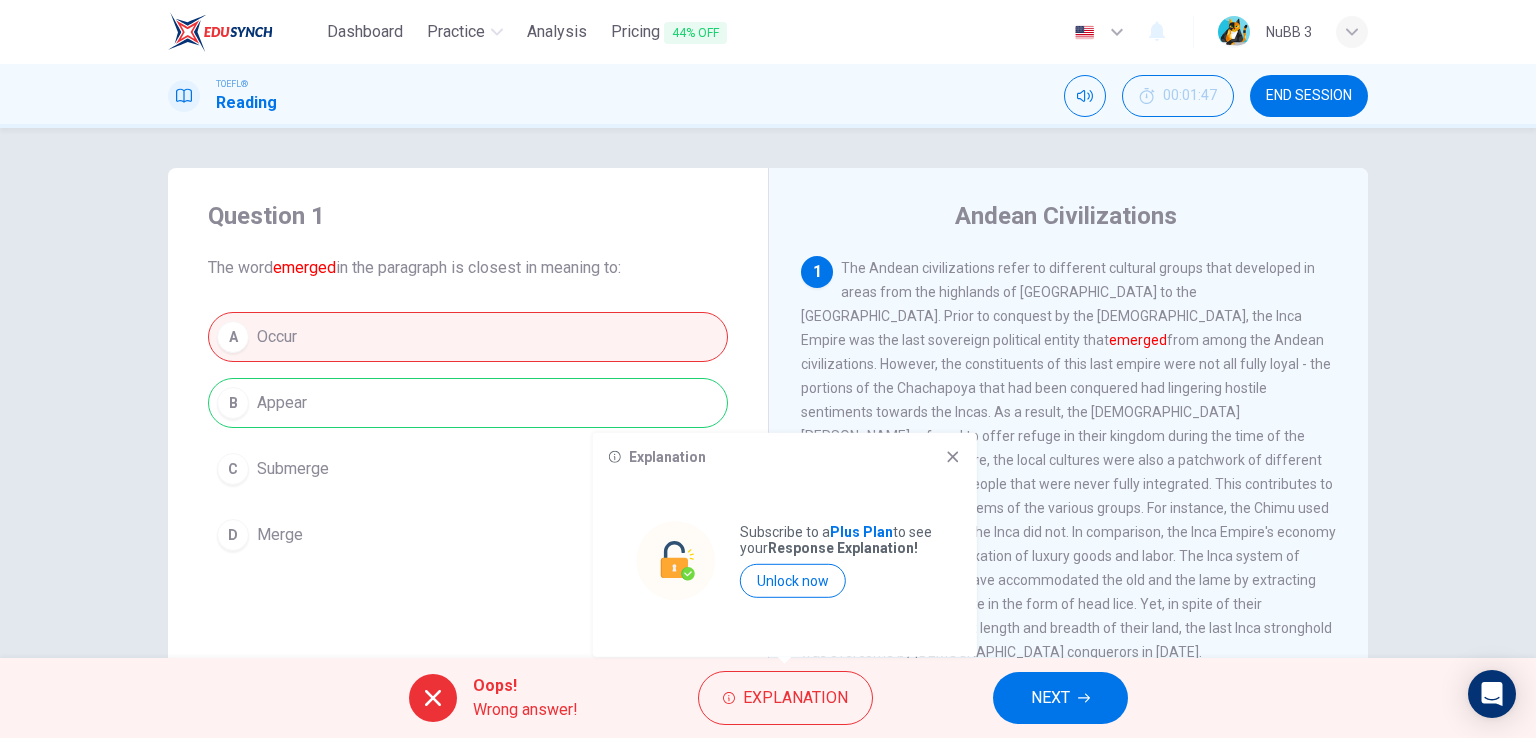 click 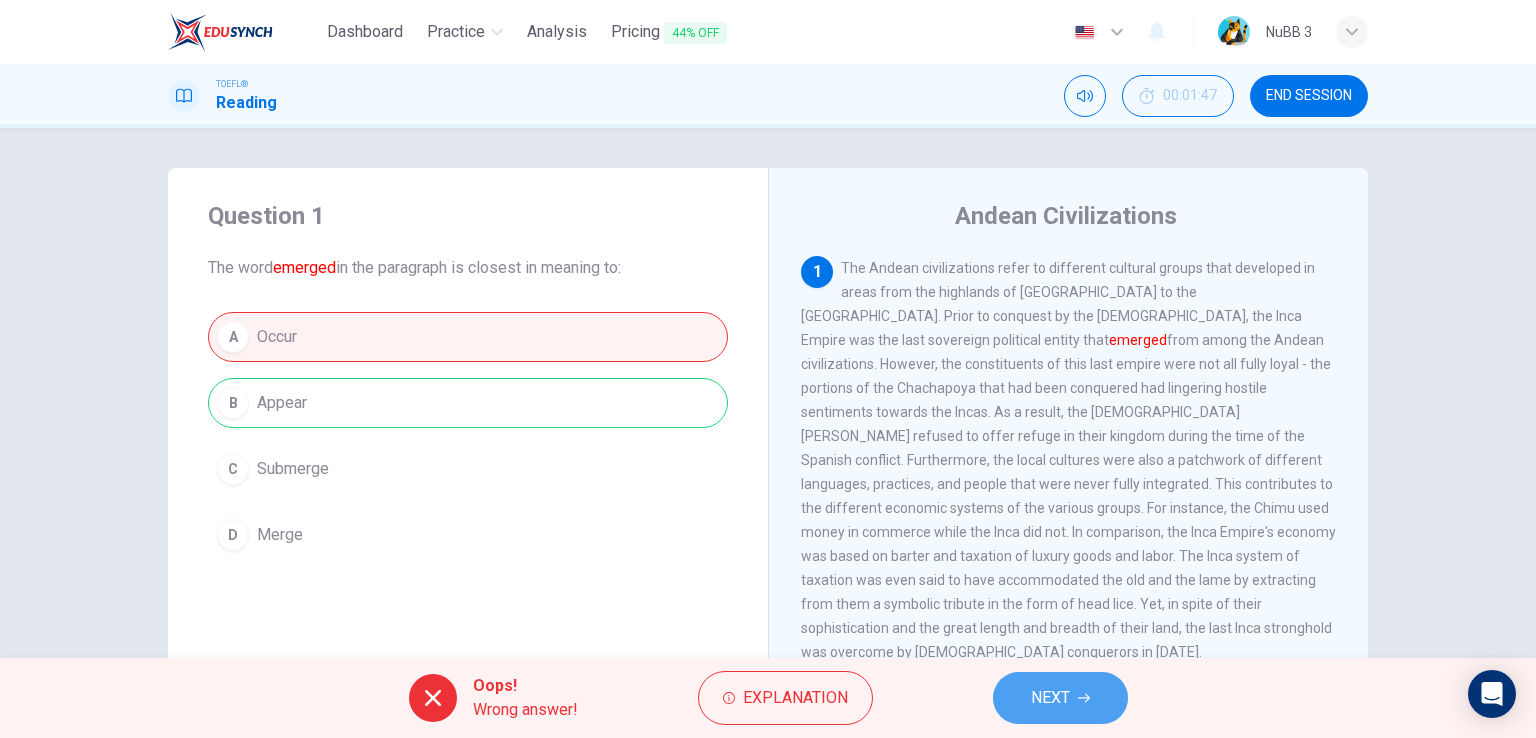 click on "NEXT" at bounding box center (1060, 698) 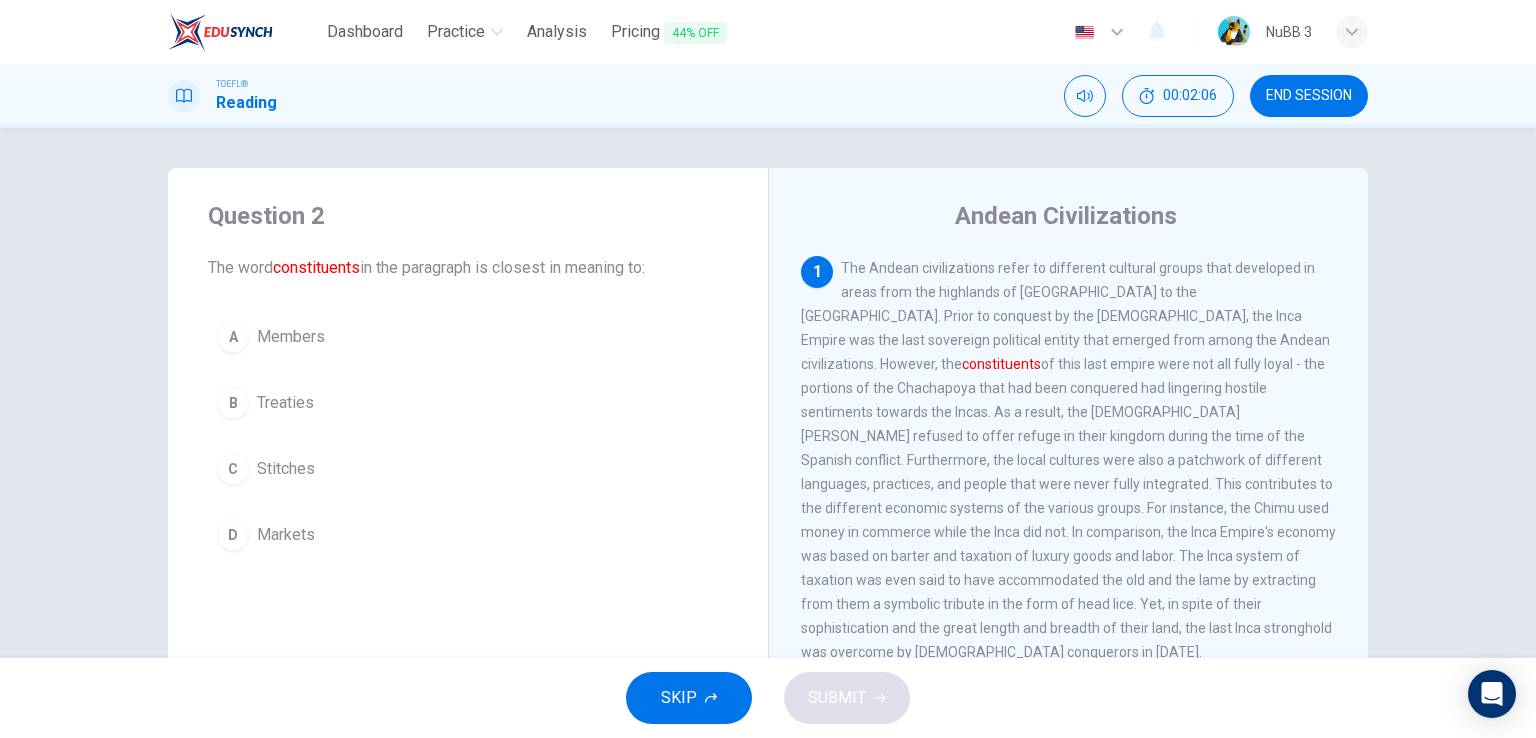 click on "A Members" at bounding box center [468, 337] 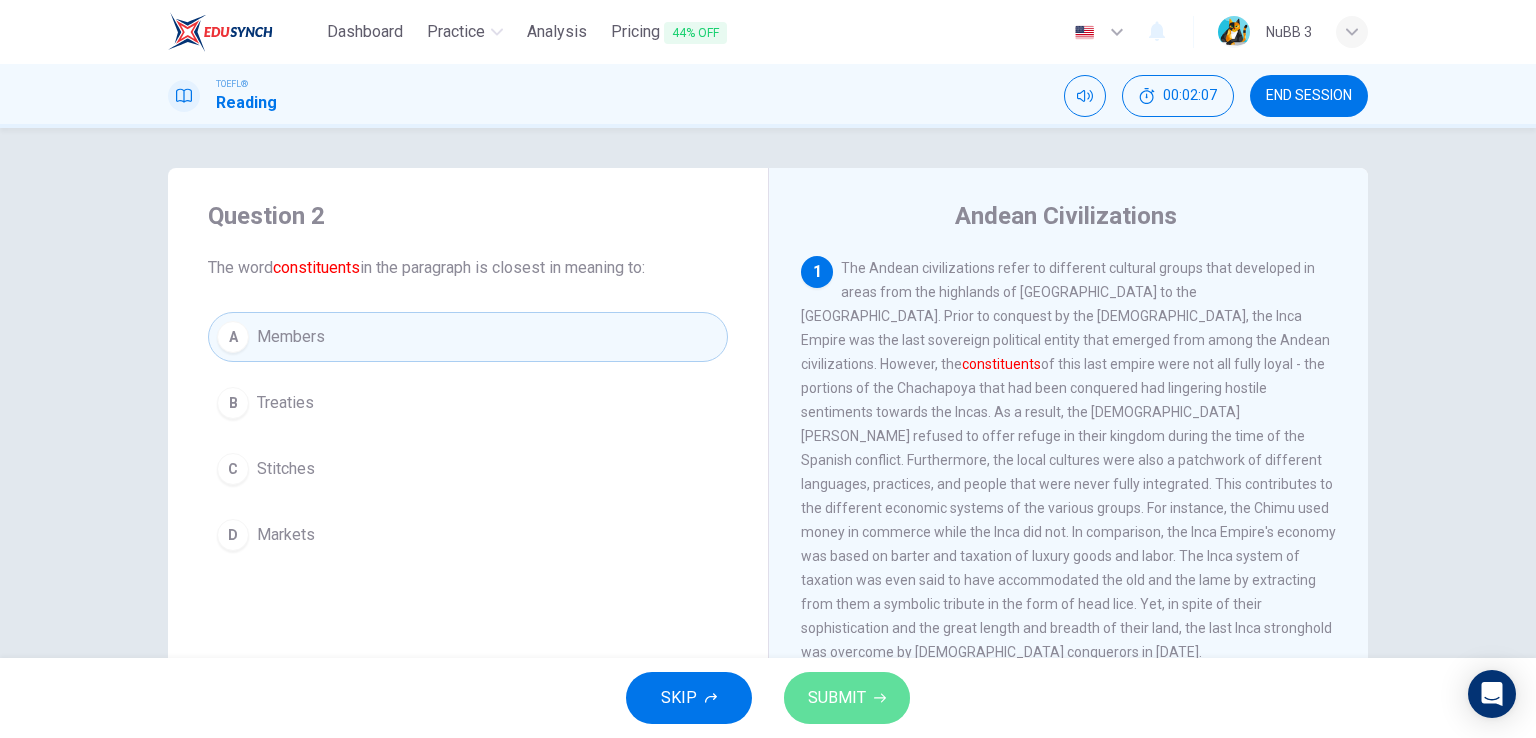 click on "SUBMIT" at bounding box center (837, 698) 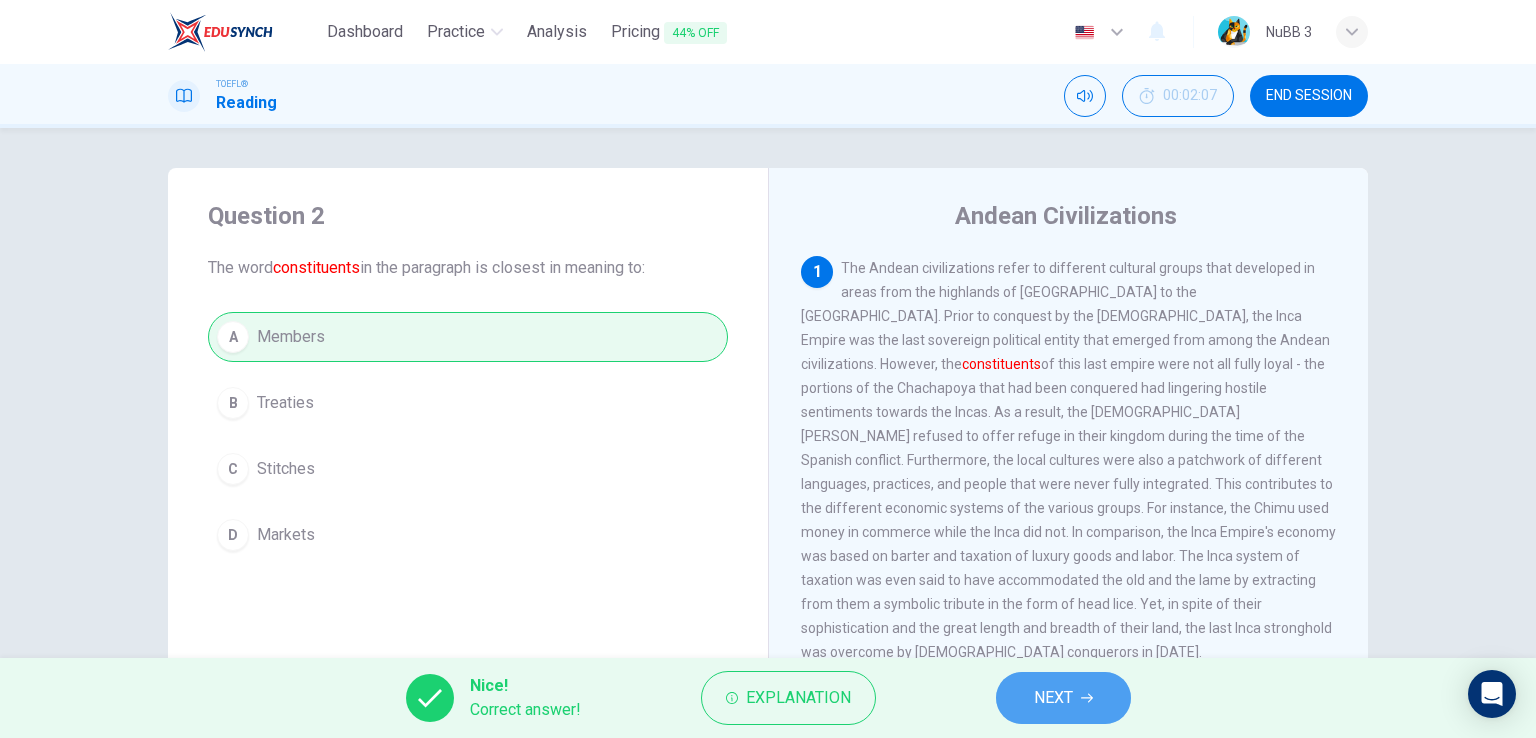 click on "NEXT" at bounding box center (1053, 698) 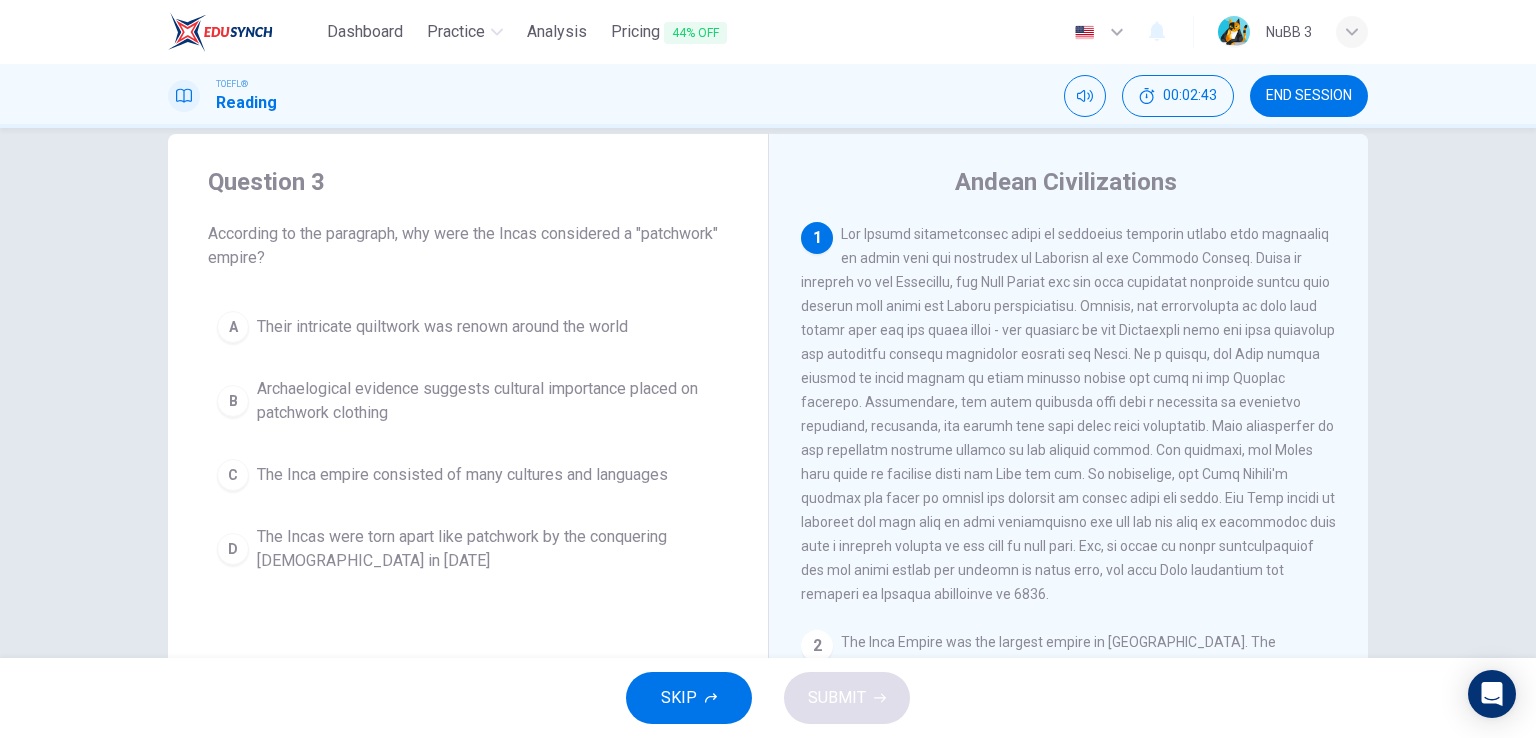 scroll, scrollTop: 0, scrollLeft: 0, axis: both 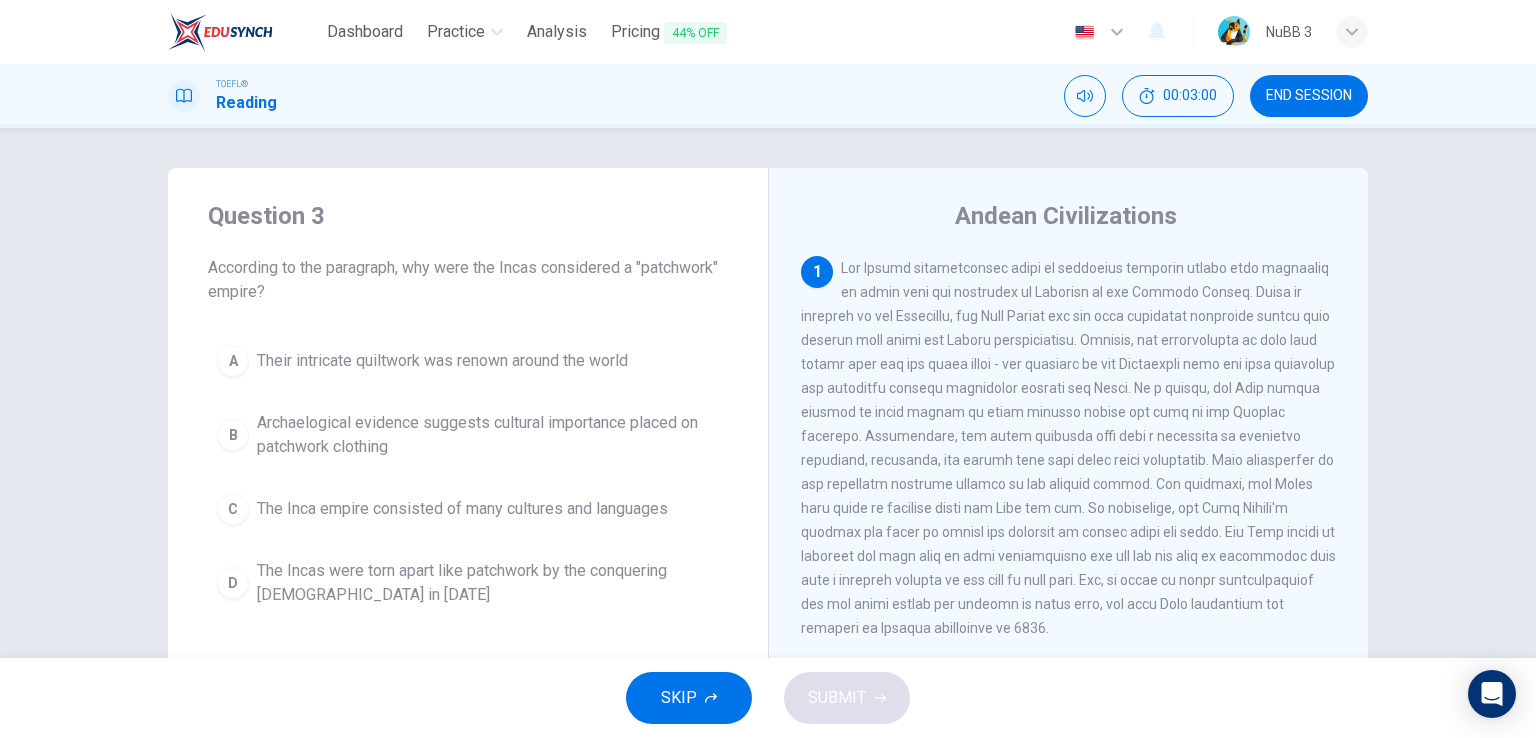 drag, startPoint x: 992, startPoint y: 269, endPoint x: 902, endPoint y: 265, distance: 90.088844 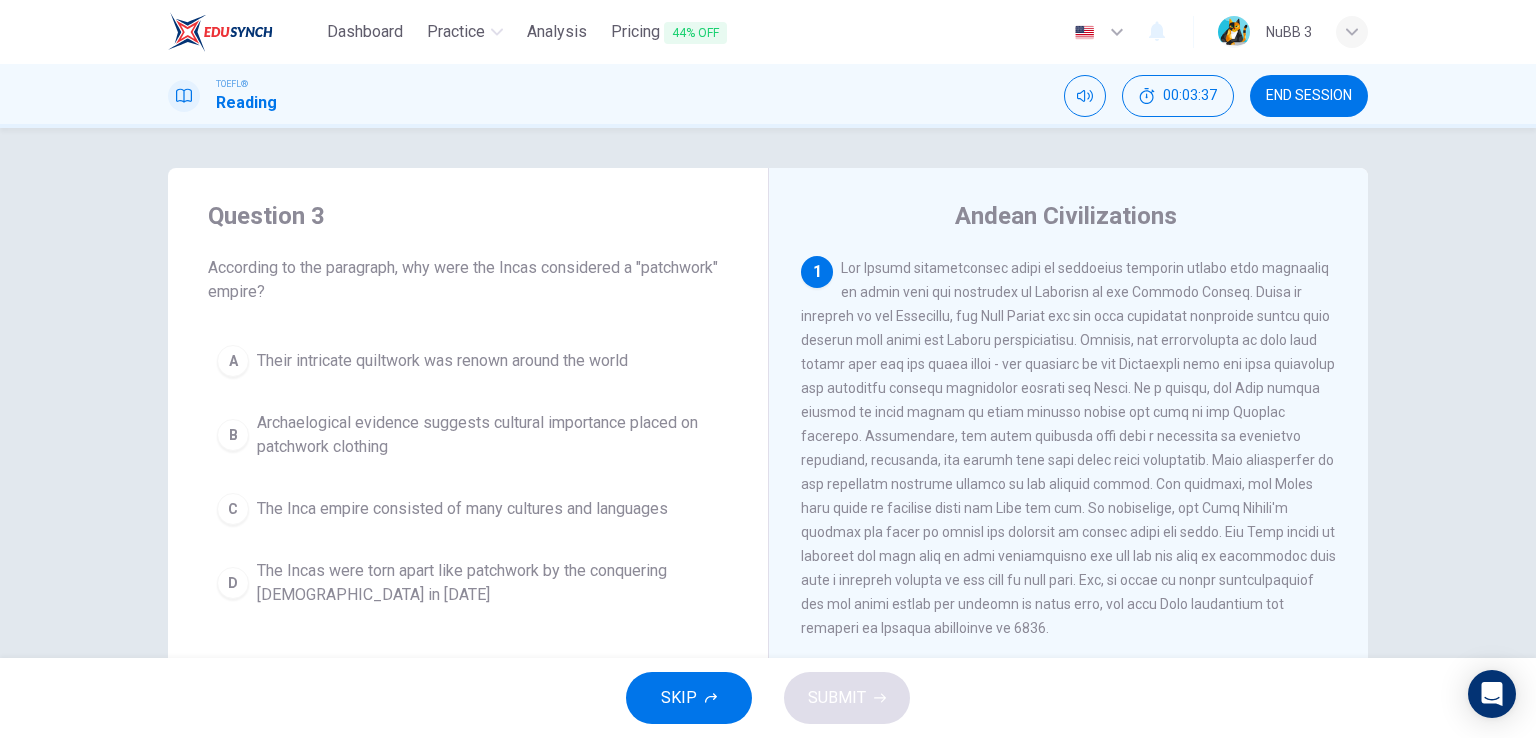scroll, scrollTop: 100, scrollLeft: 0, axis: vertical 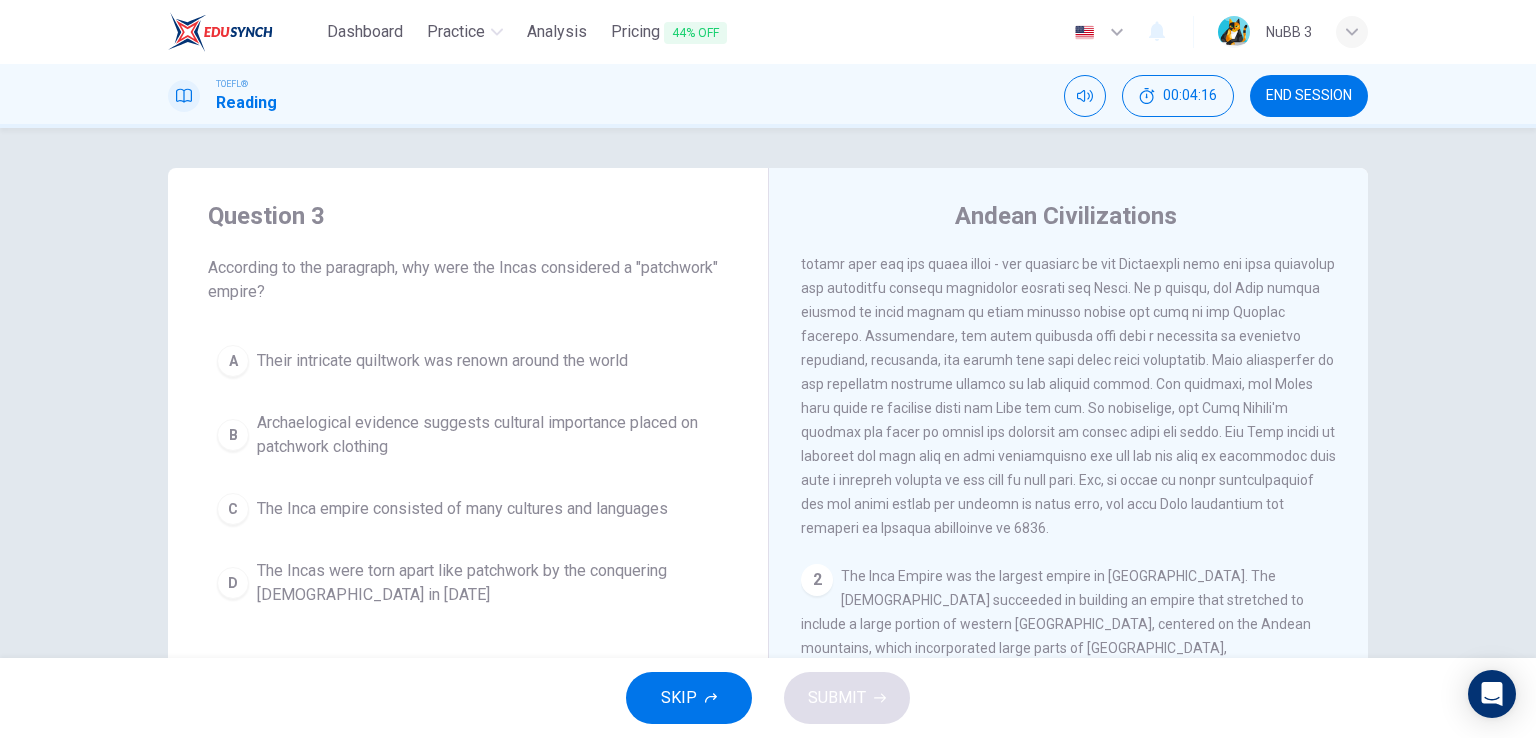 click on "The Inca empire consisted of many cultures and languages" at bounding box center (462, 509) 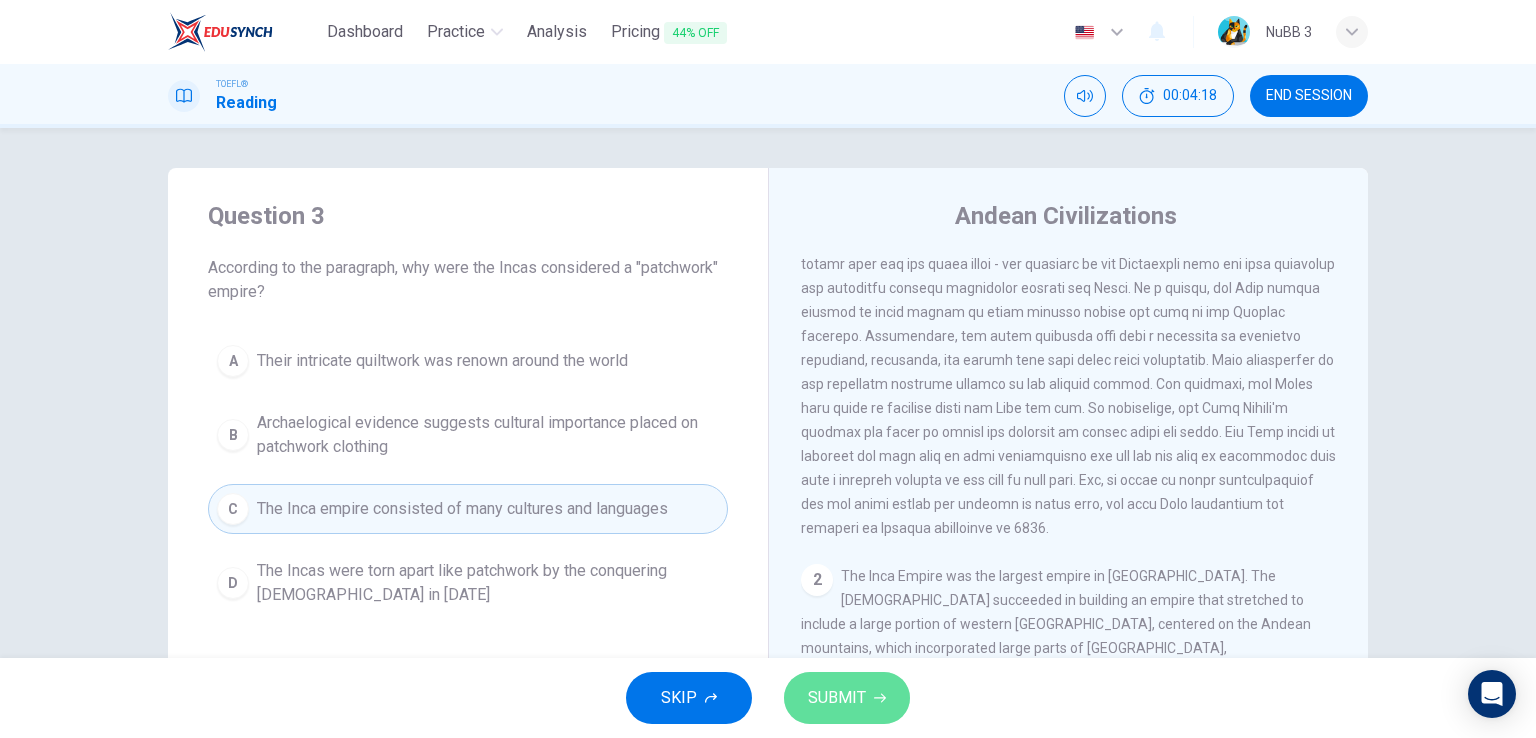 click on "SUBMIT" at bounding box center [837, 698] 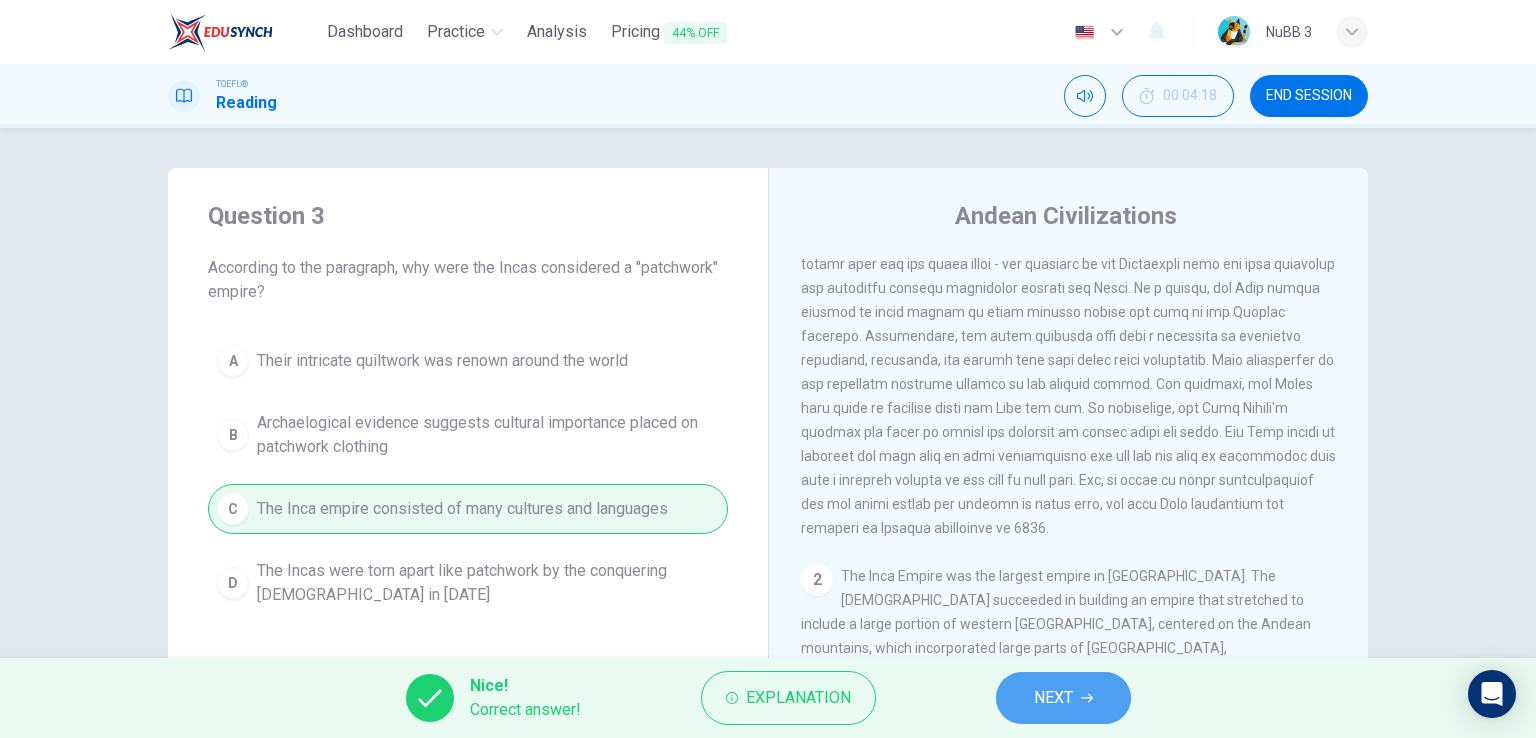 click on "NEXT" at bounding box center (1053, 698) 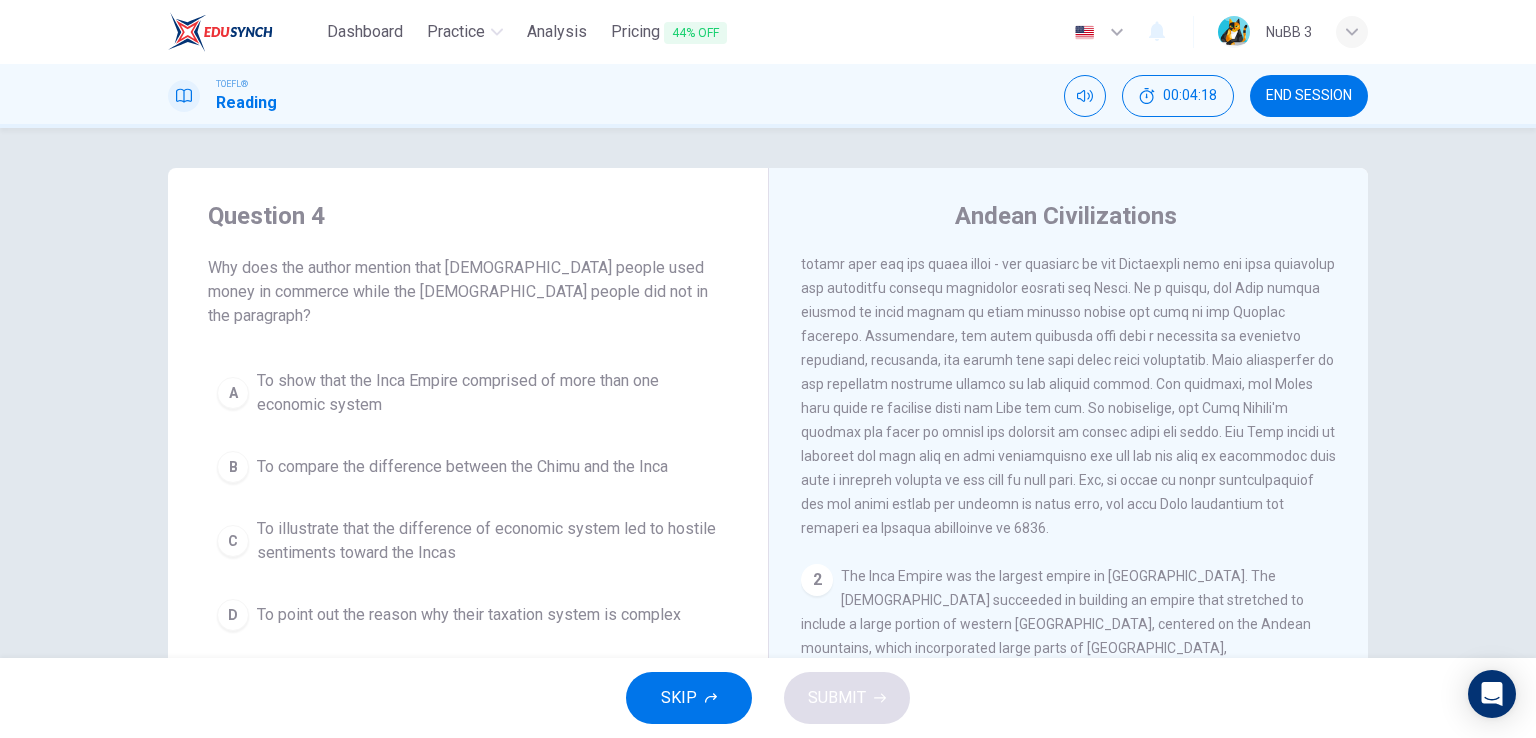 scroll, scrollTop: 0, scrollLeft: 0, axis: both 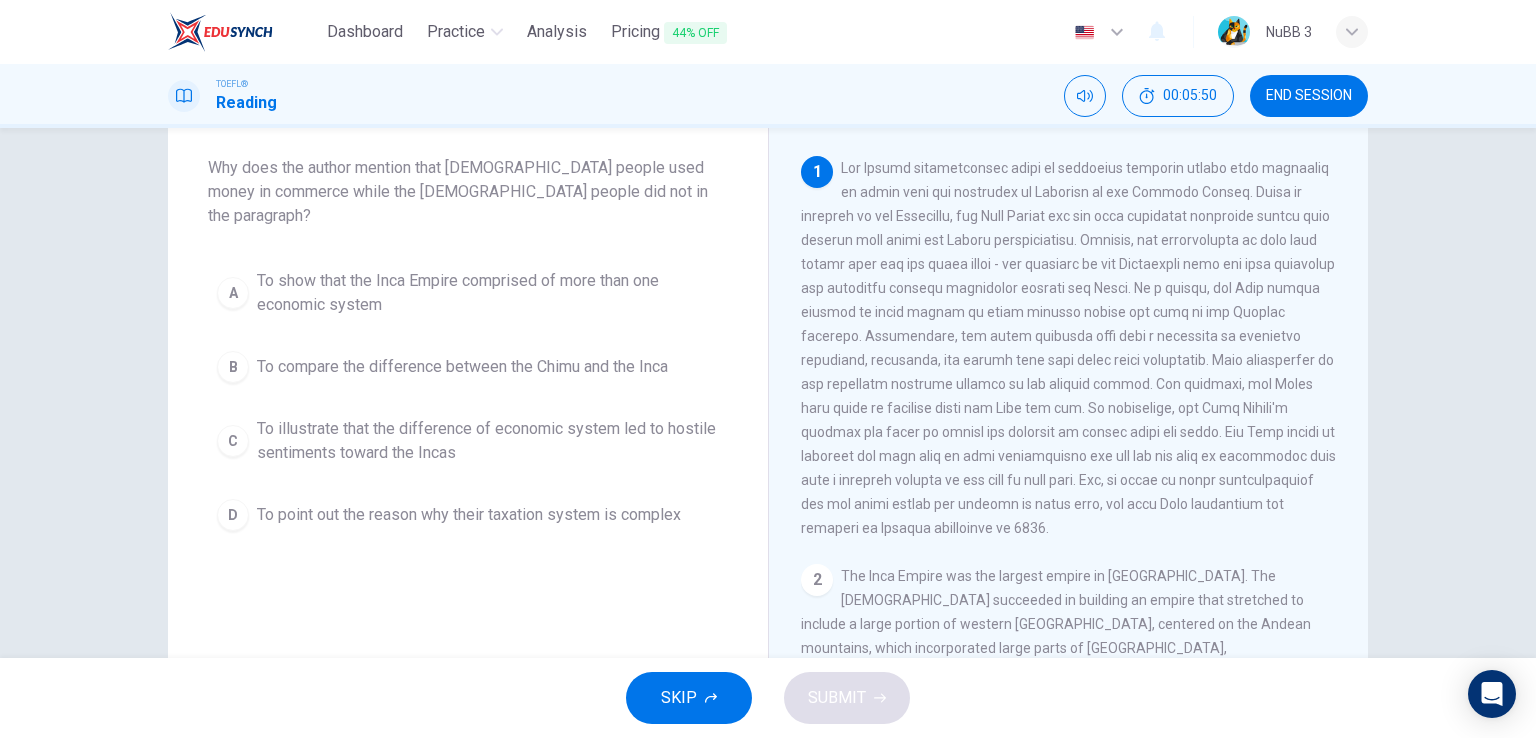 drag, startPoint x: 1157, startPoint y: 473, endPoint x: 1070, endPoint y: 473, distance: 87 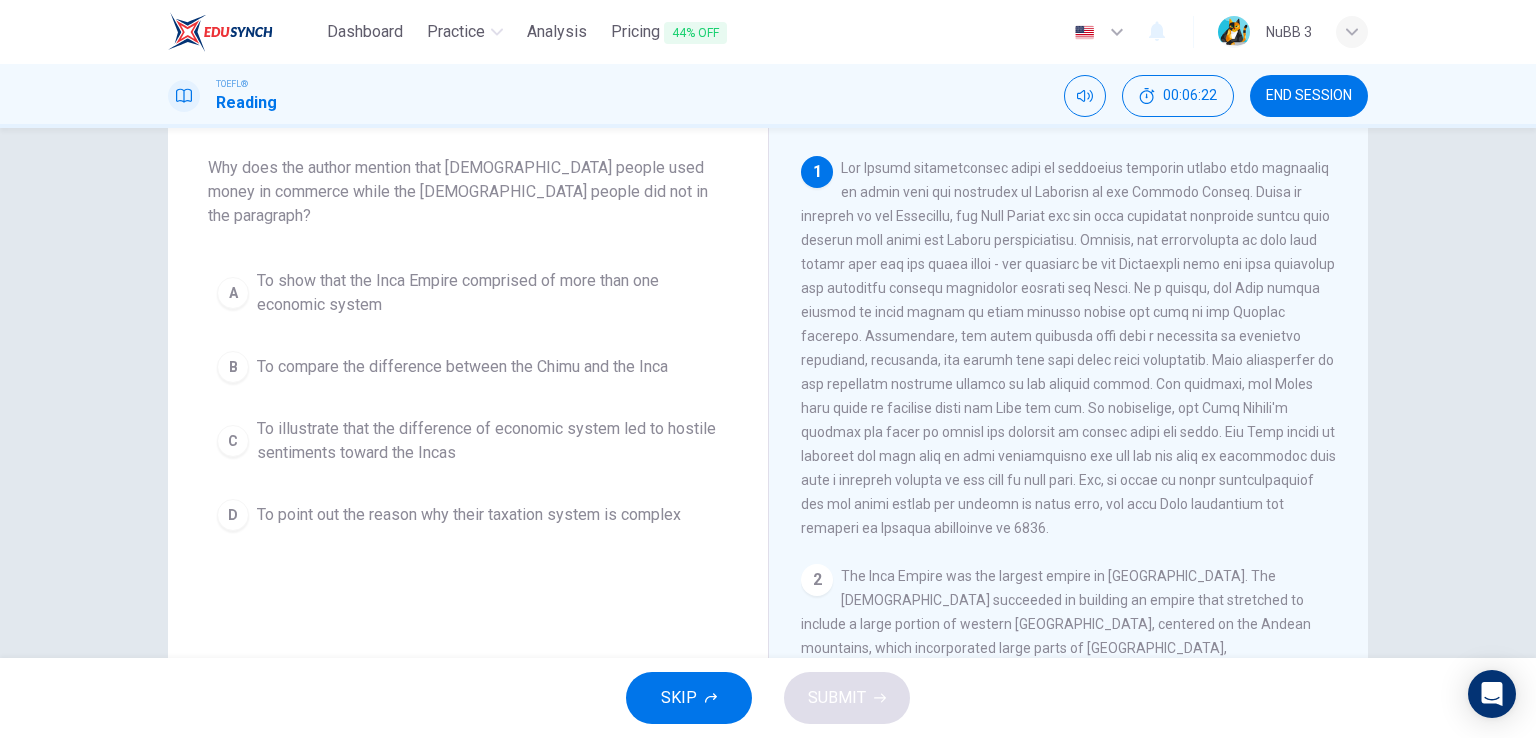 click on "To compare the difference between the Chimu and the Inca" at bounding box center [462, 367] 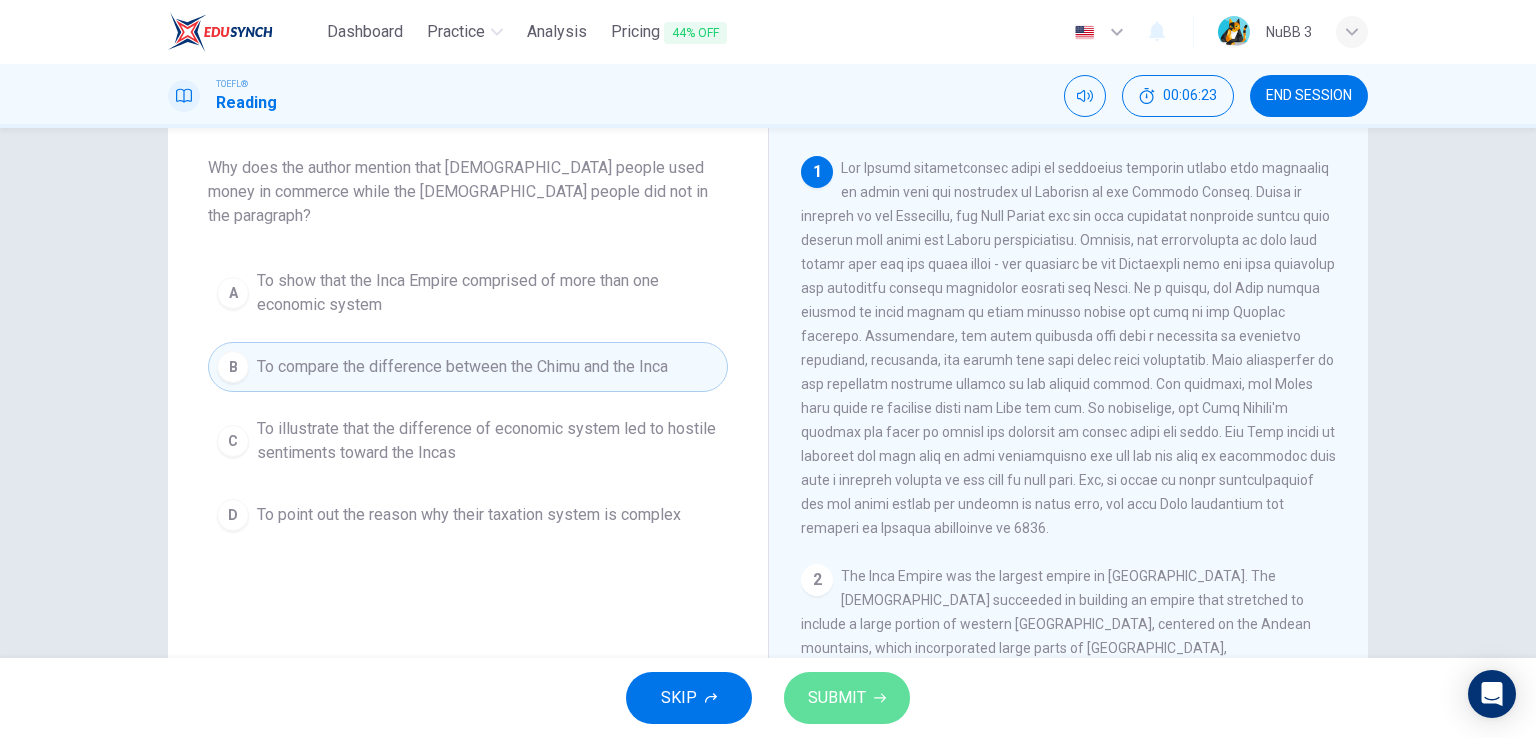 click on "SUBMIT" at bounding box center [837, 698] 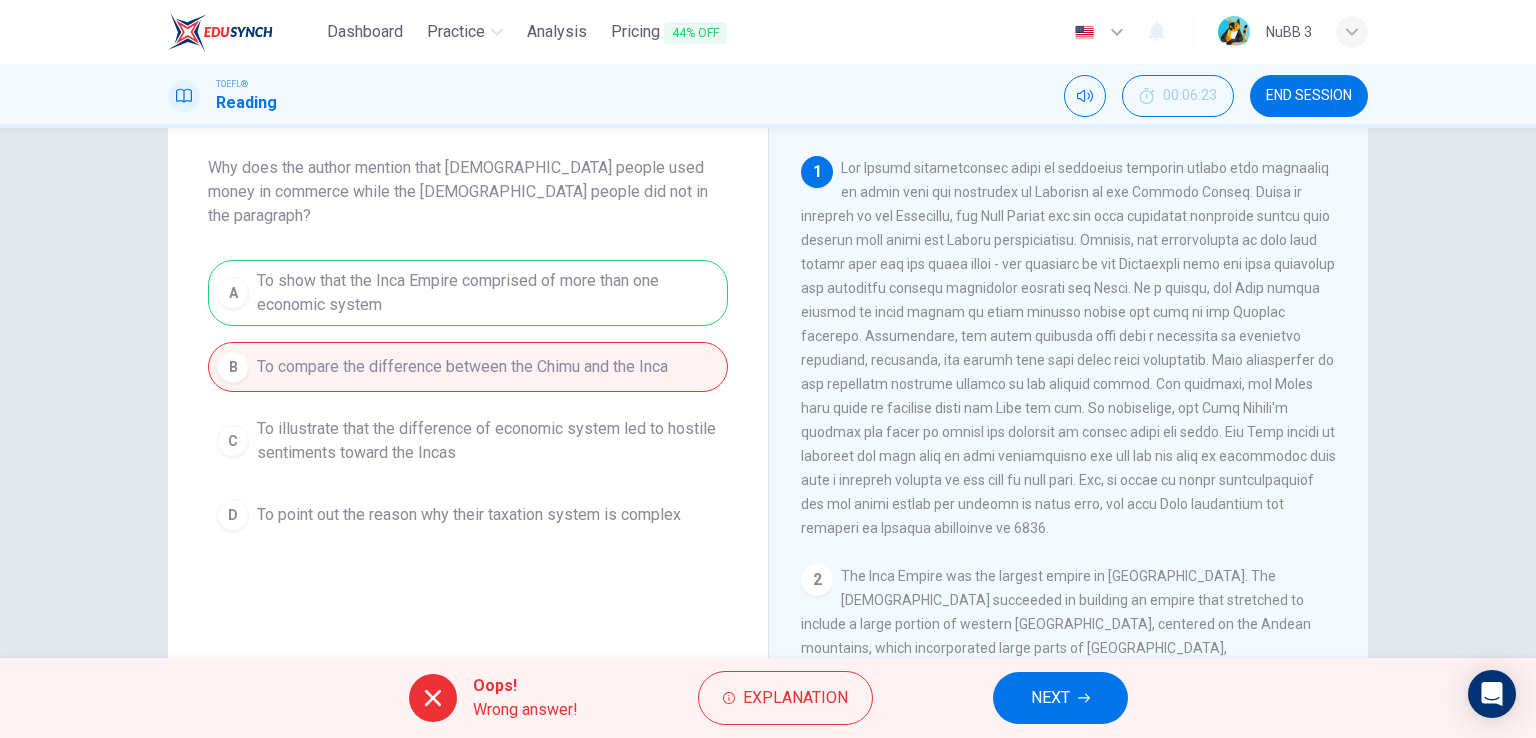 click on "NEXT" at bounding box center [1060, 698] 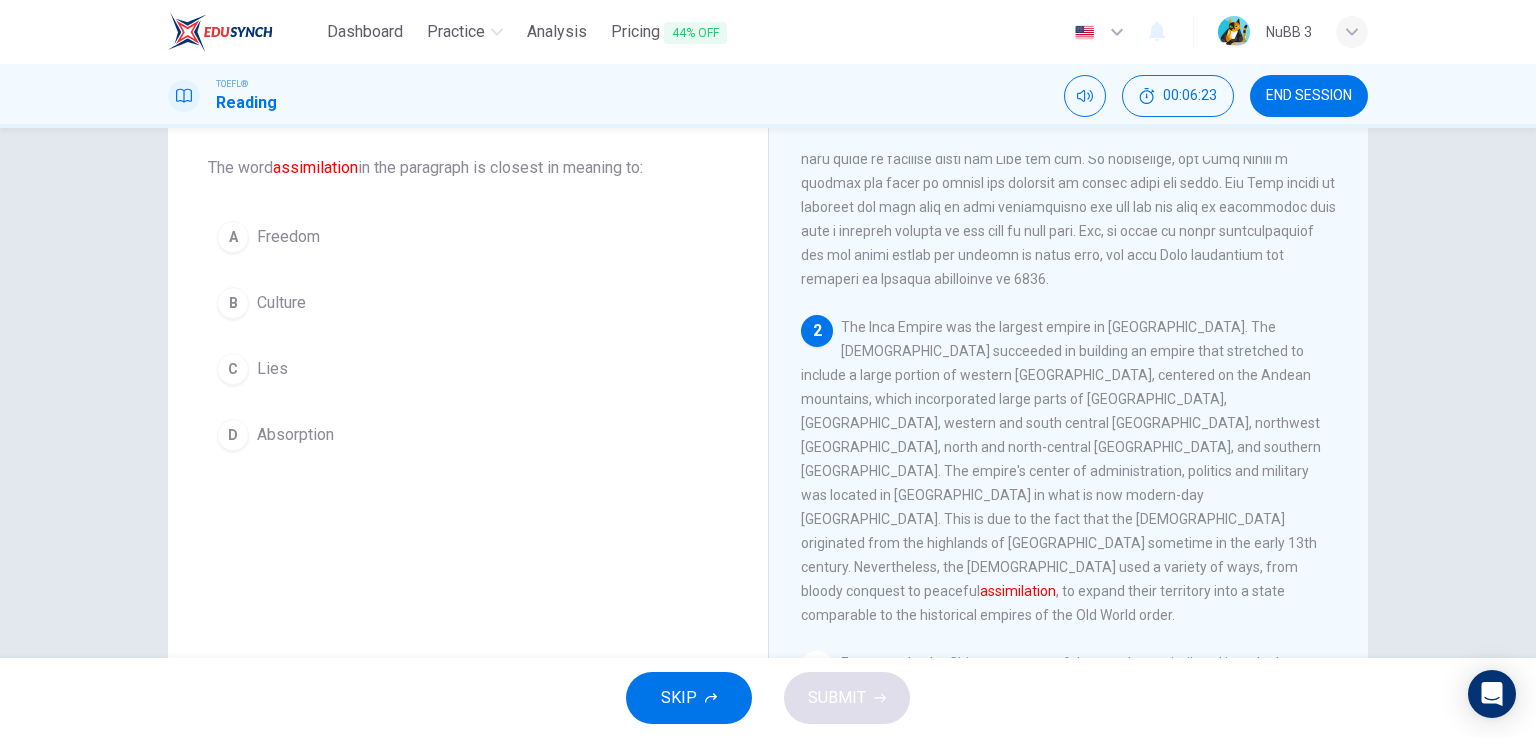 scroll, scrollTop: 293, scrollLeft: 0, axis: vertical 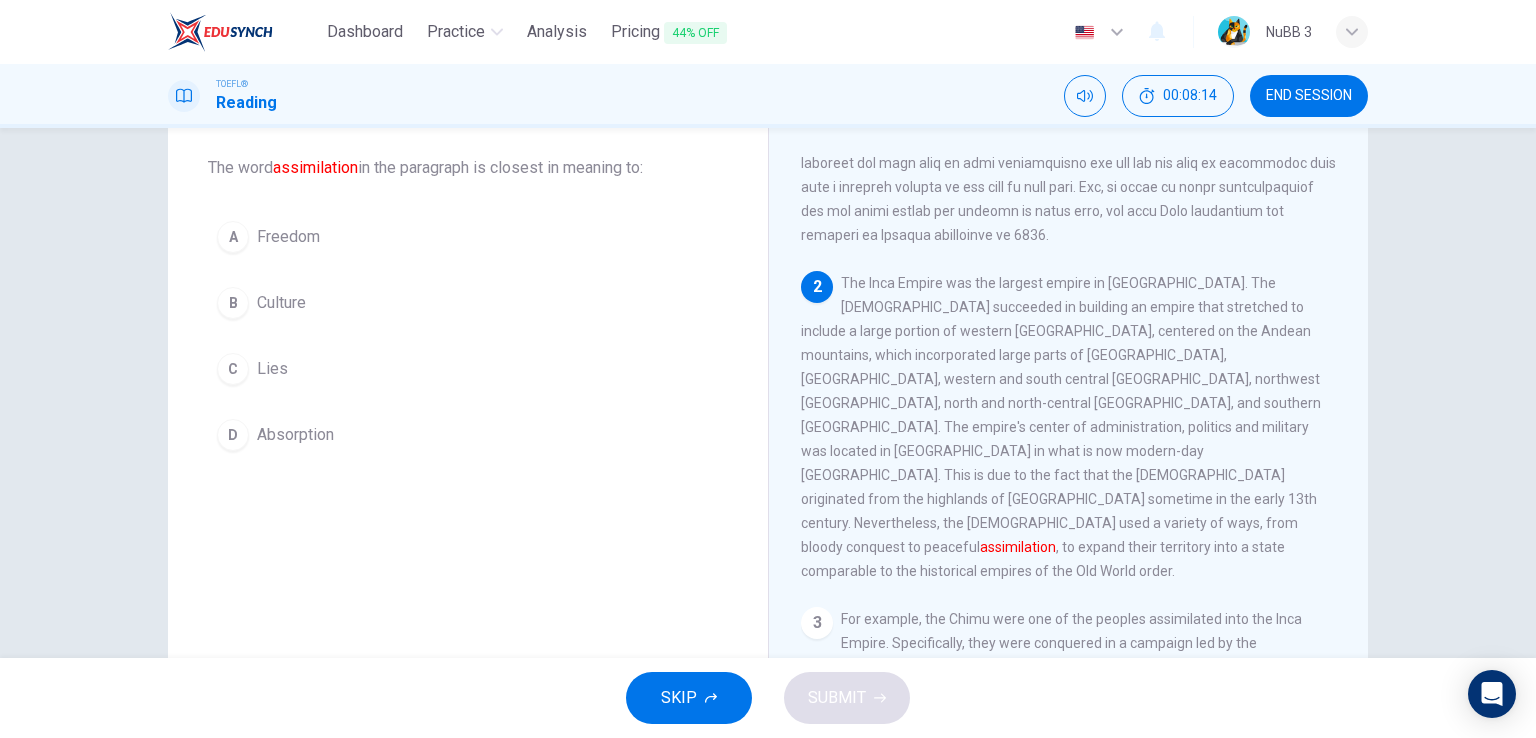 drag, startPoint x: 956, startPoint y: 415, endPoint x: 1097, endPoint y: 416, distance: 141.00354 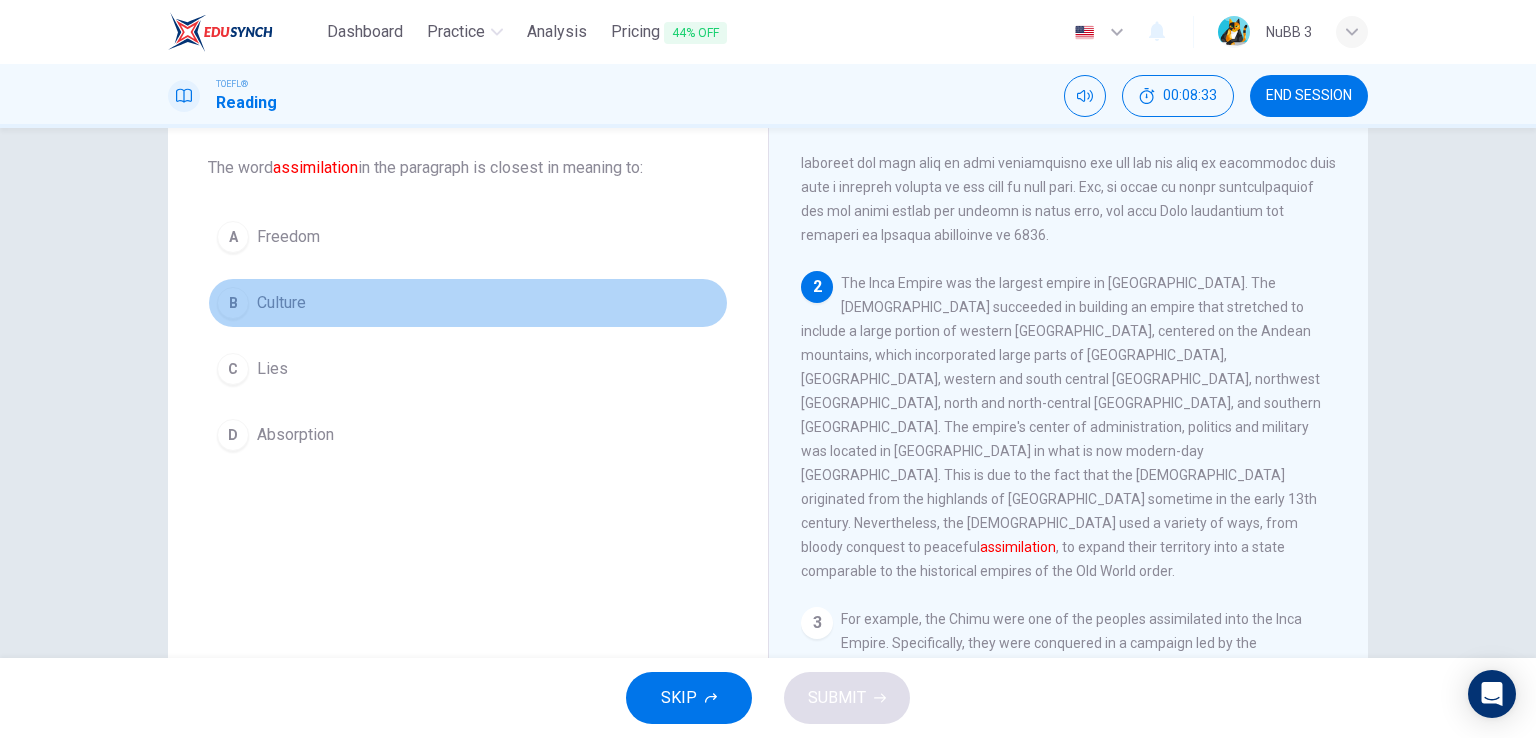 click on "Culture" at bounding box center [281, 303] 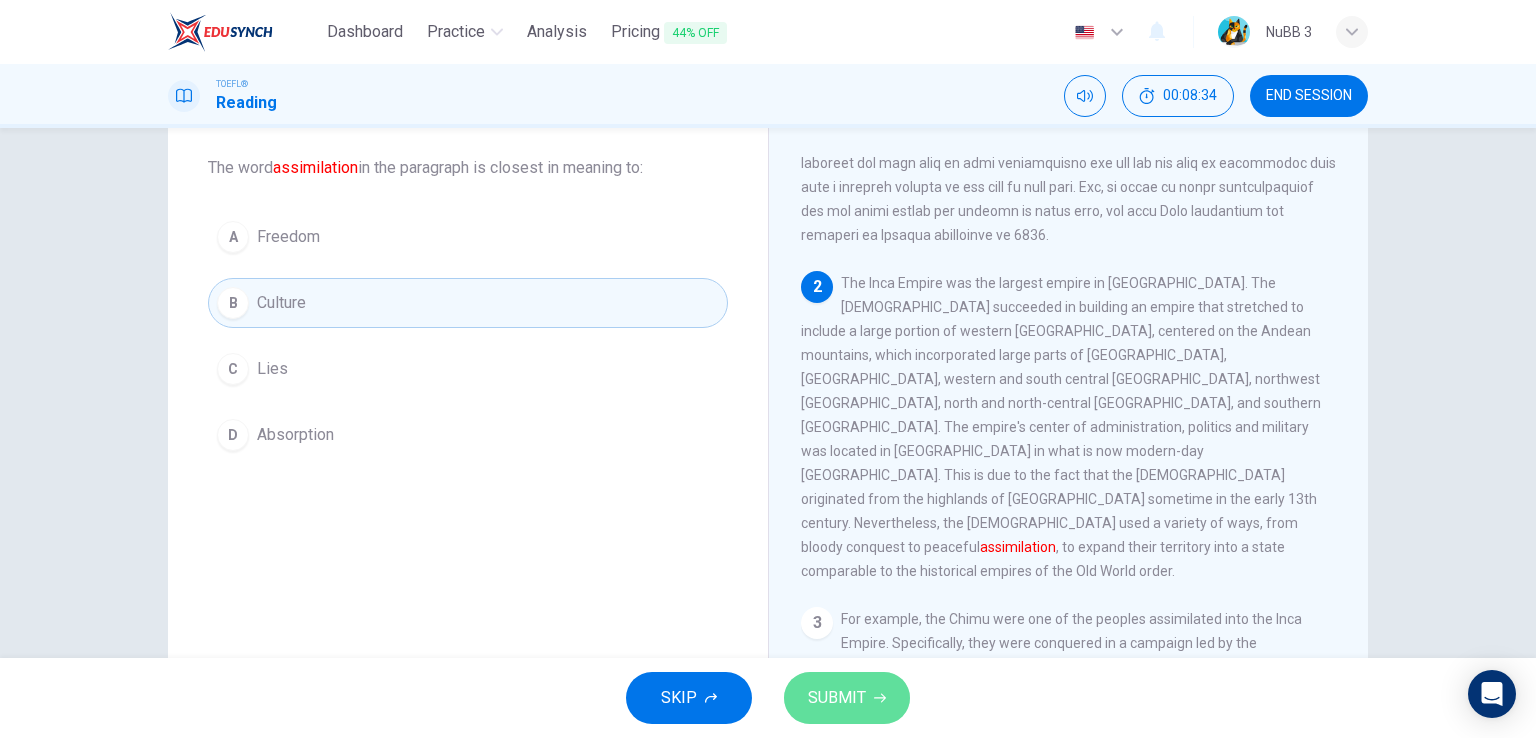 click on "SUBMIT" at bounding box center [837, 698] 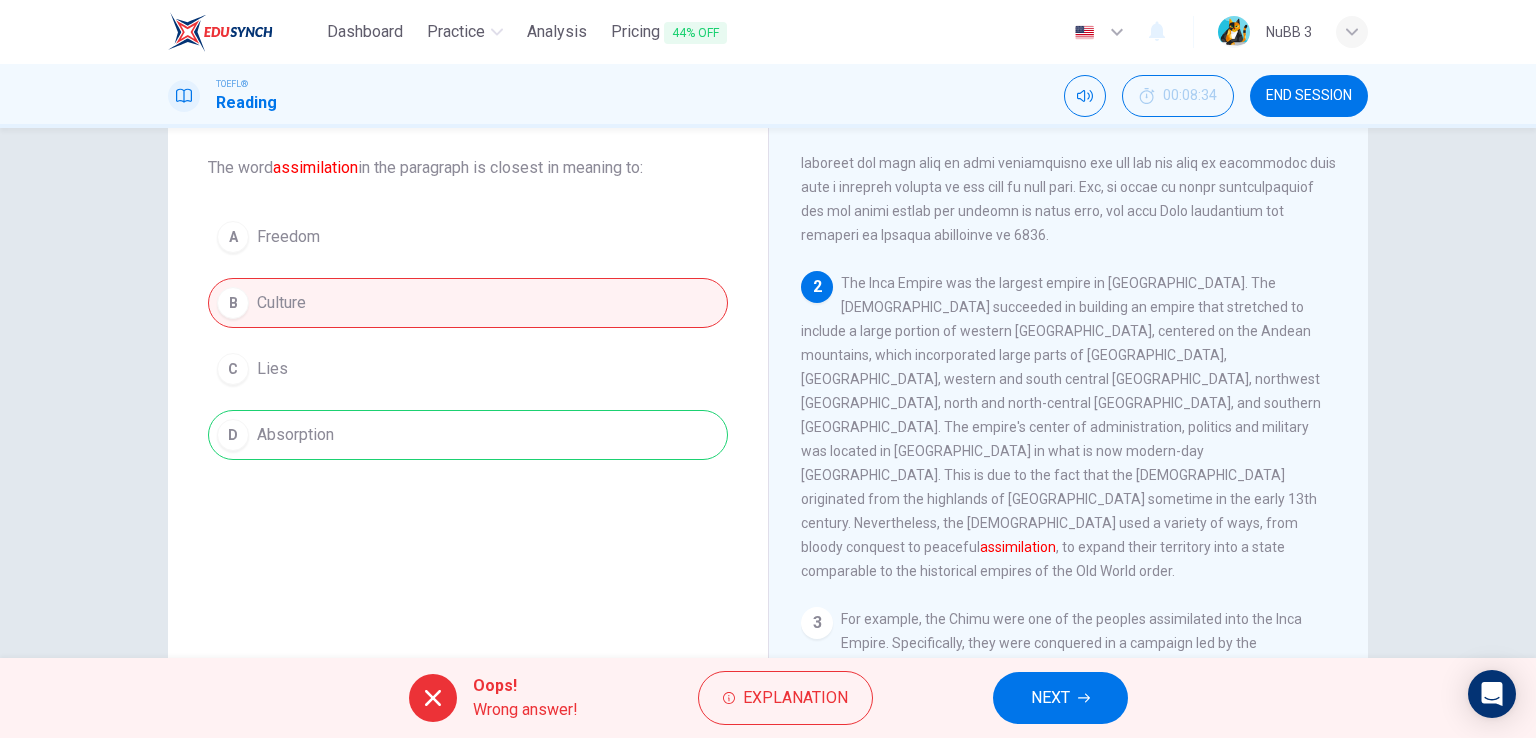 click on "The Inca Empire was the largest empire in Pre-Columbian America. The Incas succeeded in building an empire that stretched to include a large portion of western South America, centered on the Andean mountains, which incorporated large parts of Peru, Ecuador, western and south central Bolivia, northwest Argentina, north and north-central Chile, and southern Colombia. The empire's center of administration, politics and military was located in Cusco in what is now modern-day Peru. This is due to the fact that the Incas originated from the highlands of Peru sometime in the early 13th century. Nevertheless, the Incas used a variety of ways, from bloody conquest to peaceful  assimilation , to expand their territory into a state comparable to the historical empires of the Old World order." at bounding box center [1061, 427] 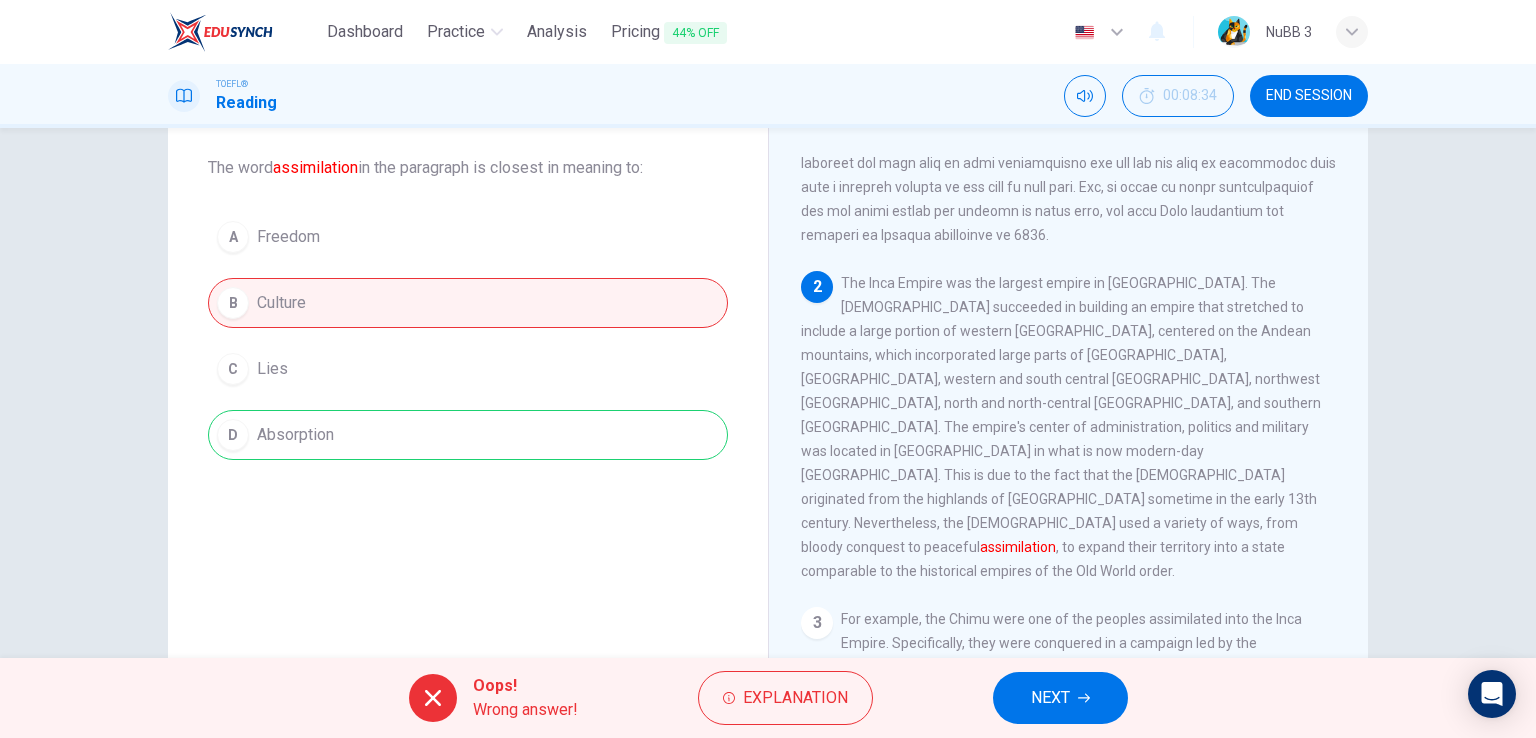 drag, startPoint x: 1193, startPoint y: 495, endPoint x: 1257, endPoint y: 495, distance: 64 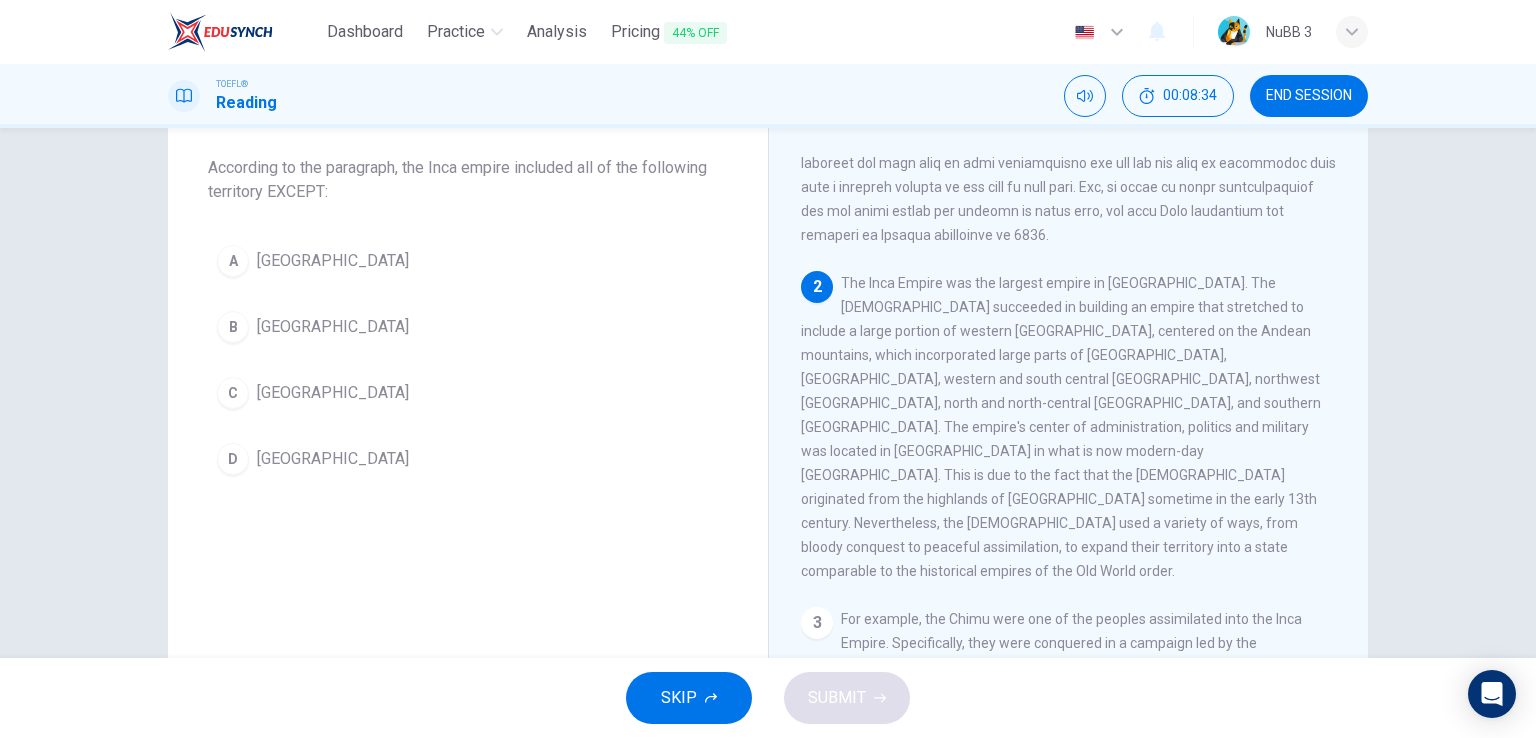 scroll, scrollTop: 420, scrollLeft: 0, axis: vertical 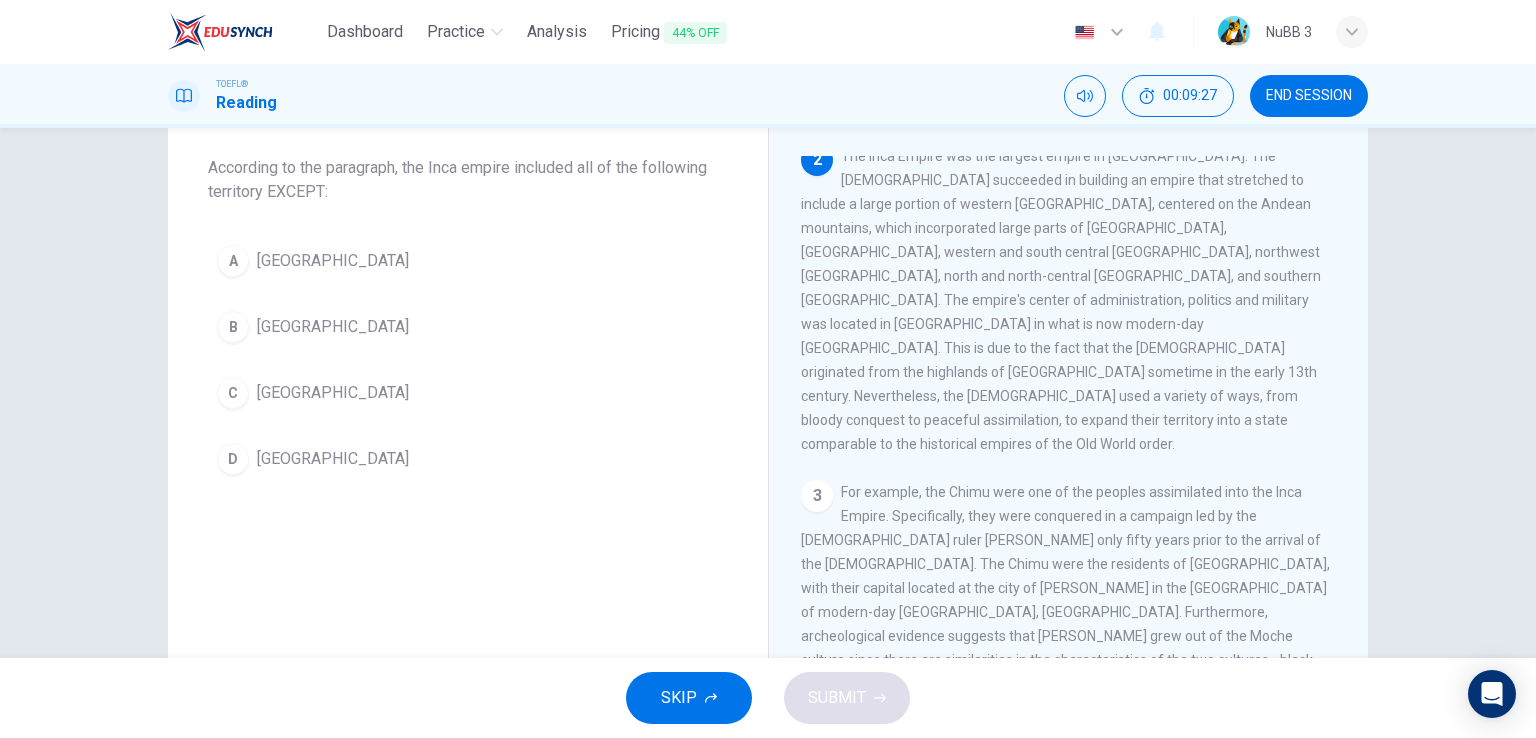 drag, startPoint x: 1209, startPoint y: 194, endPoint x: 1284, endPoint y: 193, distance: 75.00667 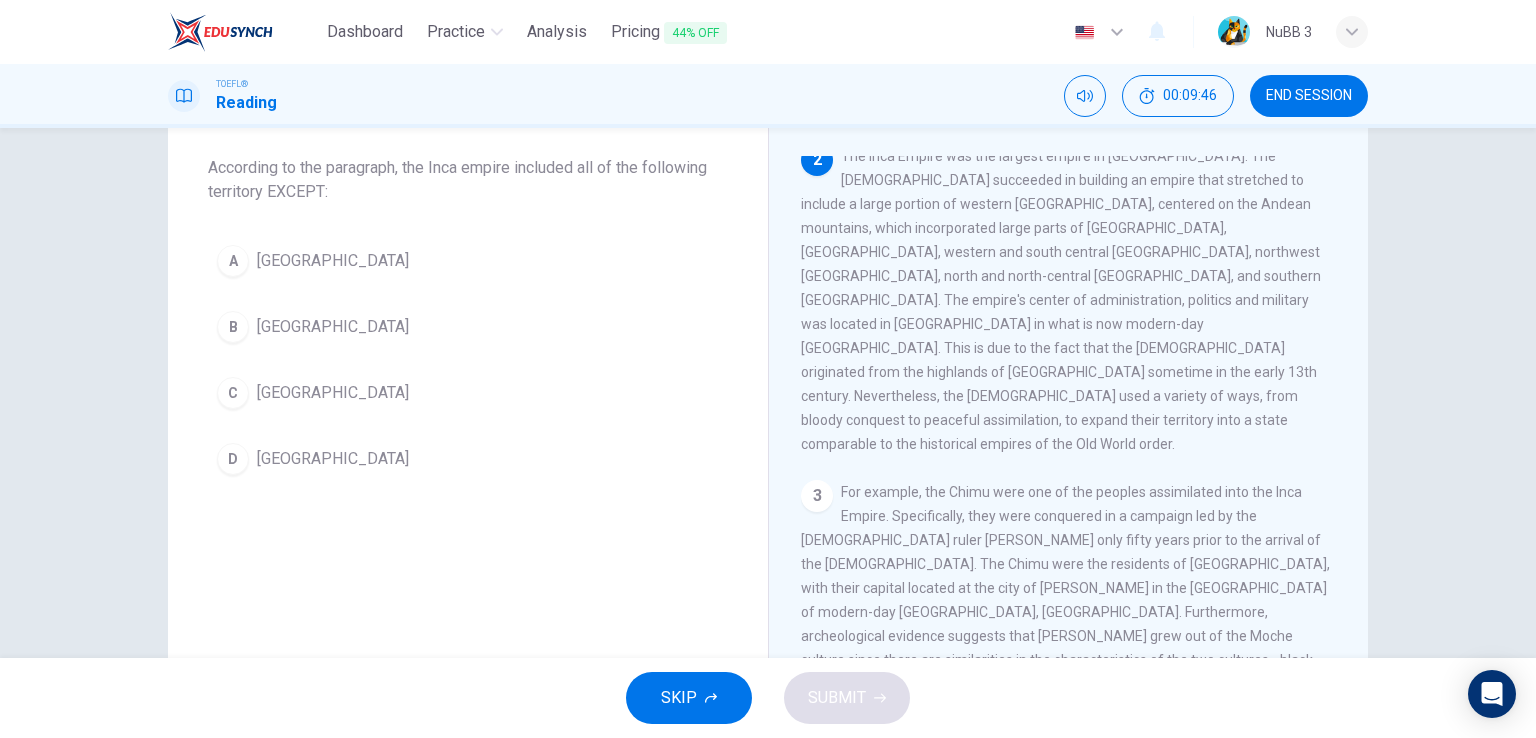 click on "Bolivia" at bounding box center [333, 459] 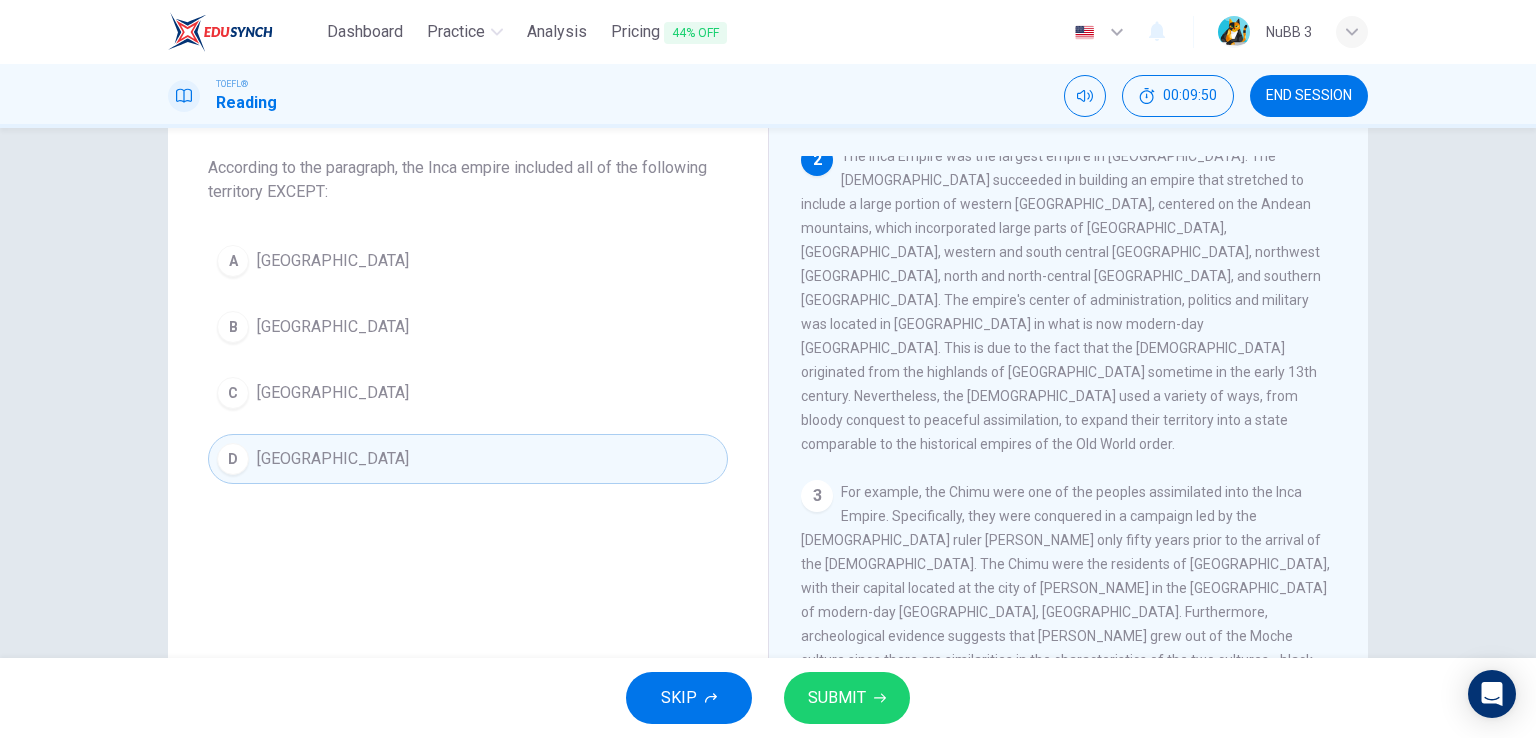 click on "SUBMIT" at bounding box center [847, 698] 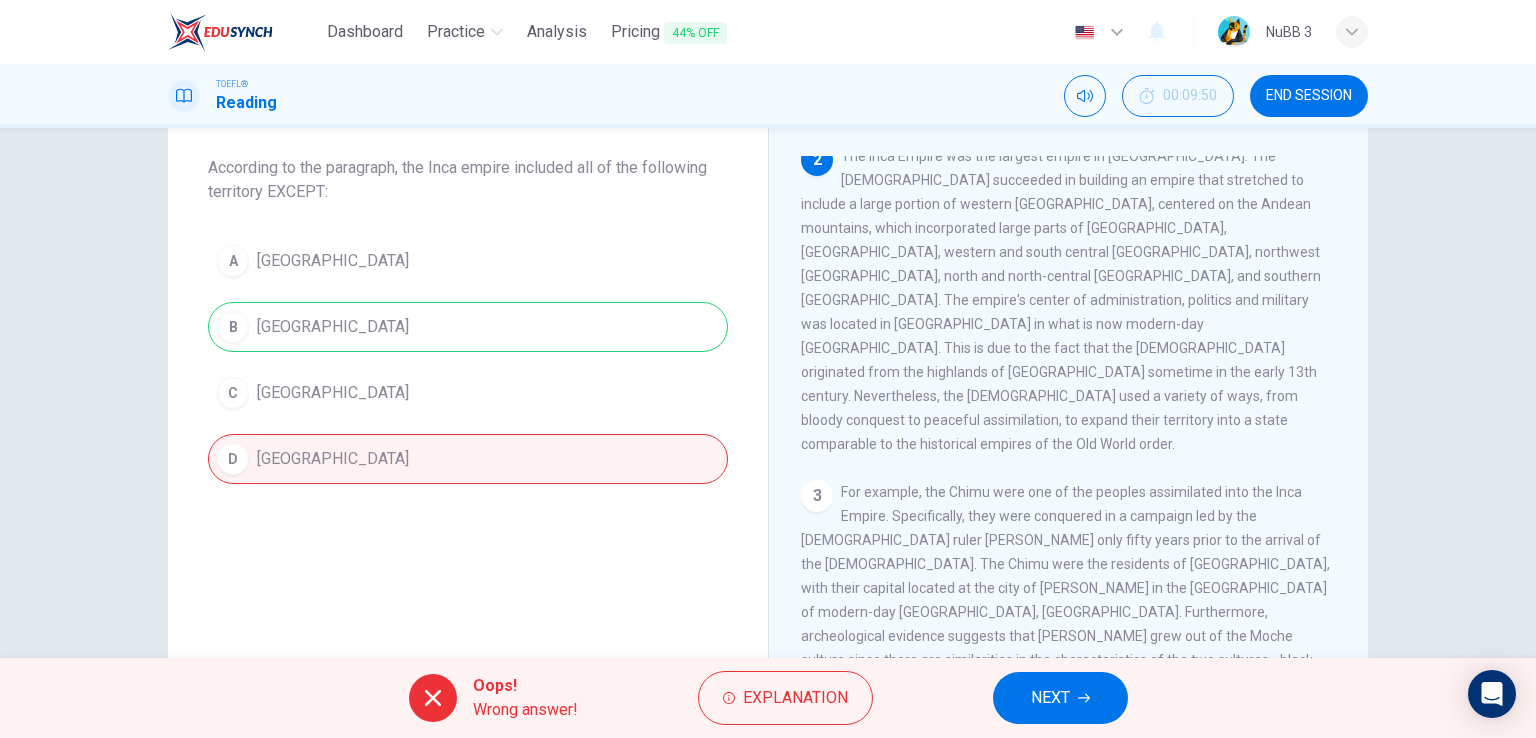 drag, startPoint x: 888, startPoint y: 243, endPoint x: 908, endPoint y: 241, distance: 20.09975 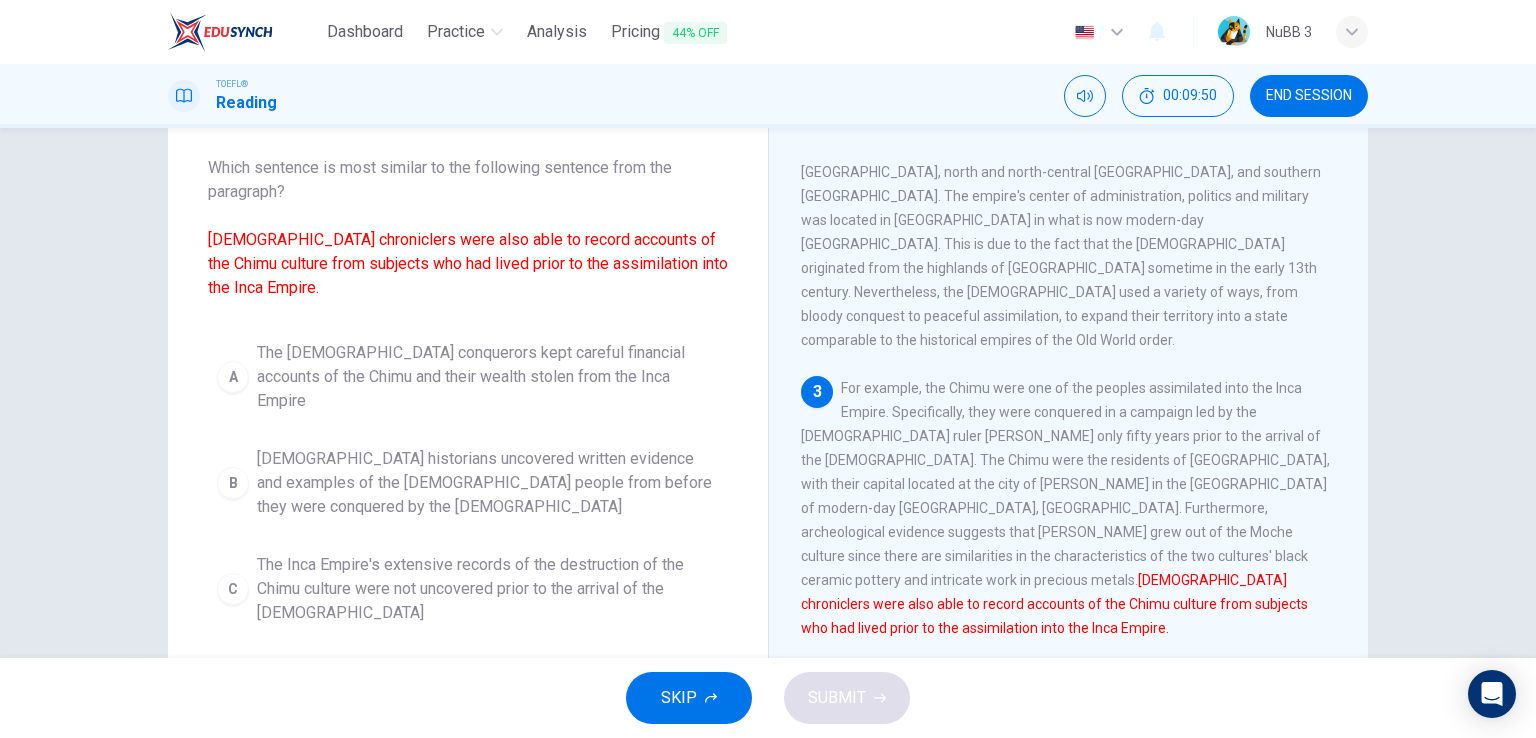 scroll, scrollTop: 540, scrollLeft: 0, axis: vertical 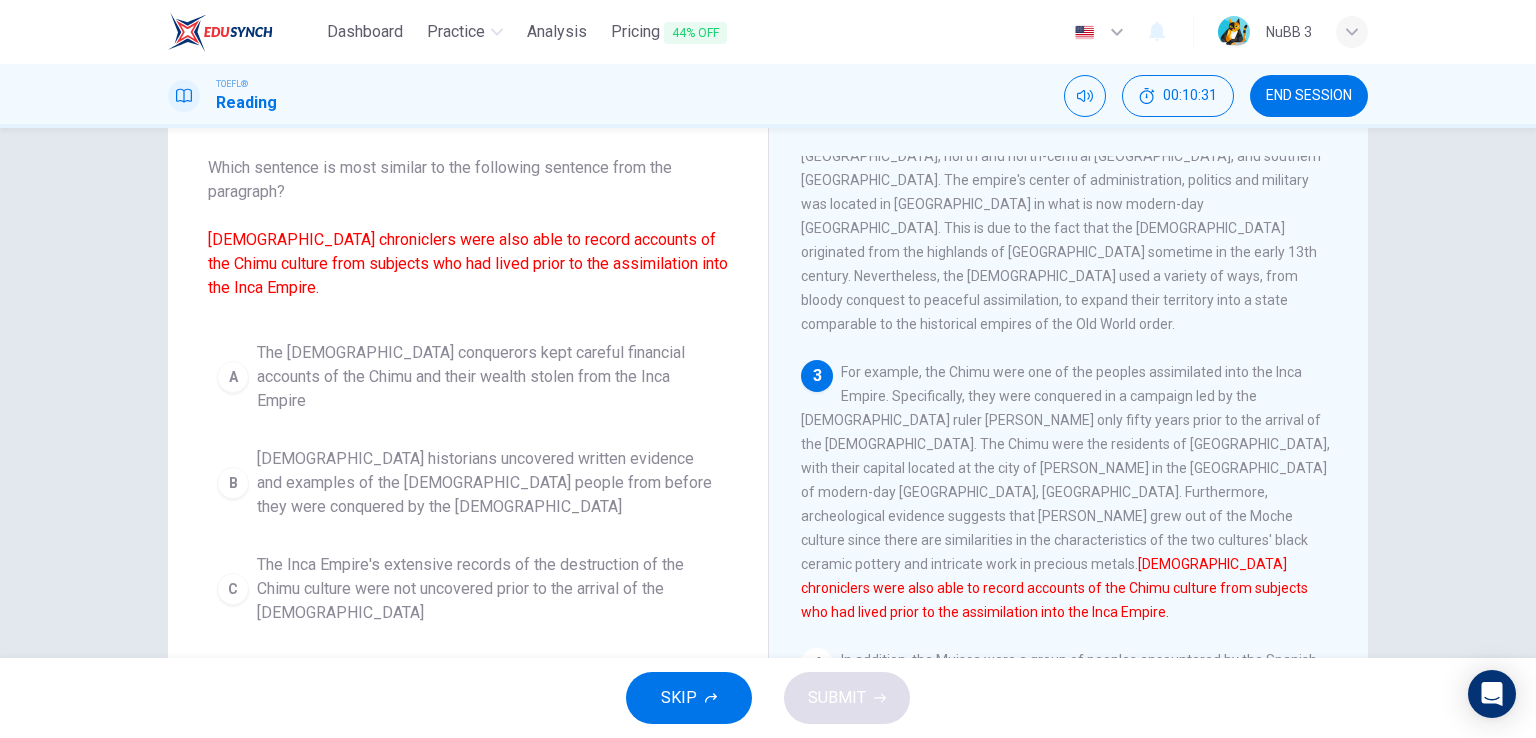 drag, startPoint x: 201, startPoint y: 239, endPoint x: 271, endPoint y: 239, distance: 70 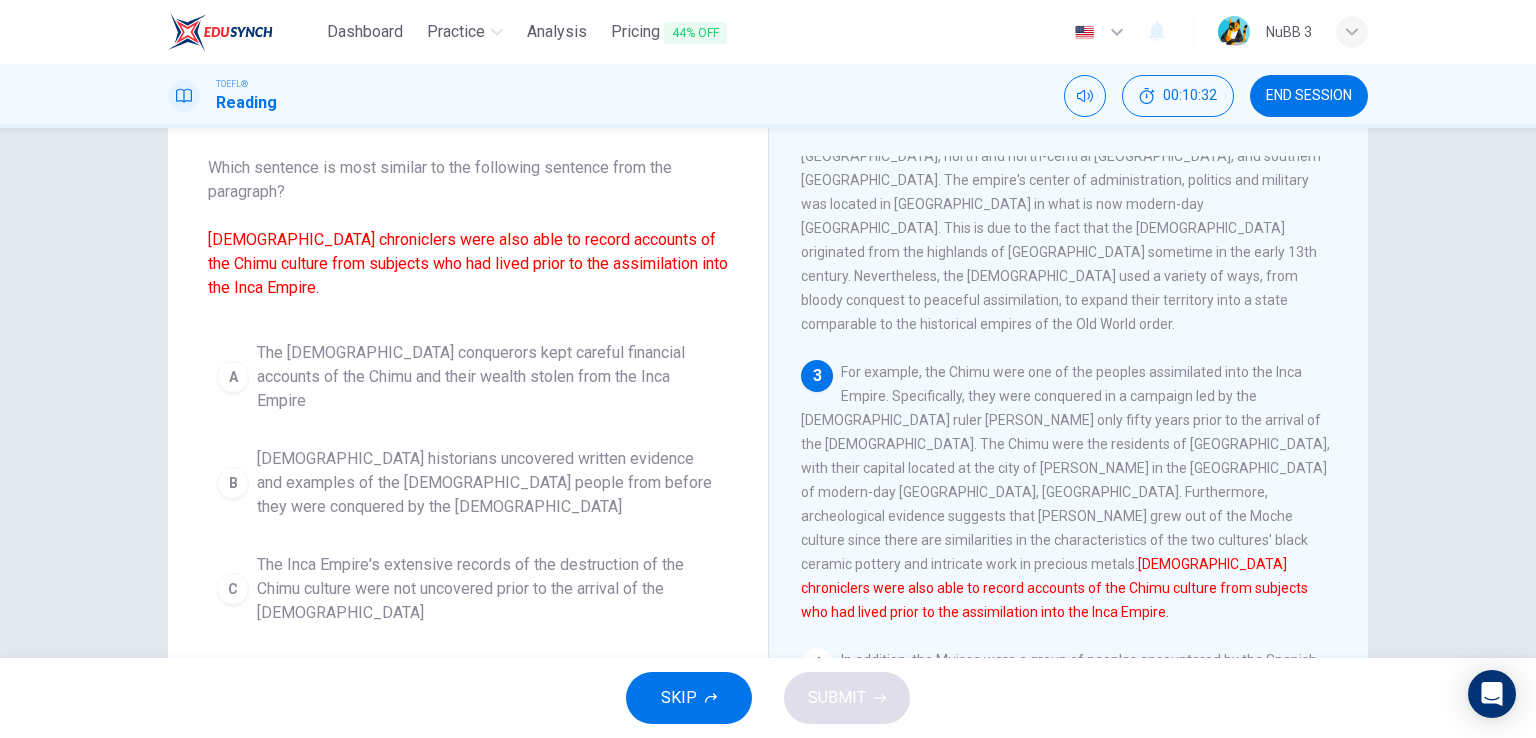 drag, startPoint x: 352, startPoint y: 234, endPoint x: 192, endPoint y: 234, distance: 160 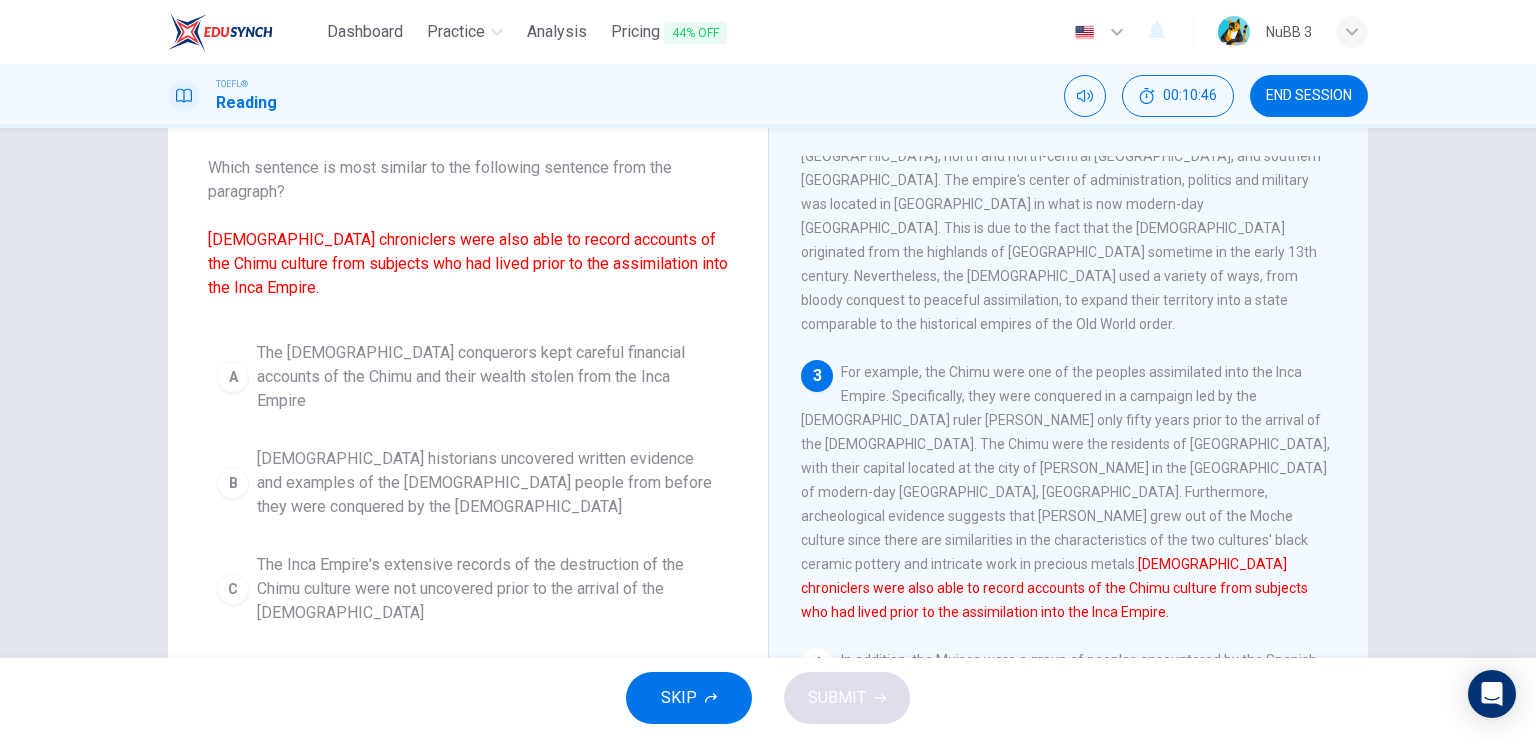 drag, startPoint x: 485, startPoint y: 268, endPoint x: 683, endPoint y: 249, distance: 198.90953 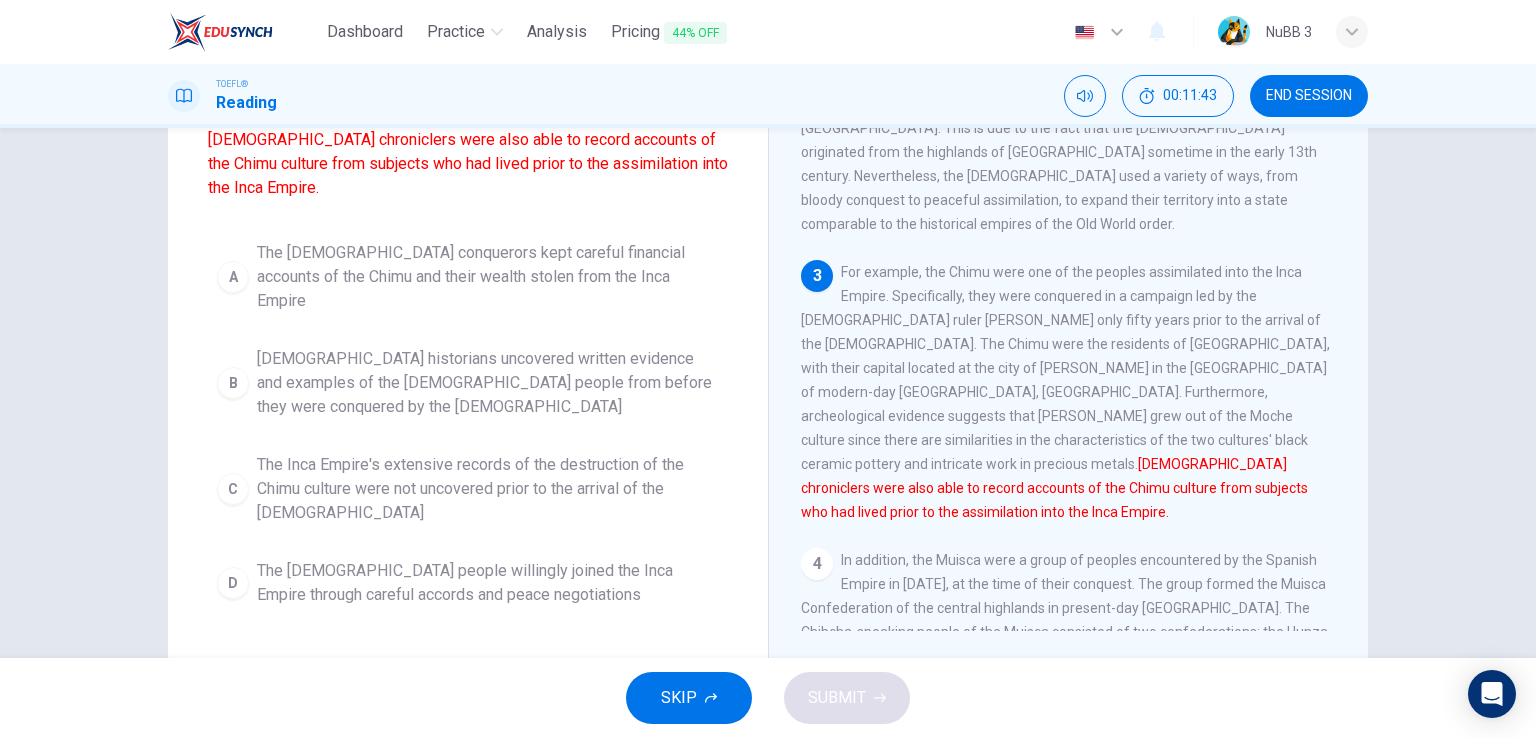 scroll, scrollTop: 245, scrollLeft: 0, axis: vertical 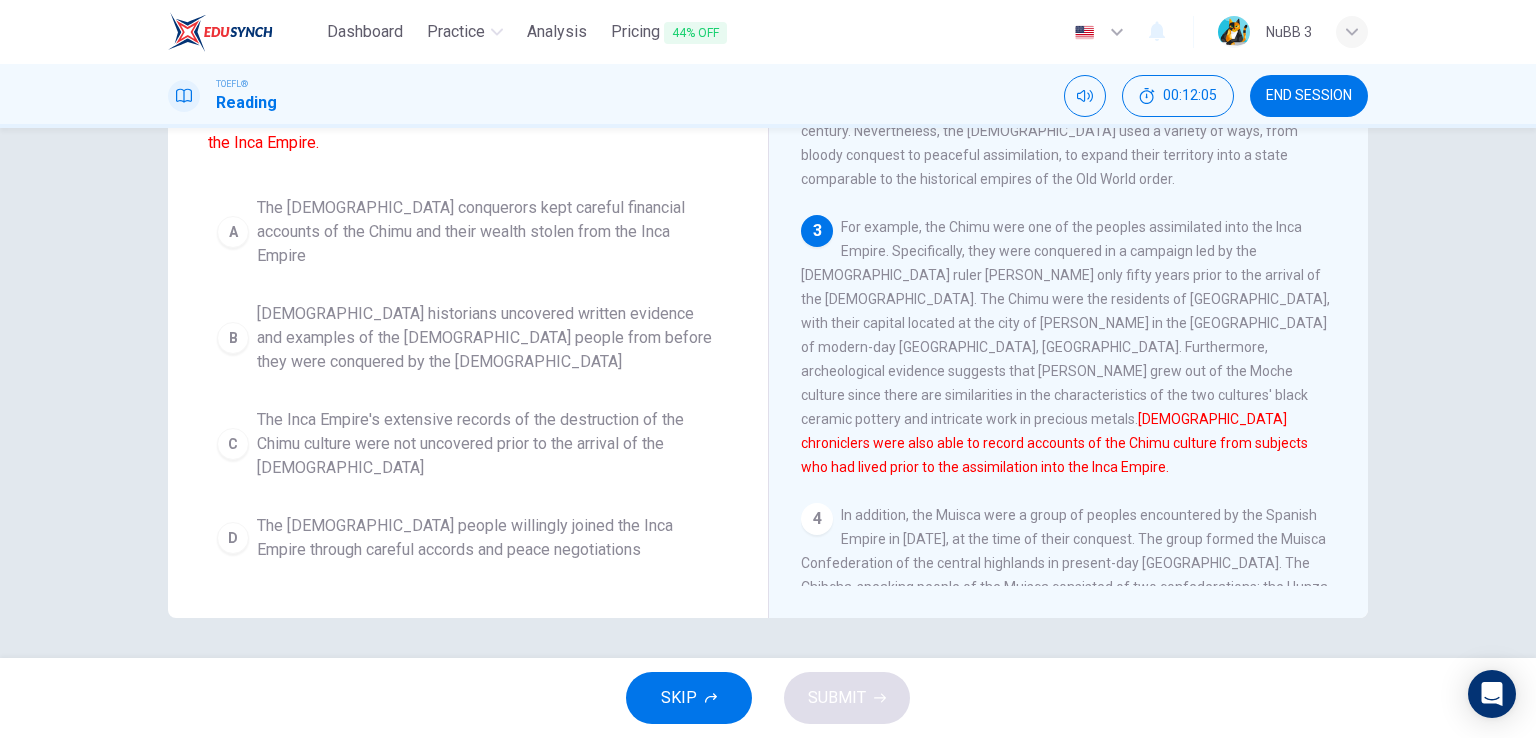 drag, startPoint x: 1150, startPoint y: 175, endPoint x: 1226, endPoint y: 174, distance: 76.00658 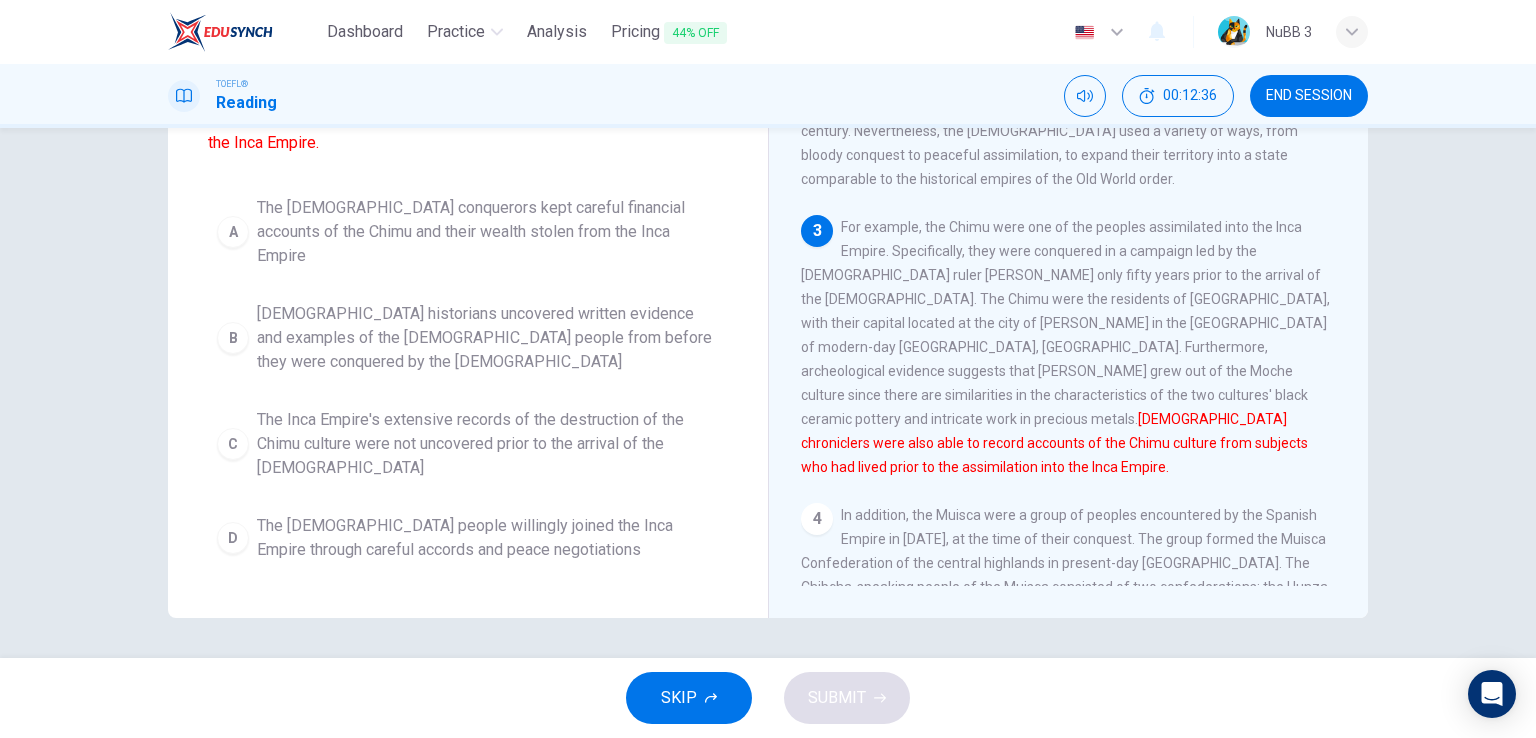 click on "The Spanish conquerors kept careful financial accounts of the Chimu and their wealth stolen from the Inca Empire" at bounding box center [488, 232] 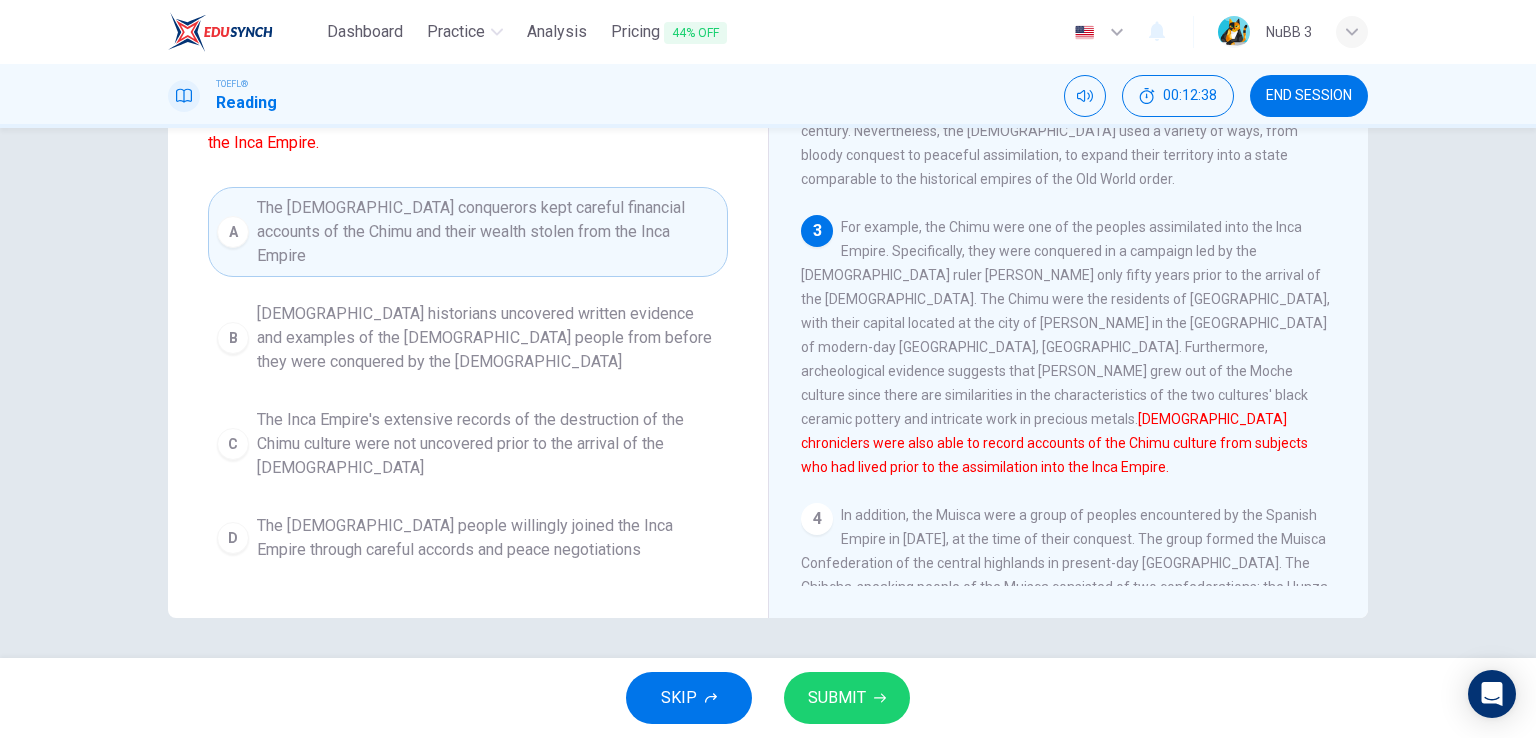 click on "Spanish historians uncovered written evidence and examples of the Chimu people from before they were conquered by the Incas" at bounding box center [488, 338] 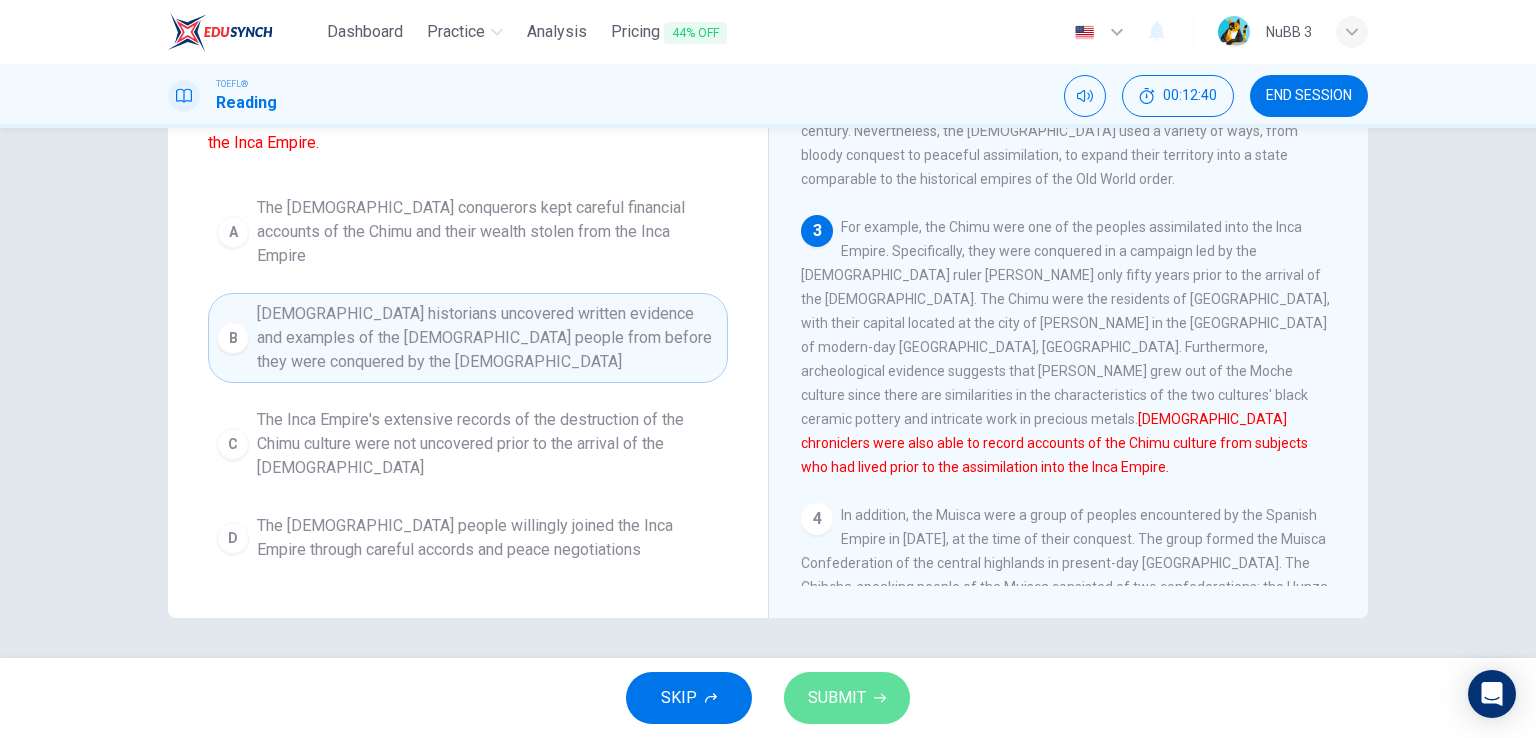 click 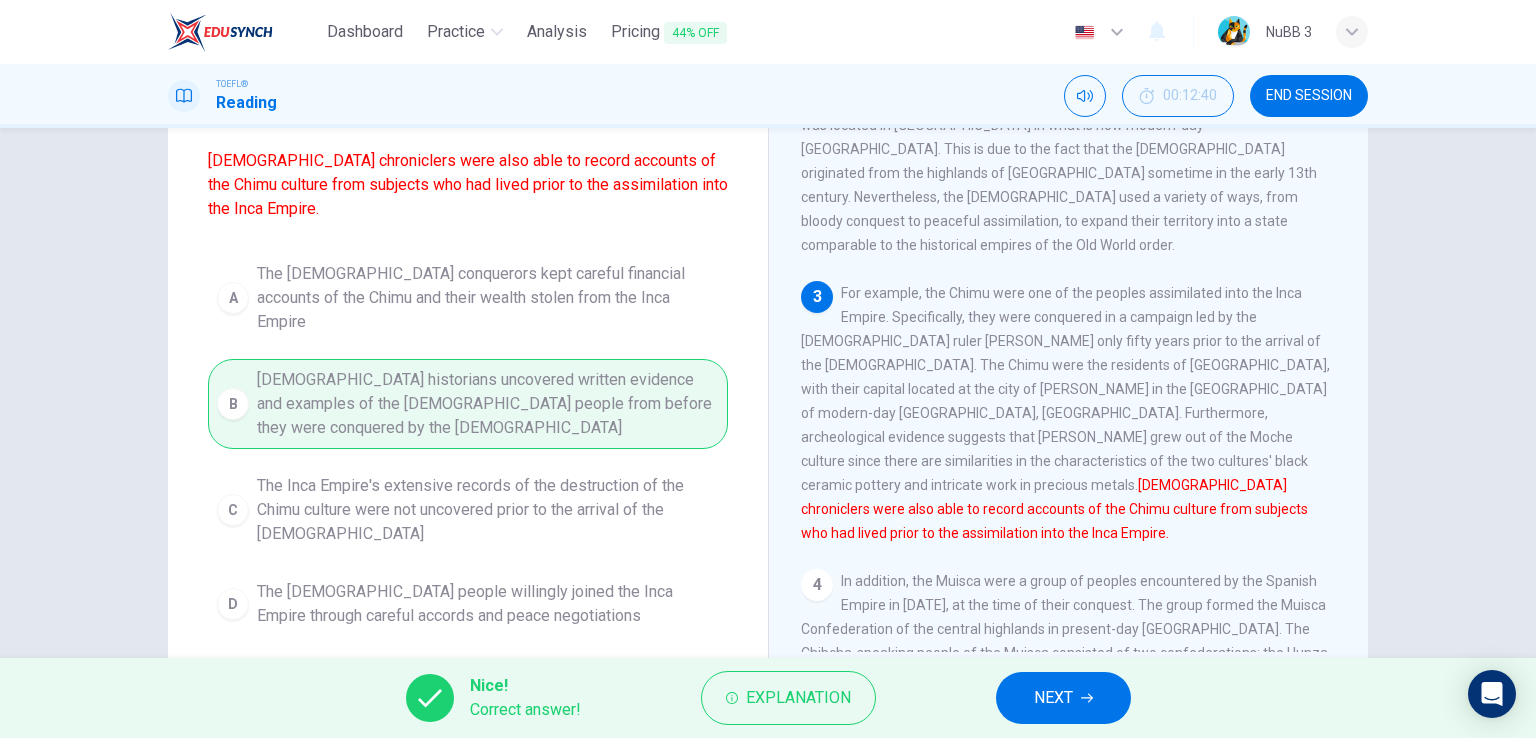 scroll, scrollTop: 145, scrollLeft: 0, axis: vertical 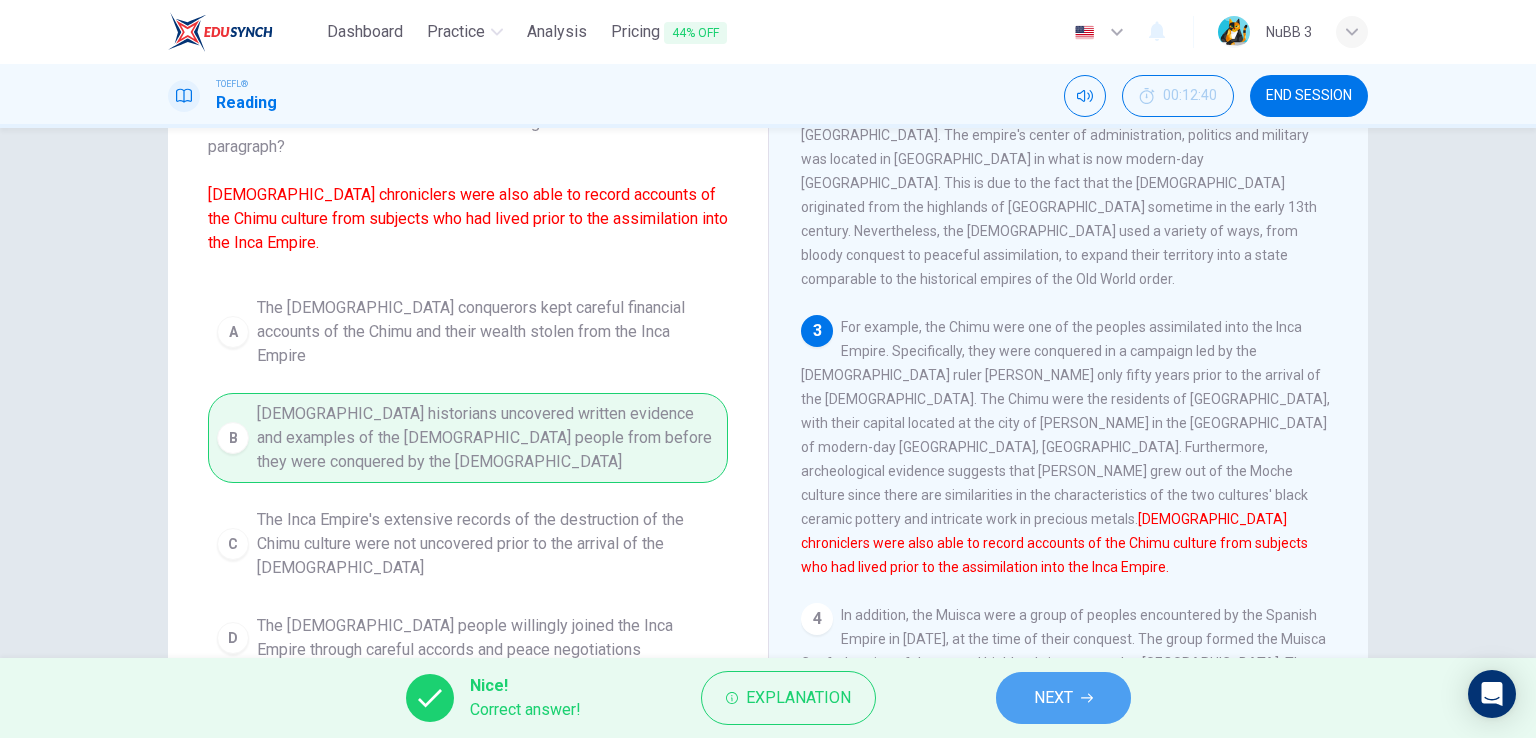 click on "NEXT" at bounding box center (1053, 698) 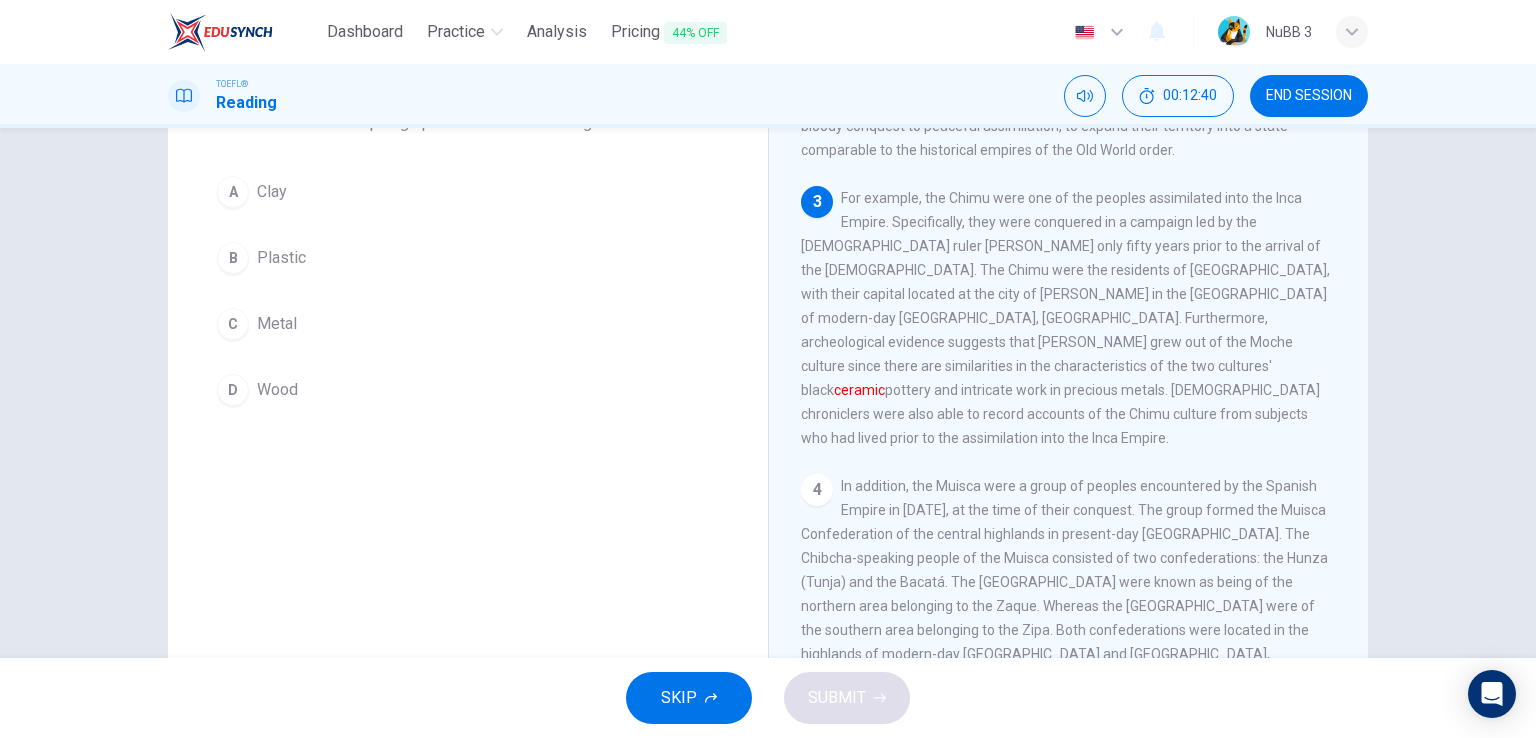 scroll, scrollTop: 692, scrollLeft: 0, axis: vertical 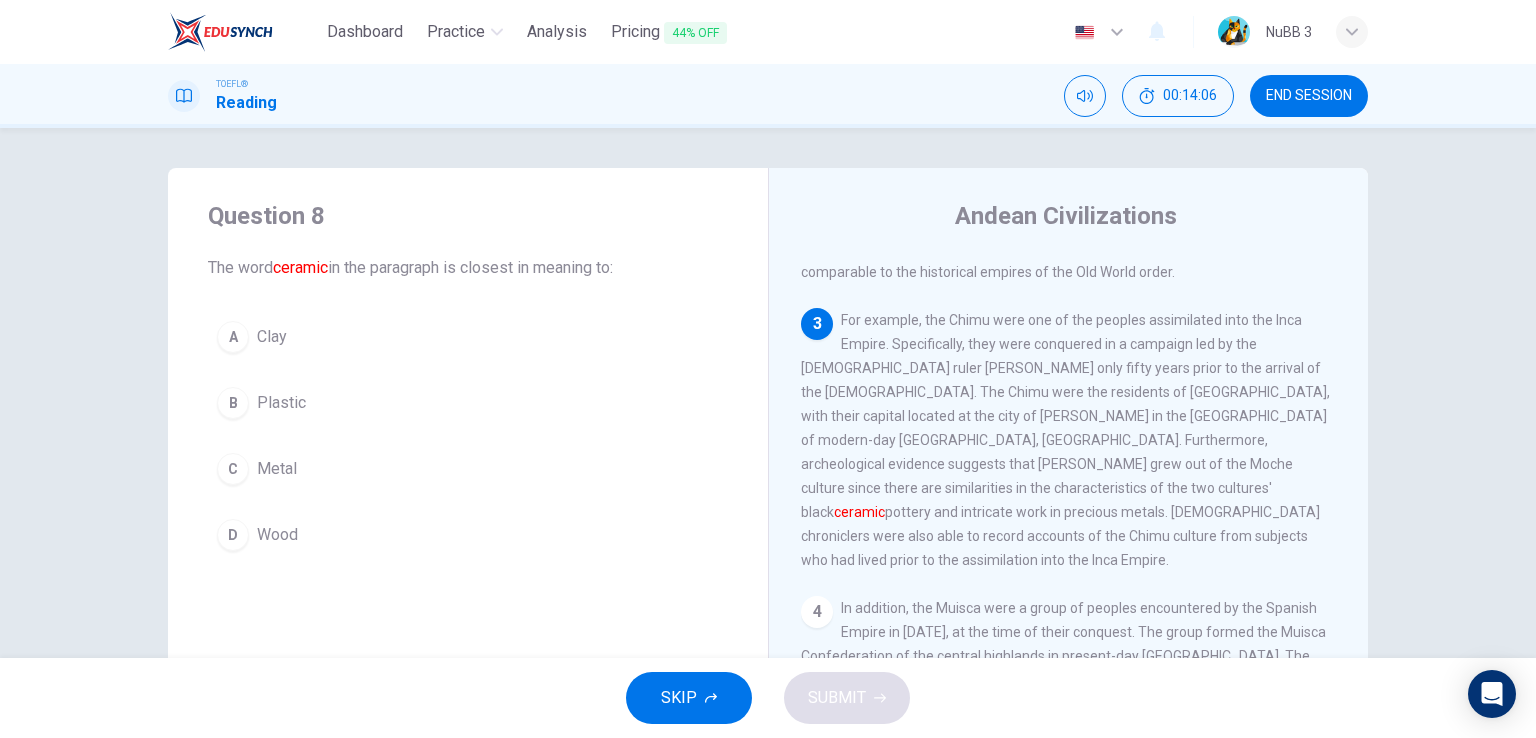 click on "A Clay" at bounding box center [468, 337] 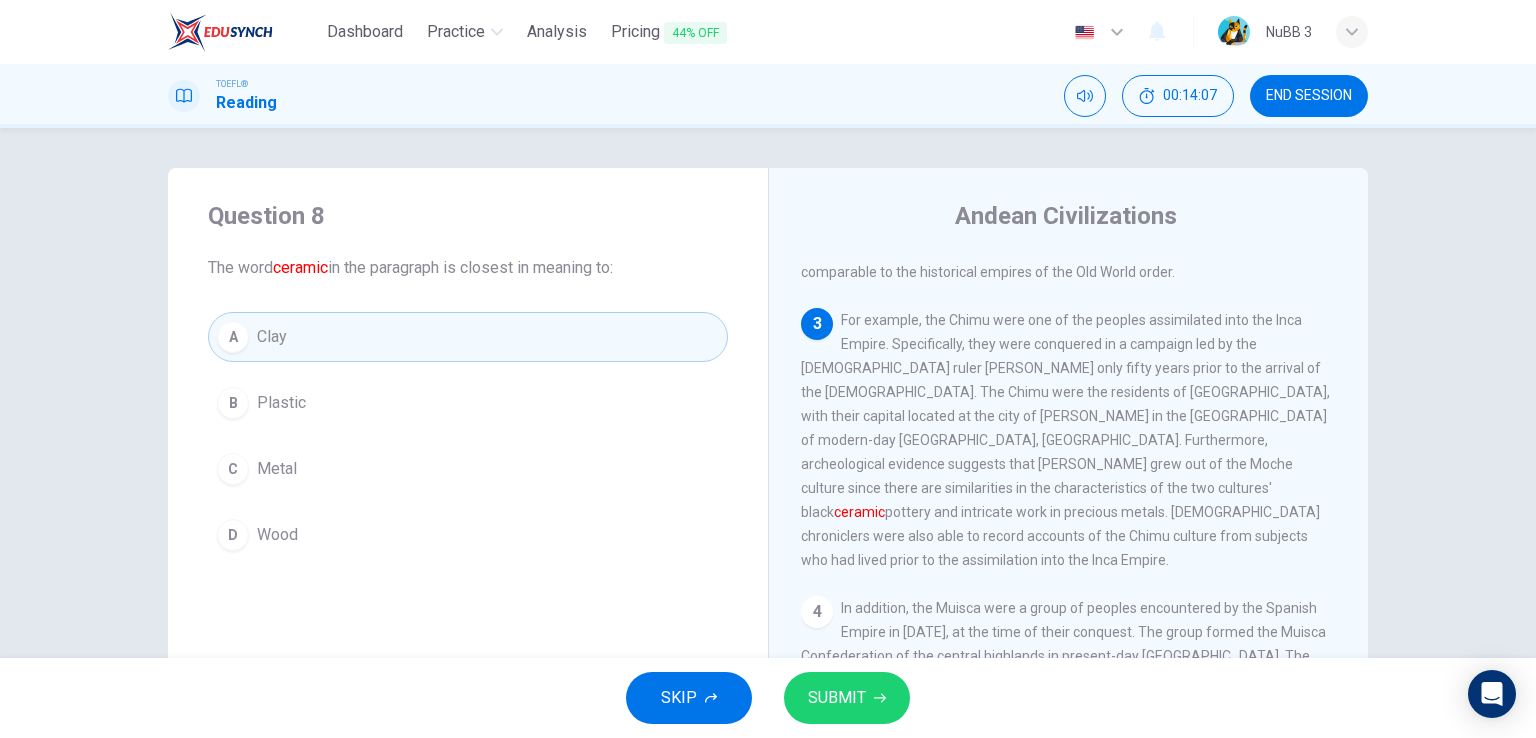 click on "SUBMIT" at bounding box center [837, 698] 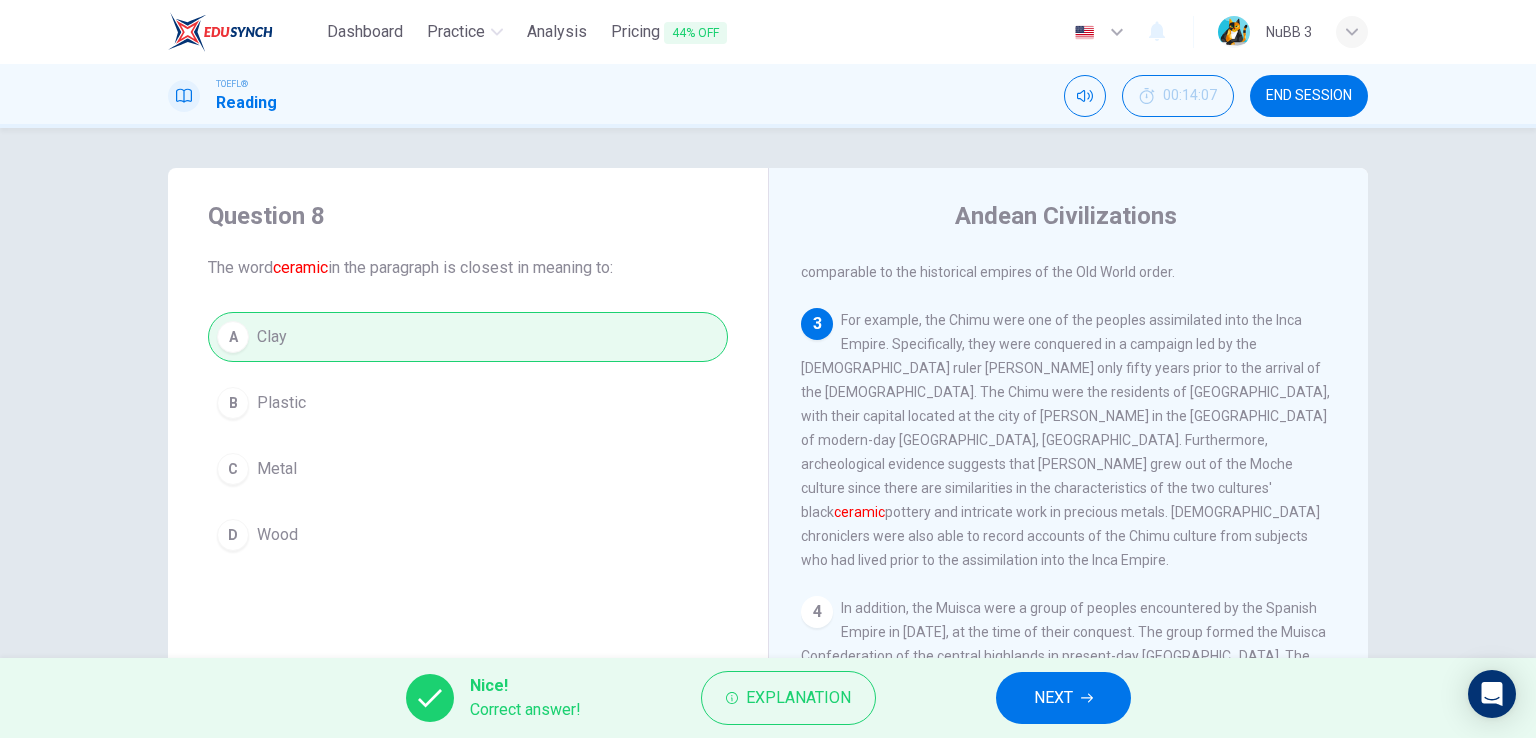 click on "NEXT" at bounding box center (1053, 698) 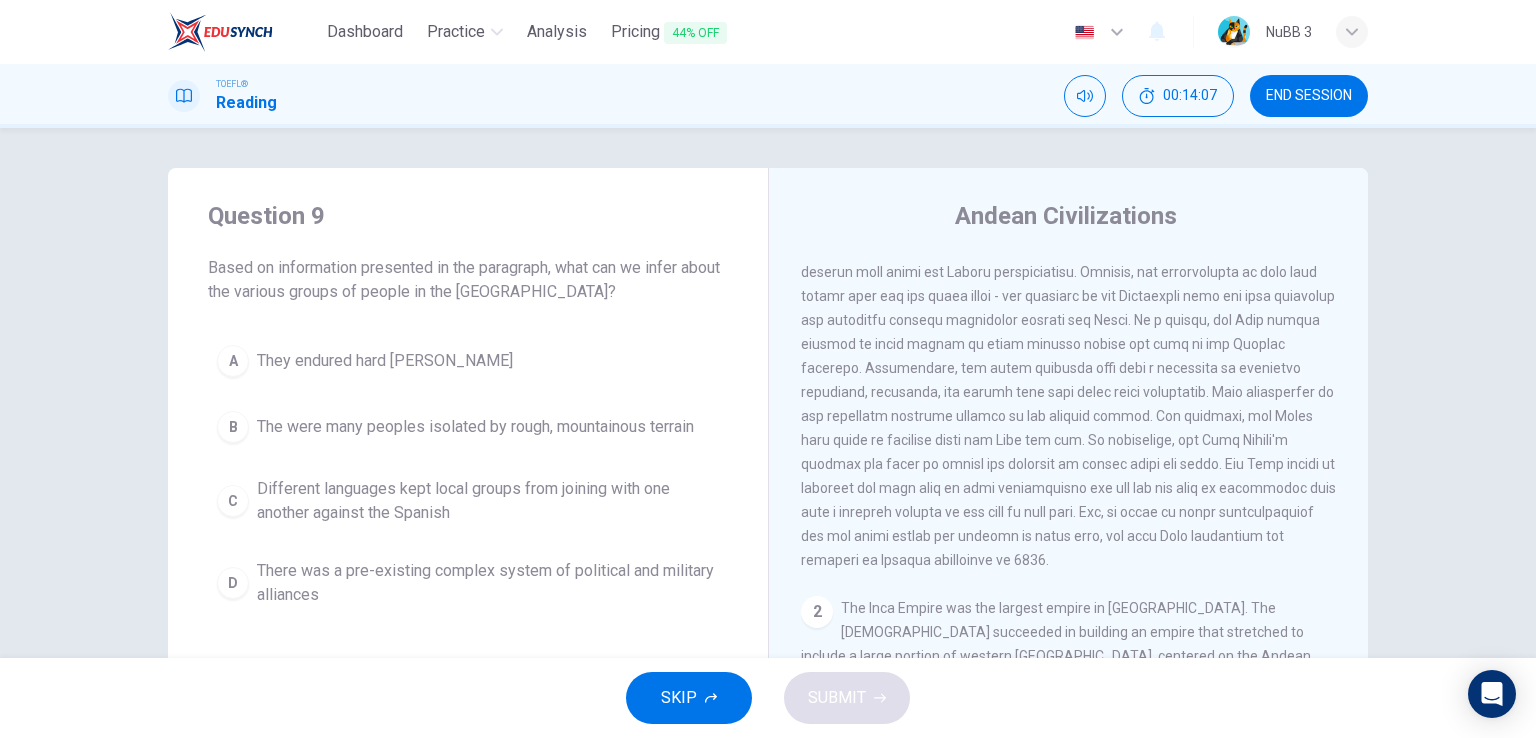 scroll, scrollTop: 0, scrollLeft: 0, axis: both 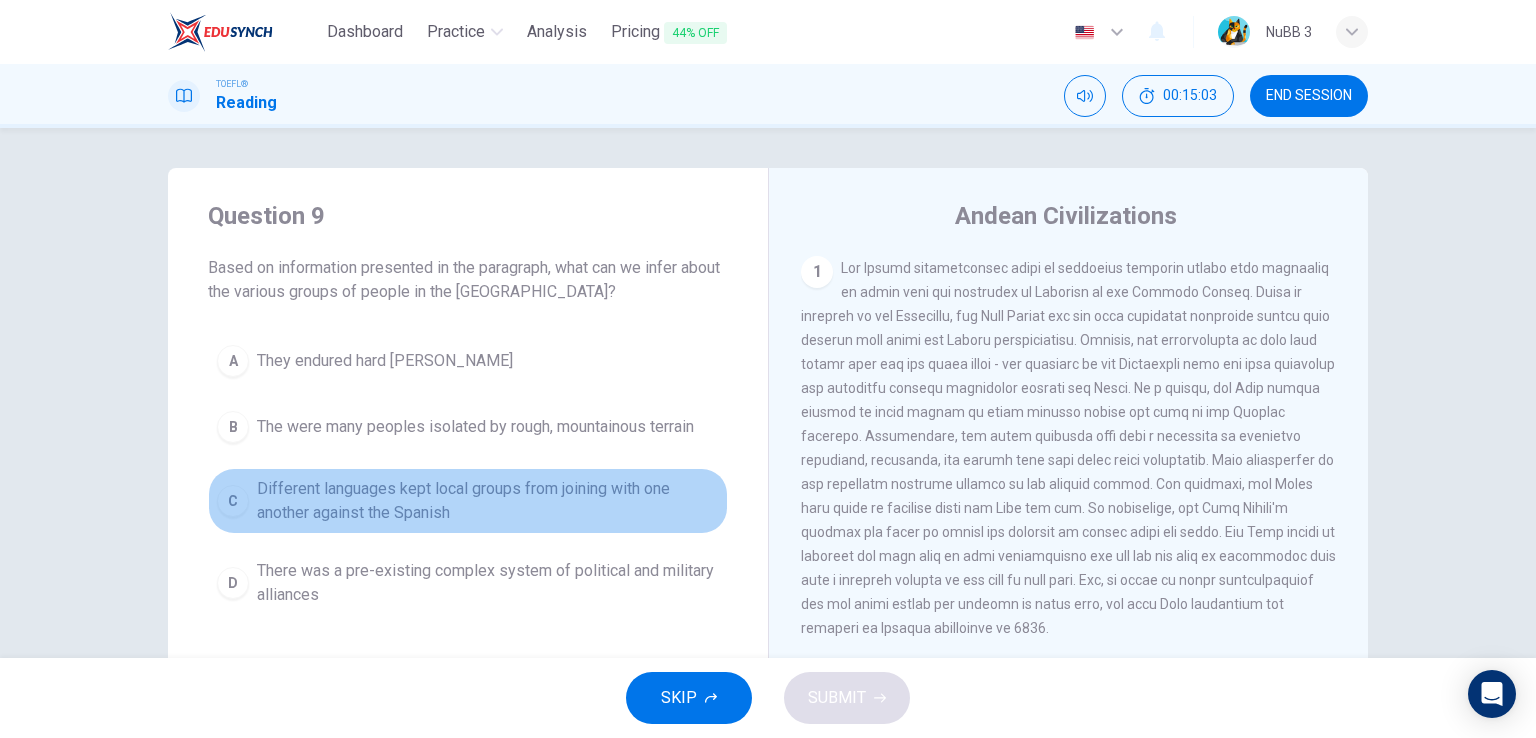 click on "Different languages kept local groups from joining with one another against the Spanish" at bounding box center [488, 501] 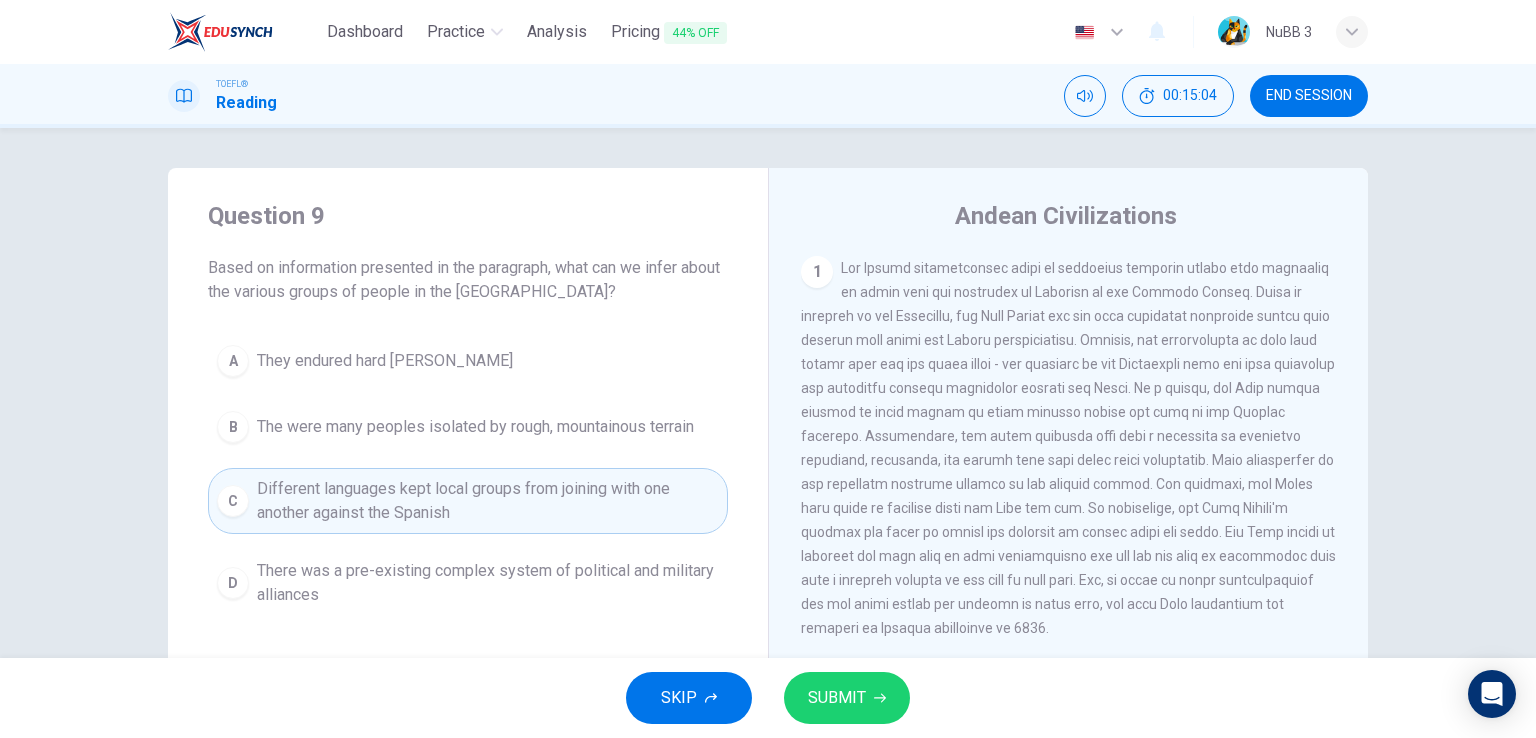 click on "SUBMIT" at bounding box center [847, 698] 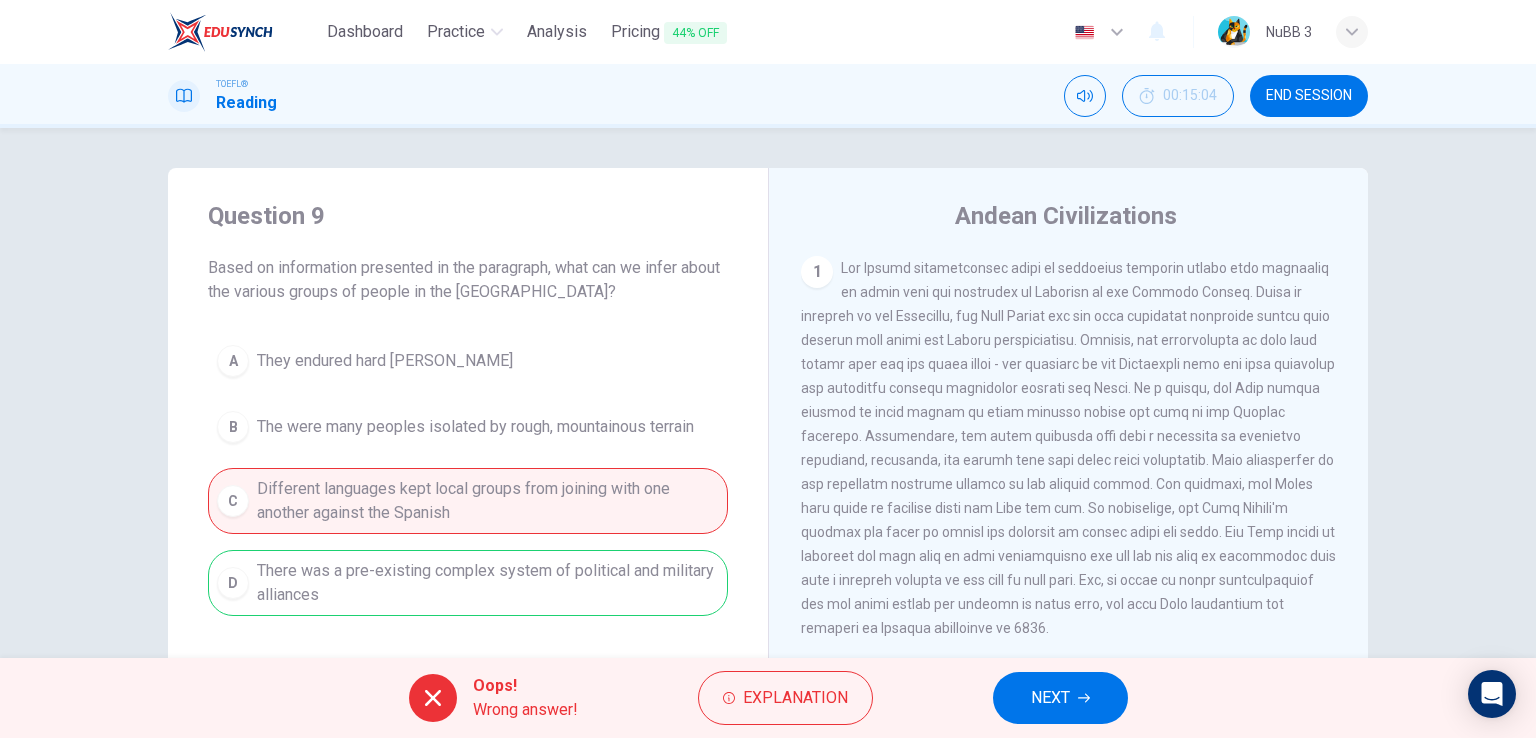 click on "NEXT" at bounding box center [1050, 698] 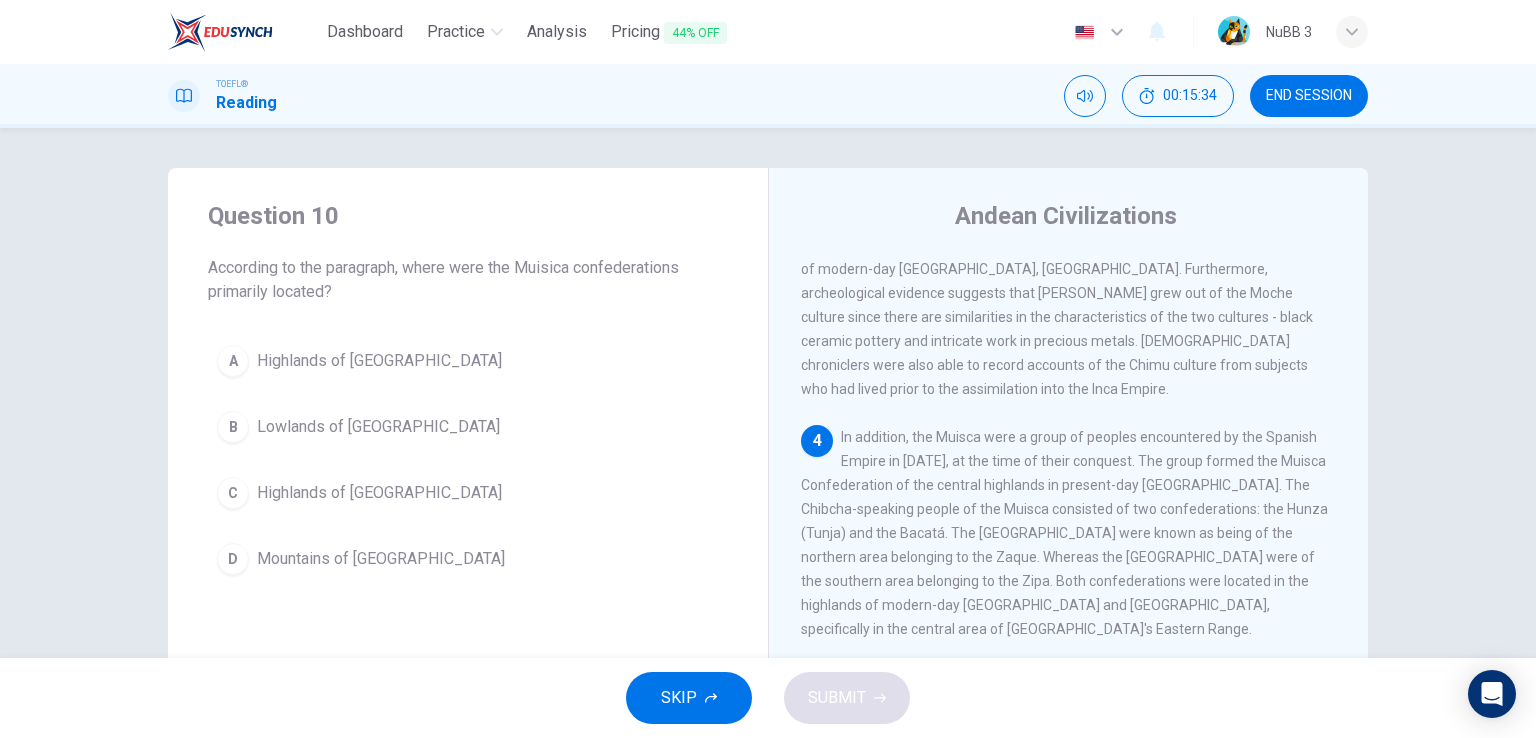 scroll, scrollTop: 963, scrollLeft: 0, axis: vertical 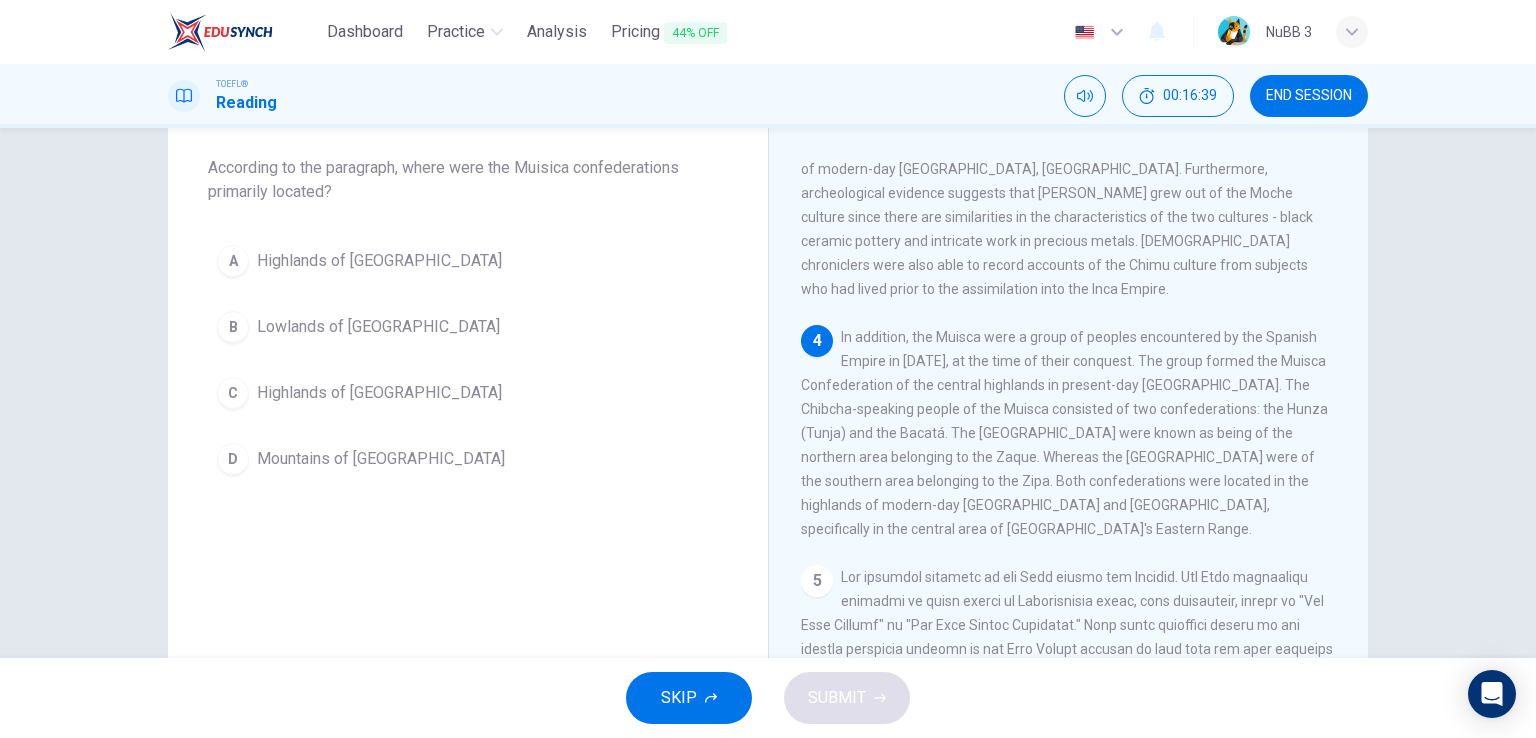 drag, startPoint x: 993, startPoint y: 304, endPoint x: 1077, endPoint y: 293, distance: 84.71718 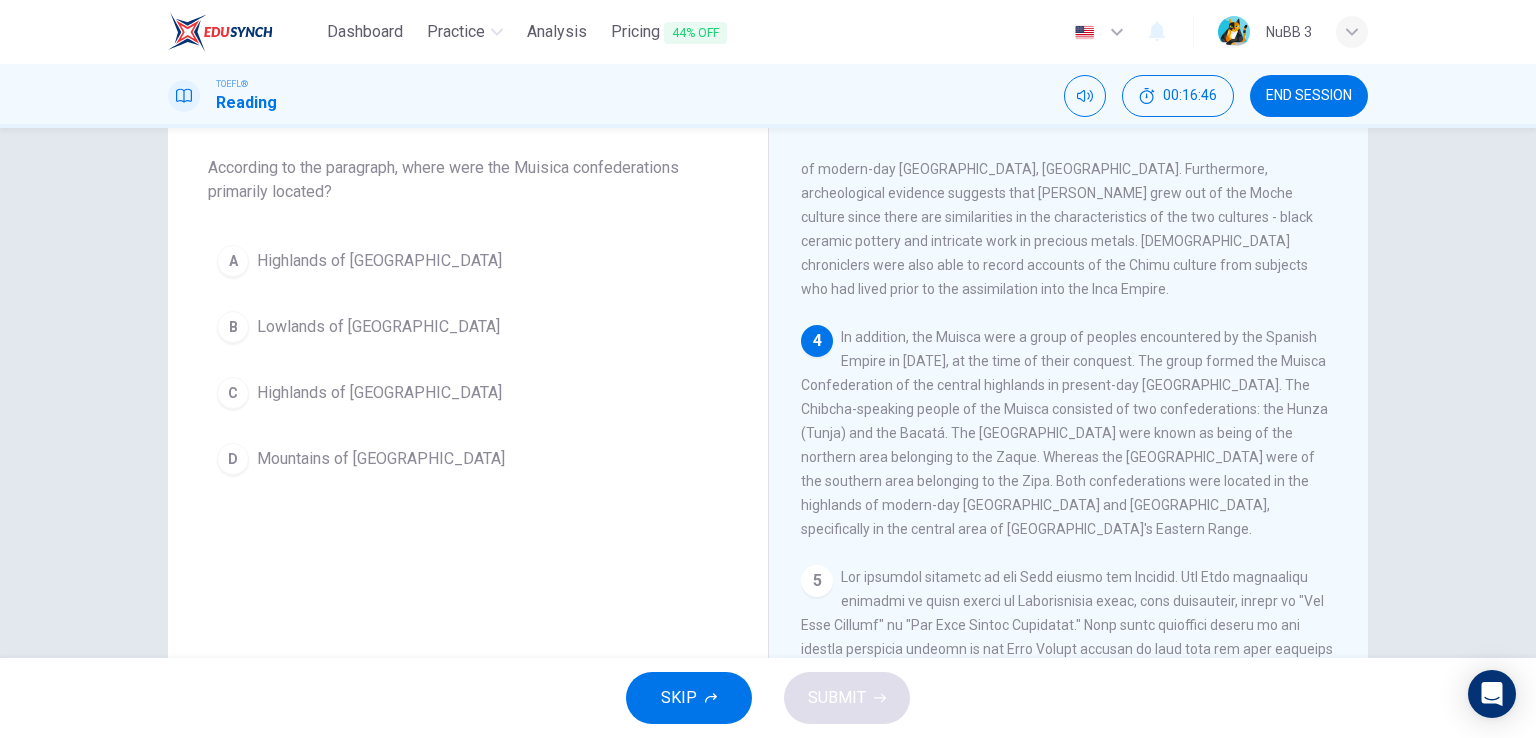 click on "Highlands of Colombia" at bounding box center [379, 393] 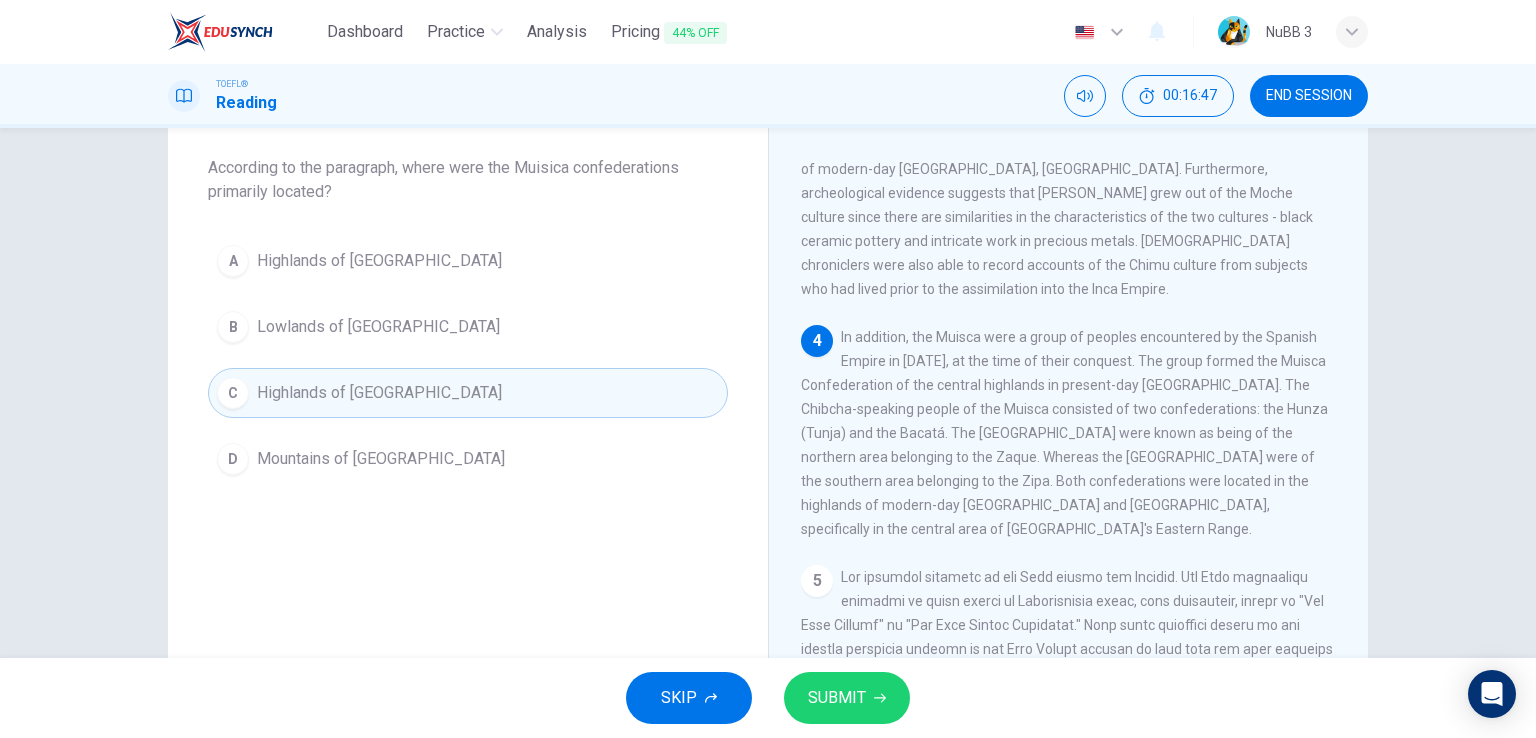 click on "SUBMIT" at bounding box center (847, 698) 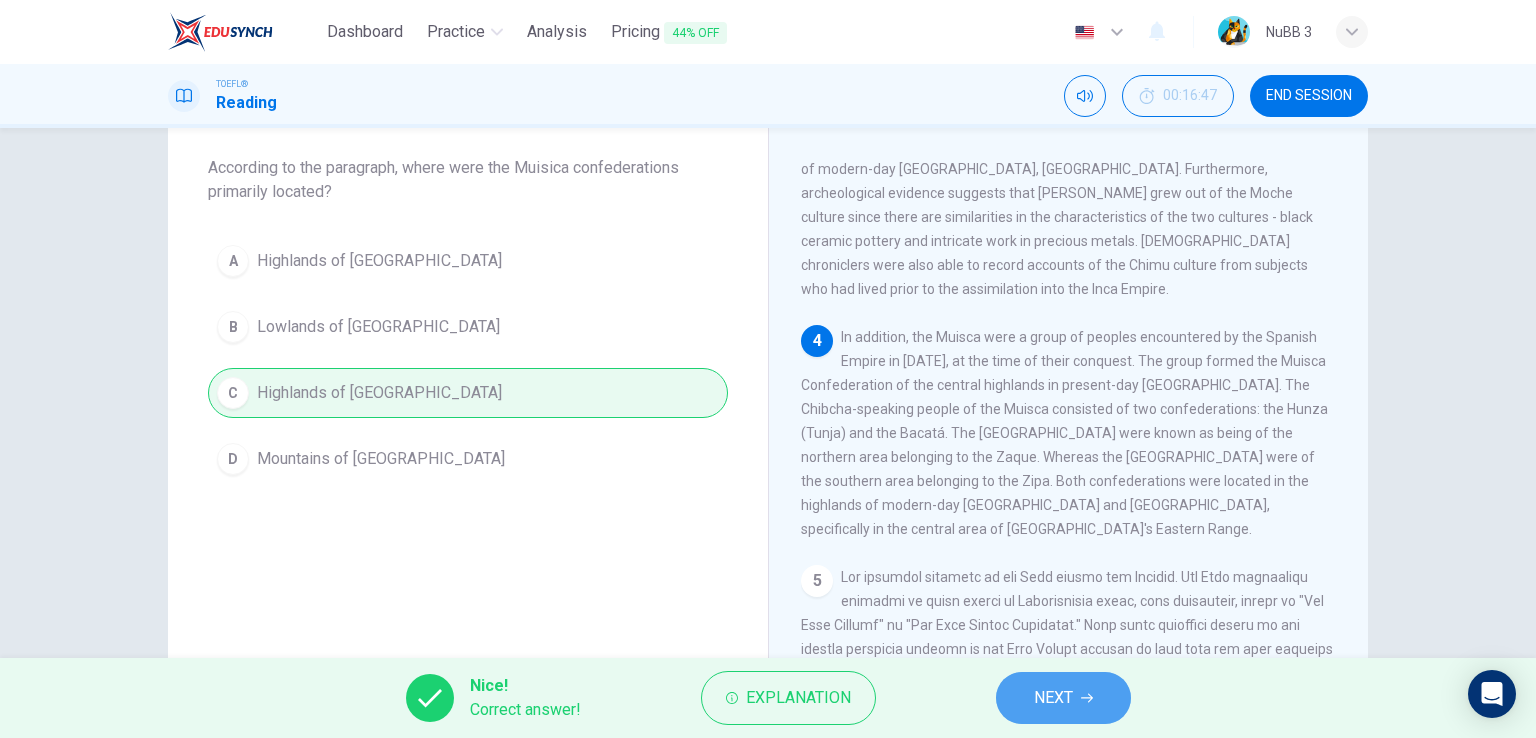 click on "NEXT" at bounding box center [1053, 698] 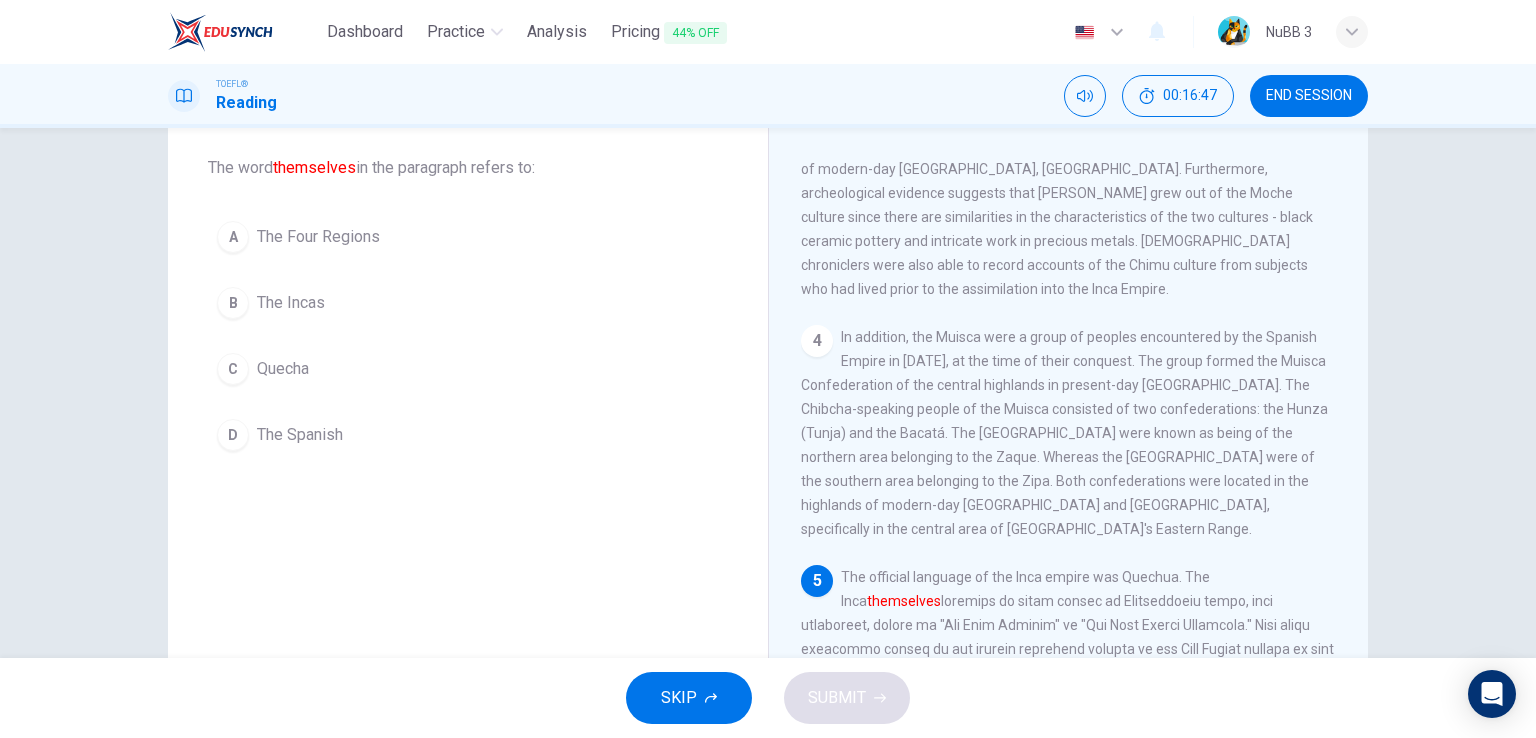 scroll, scrollTop: 983, scrollLeft: 0, axis: vertical 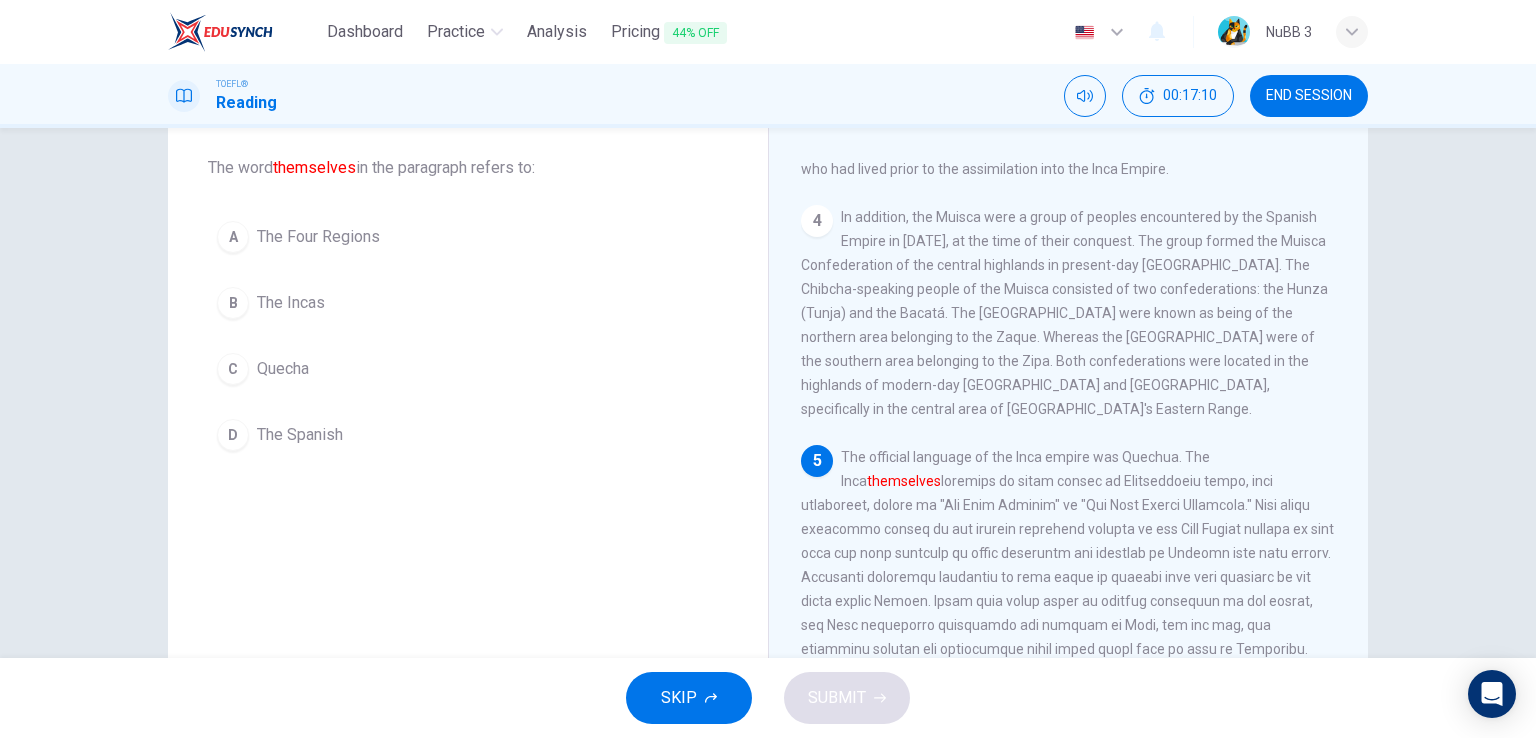click on "B The Incas" at bounding box center [468, 303] 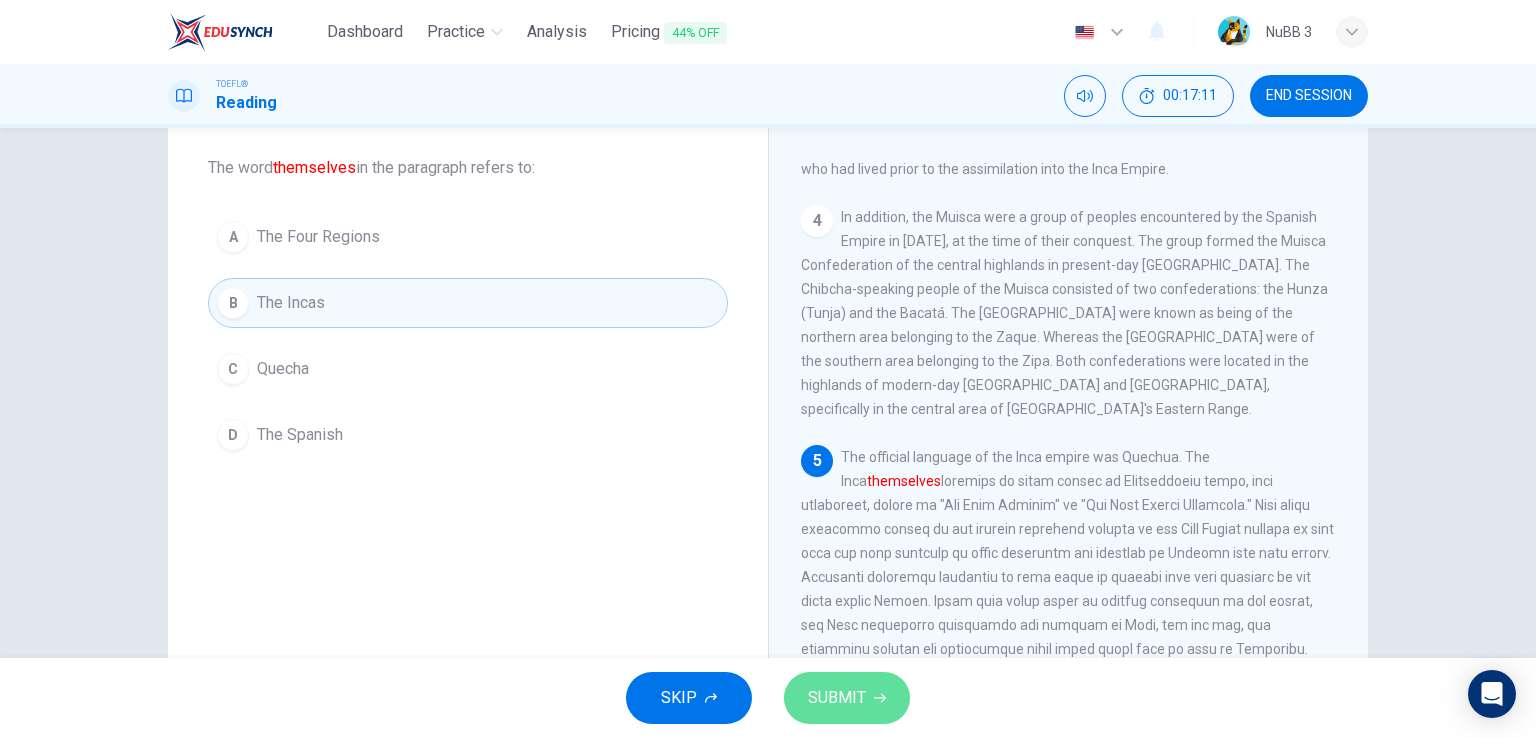 click on "SUBMIT" at bounding box center (837, 698) 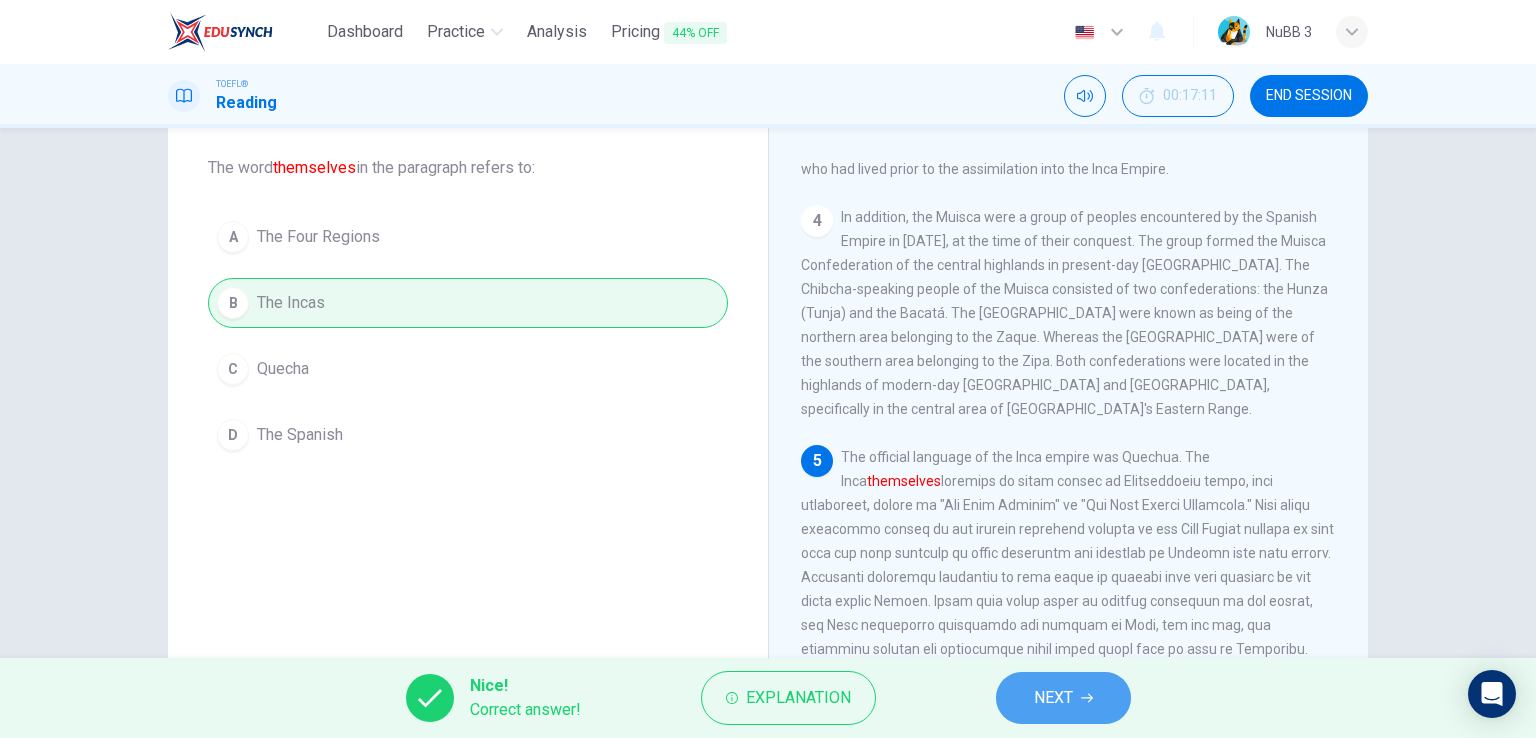 click on "NEXT" at bounding box center [1053, 698] 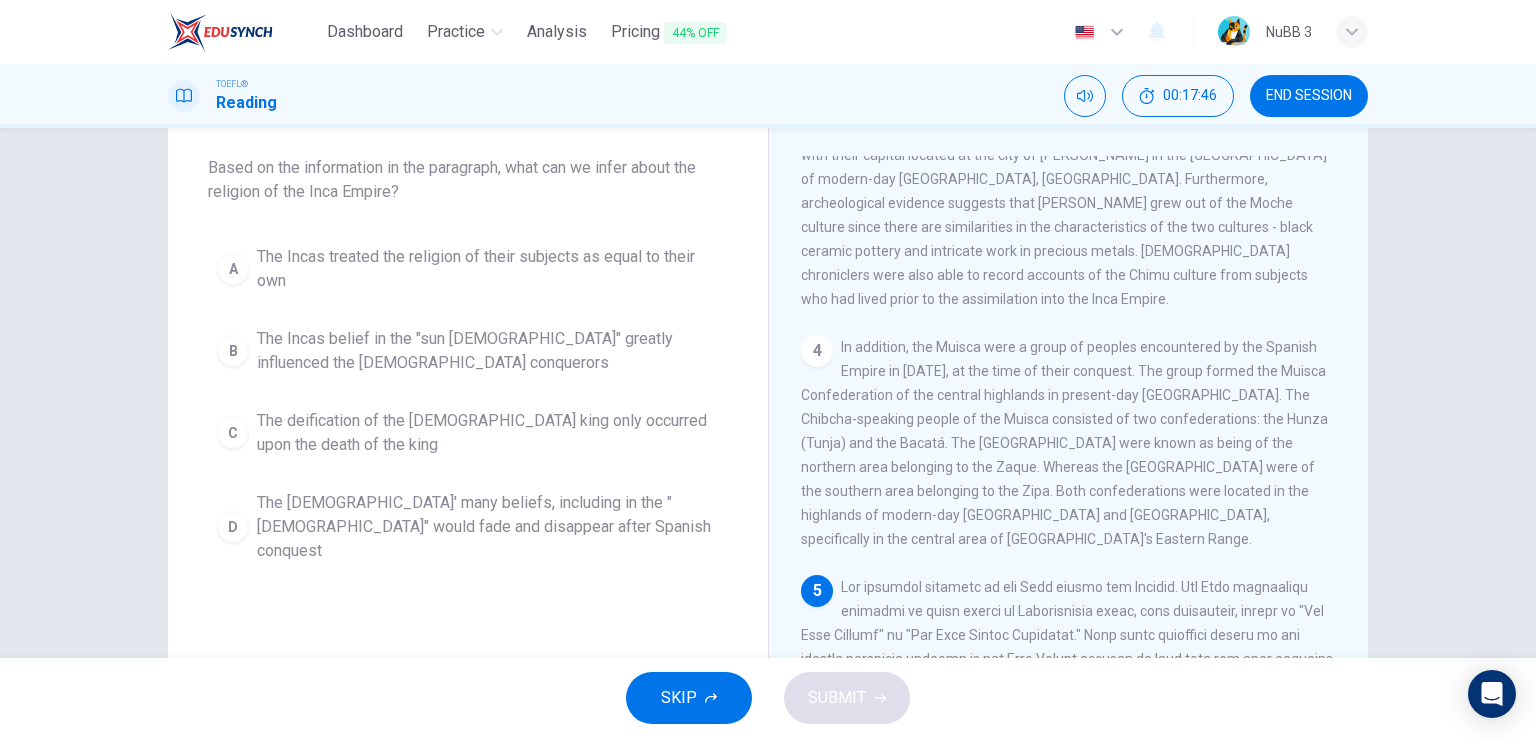 scroll, scrollTop: 983, scrollLeft: 0, axis: vertical 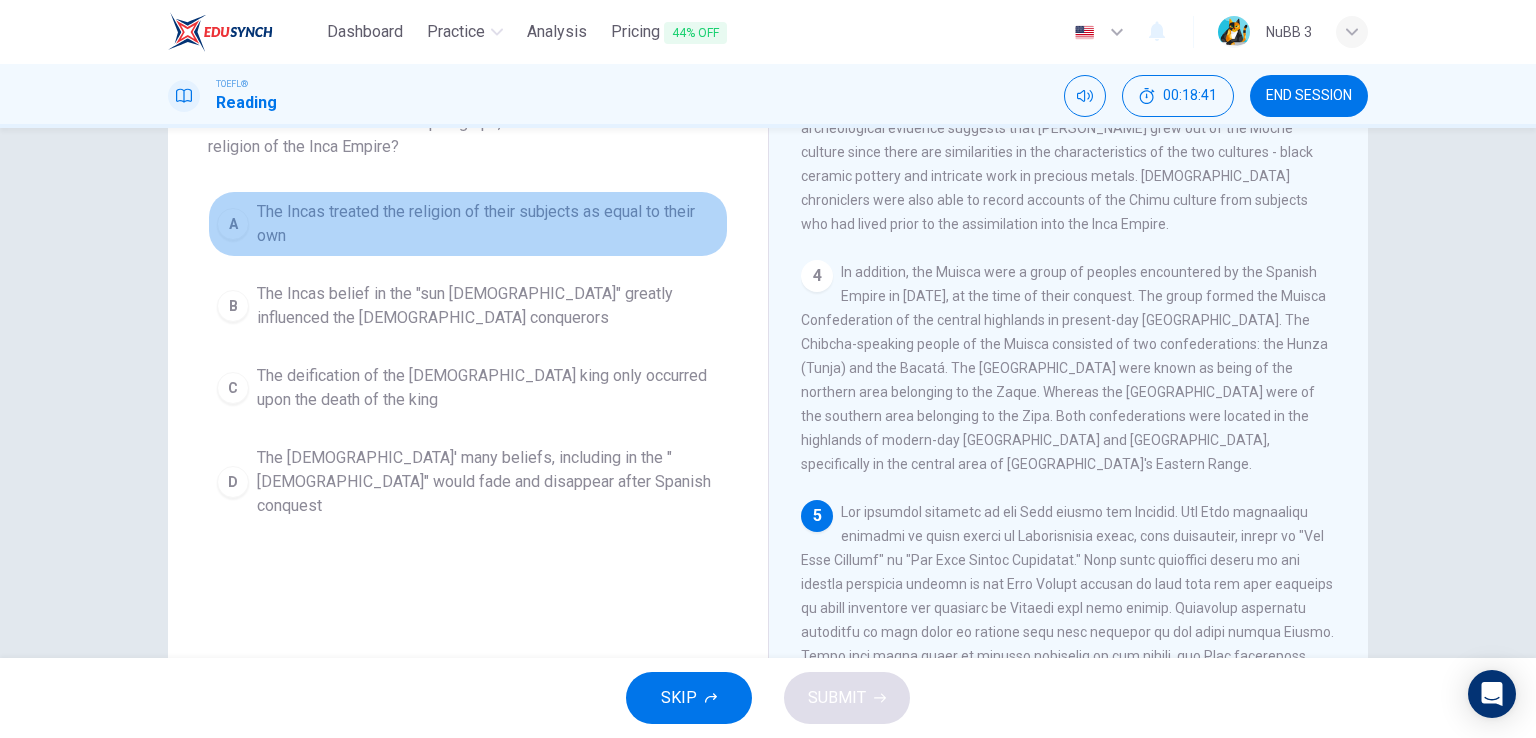 click on "The Incas treated the religion of their subjects as equal to their own" at bounding box center [488, 224] 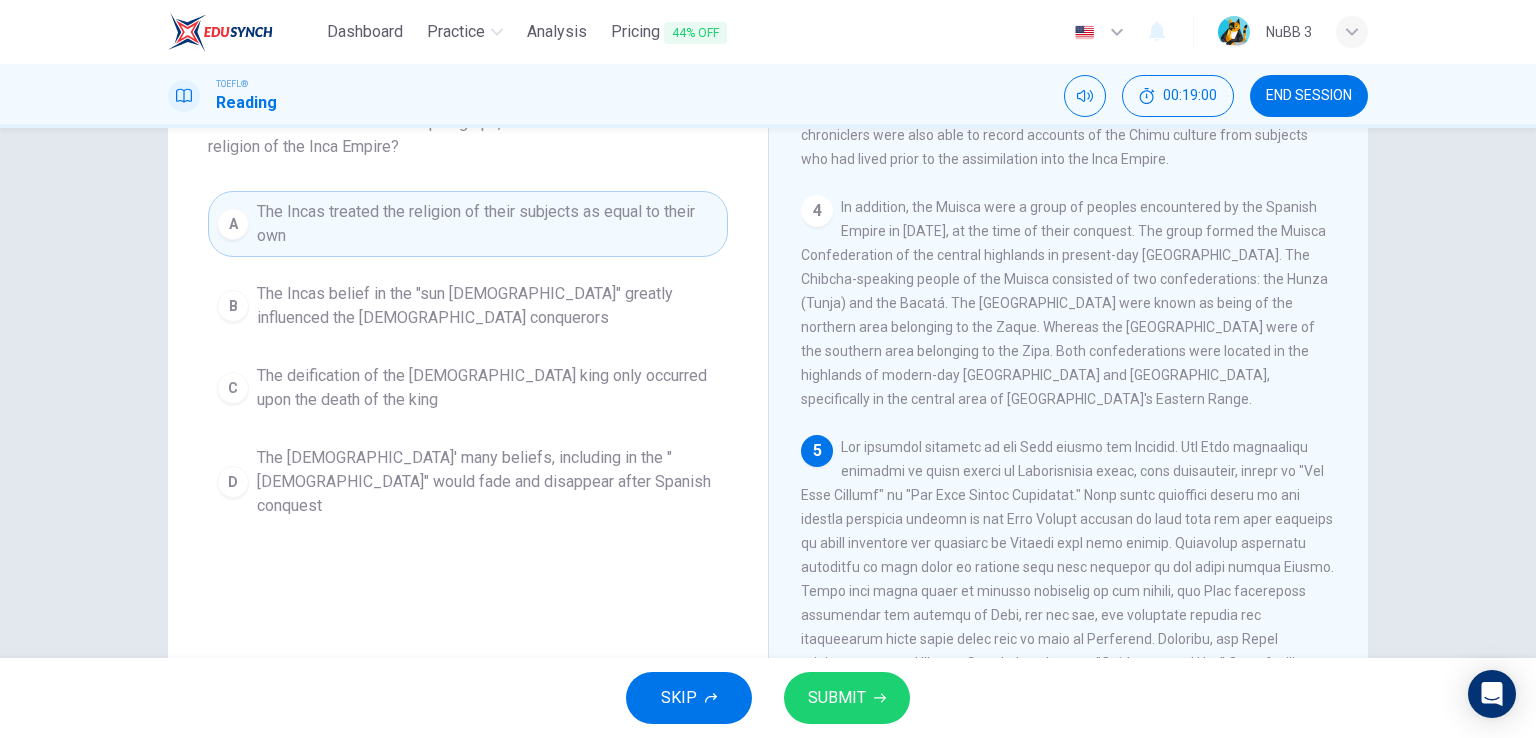 scroll, scrollTop: 983, scrollLeft: 0, axis: vertical 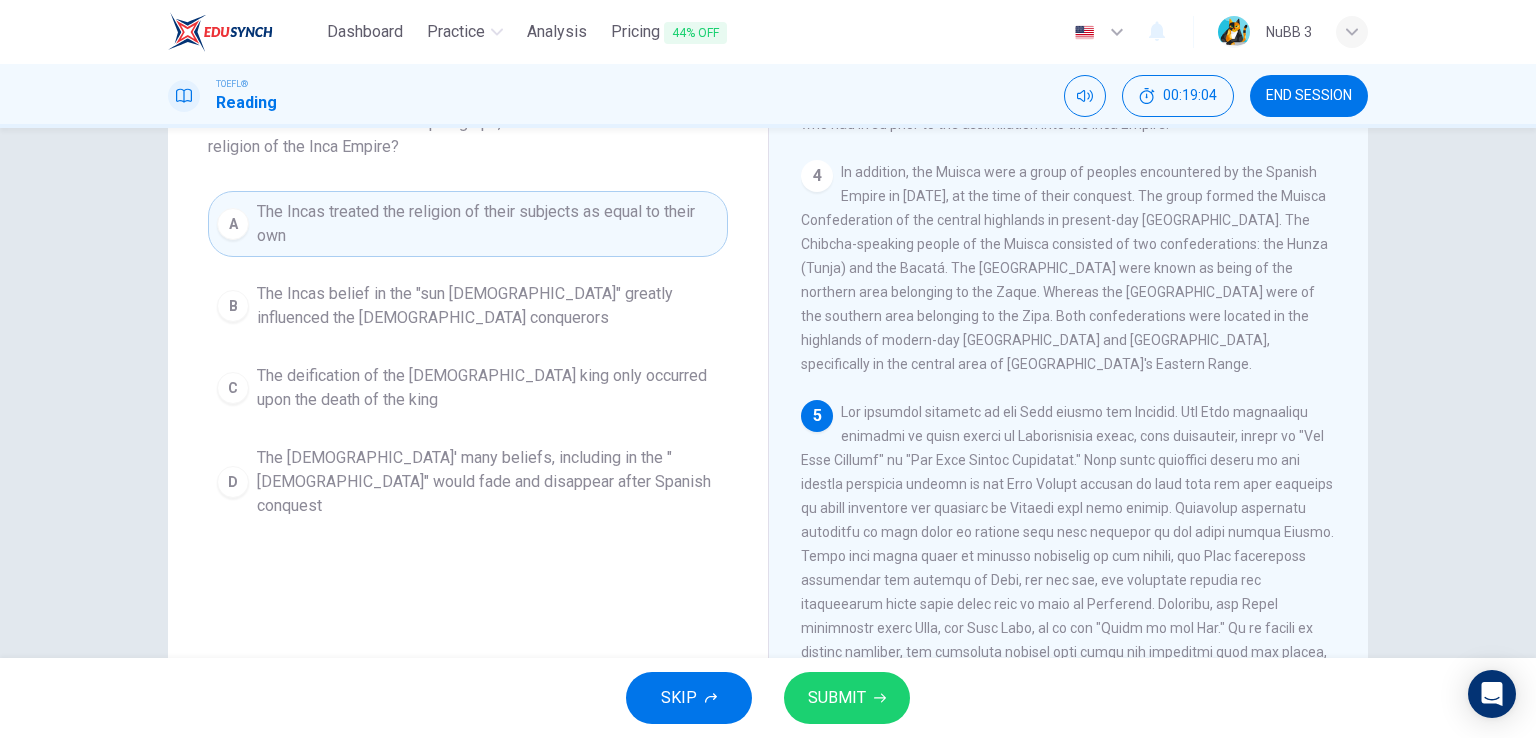 click on "SKIP SUBMIT" at bounding box center [768, 698] 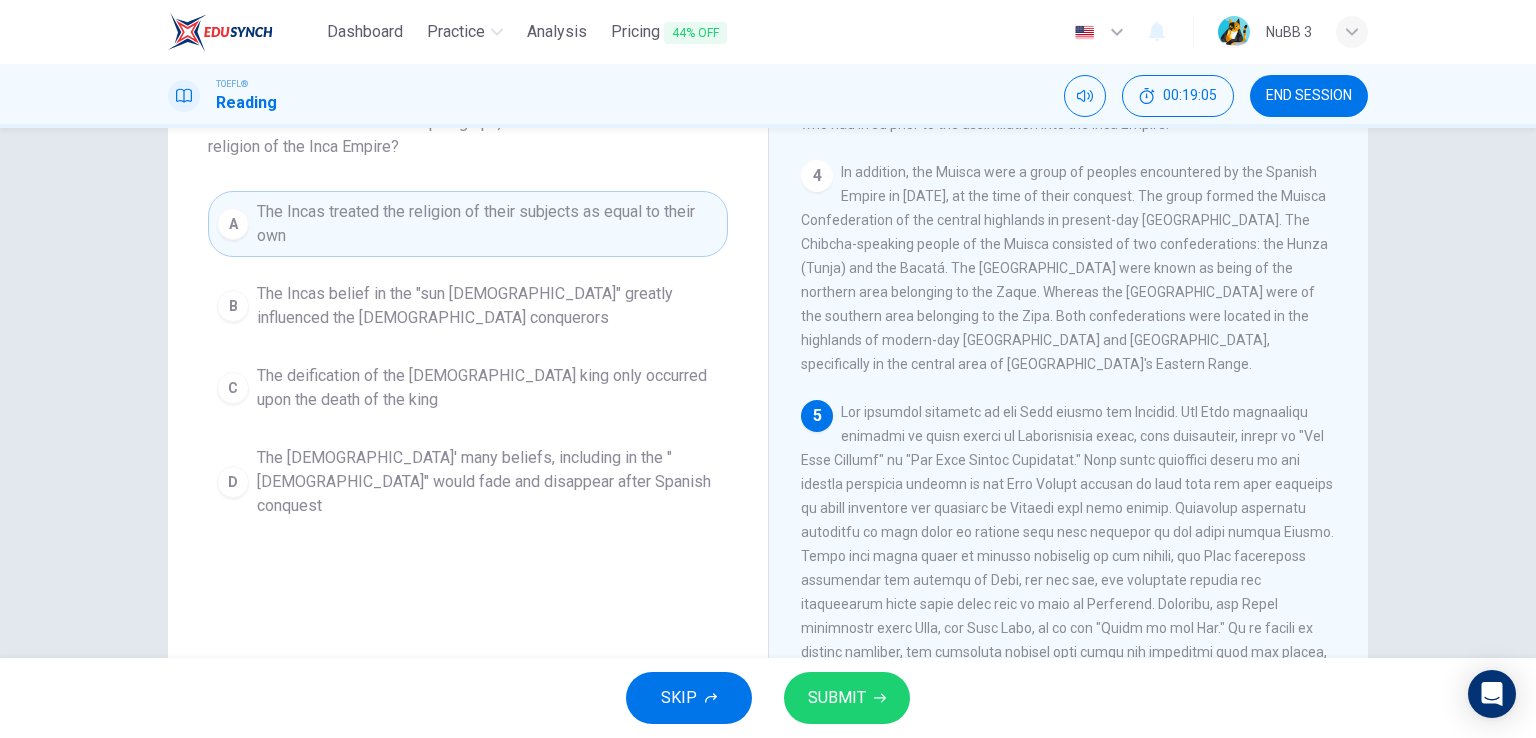 click on "SUBMIT" at bounding box center [847, 698] 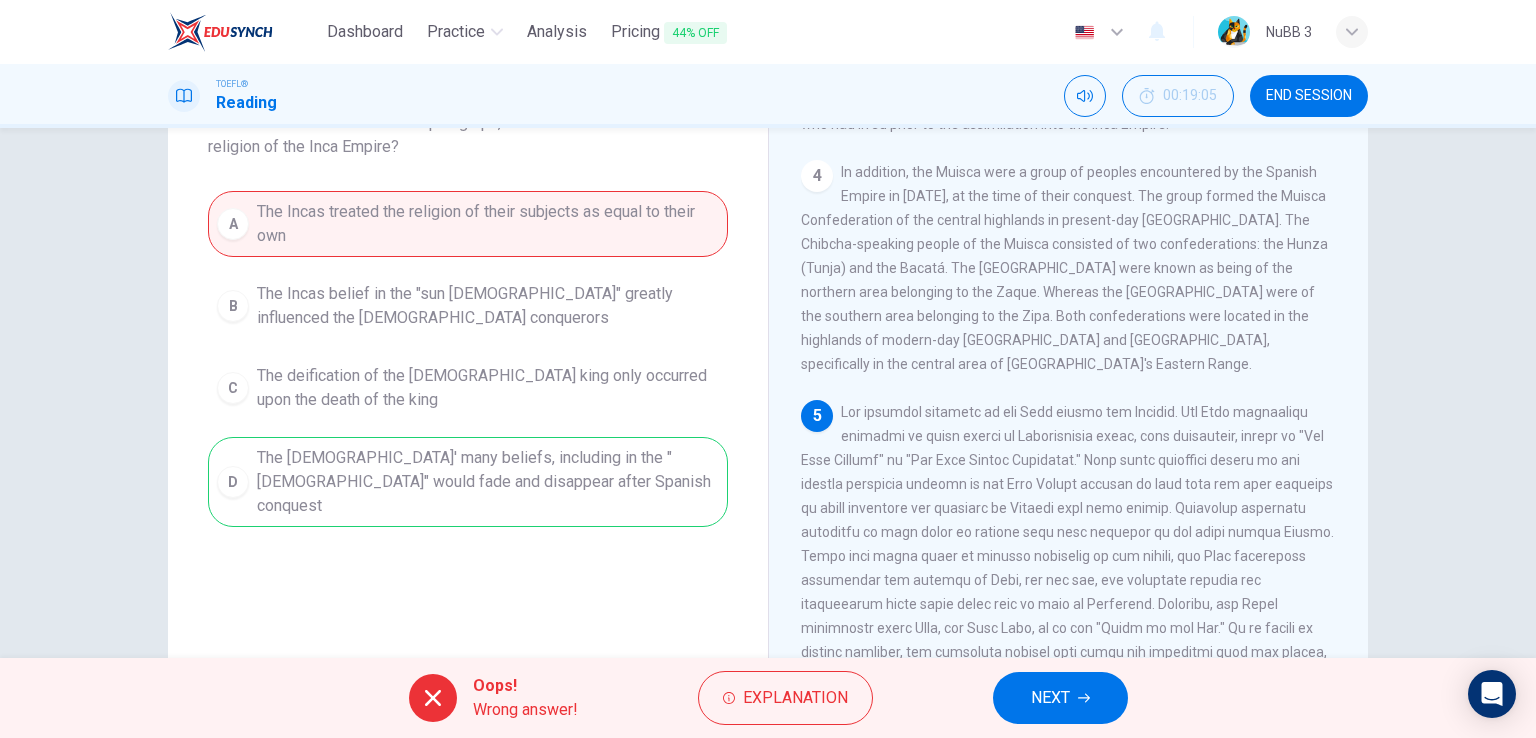 scroll, scrollTop: 245, scrollLeft: 0, axis: vertical 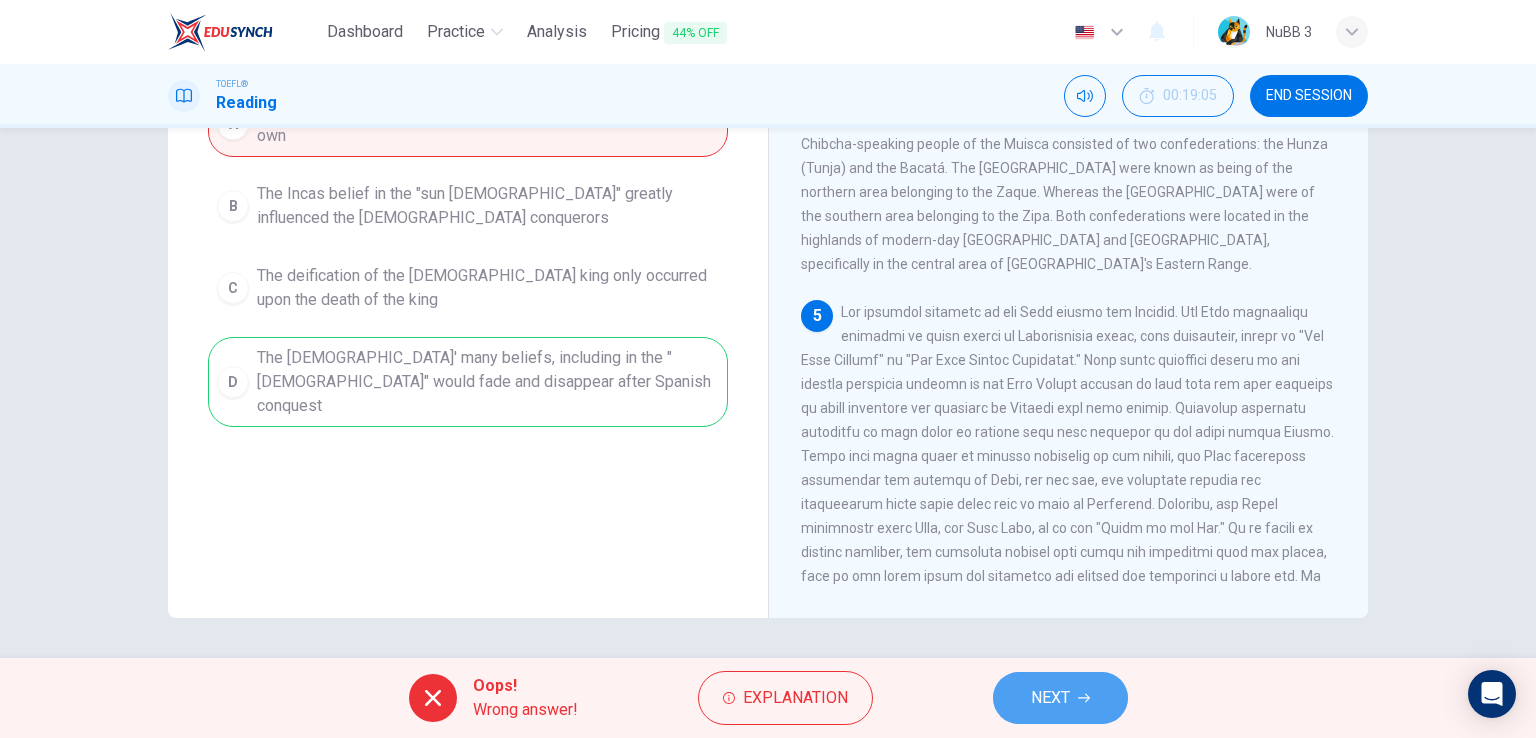 click on "NEXT" at bounding box center (1060, 698) 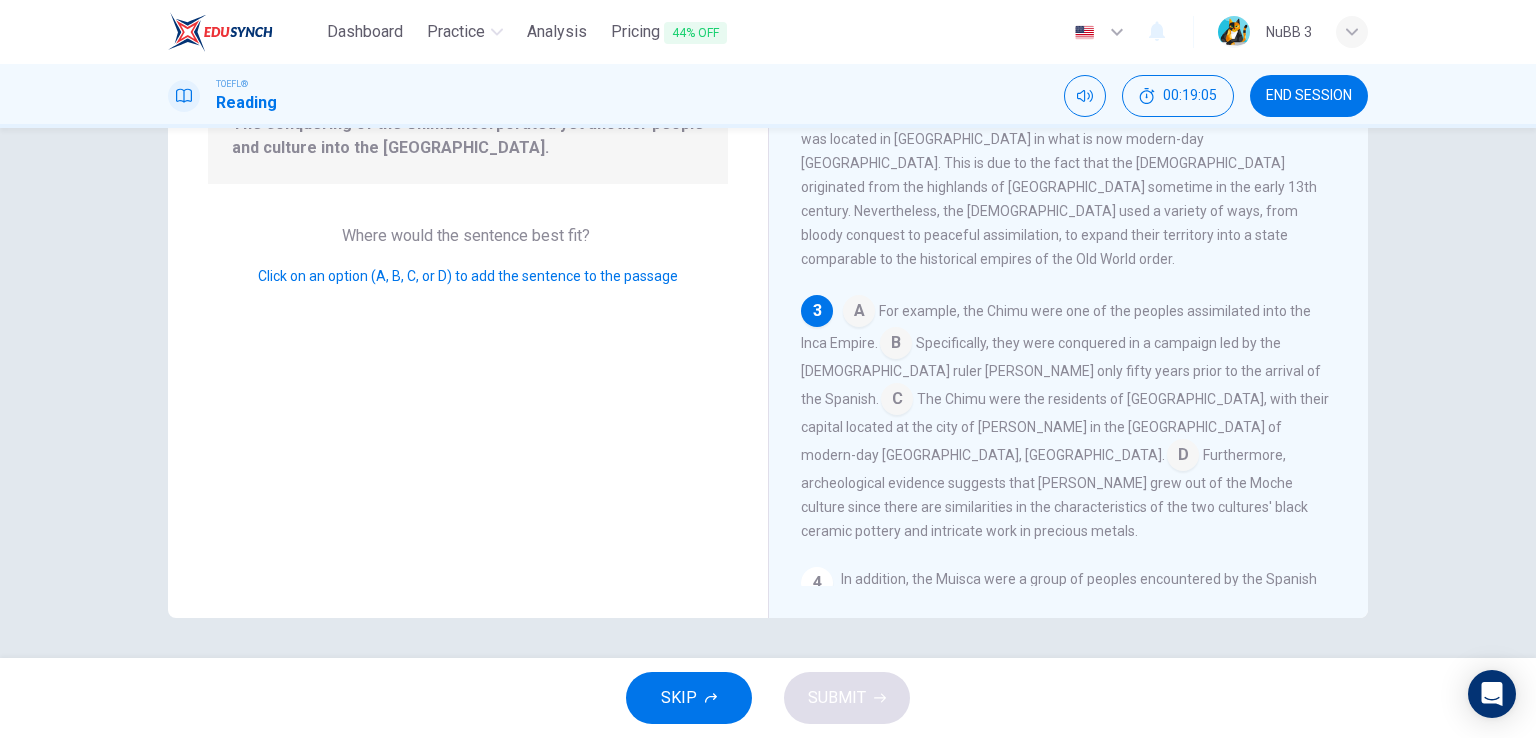 scroll, scrollTop: 541, scrollLeft: 0, axis: vertical 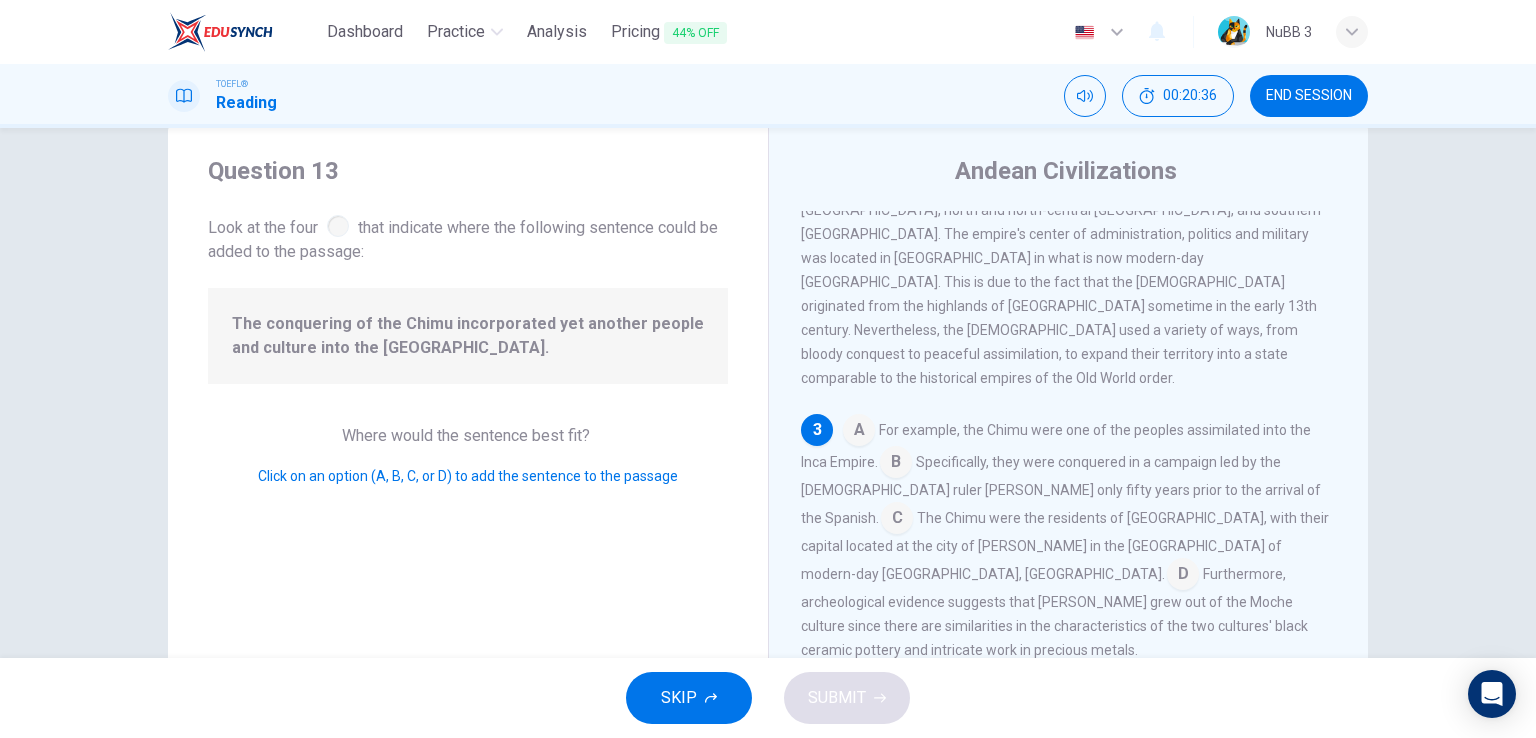 click at bounding box center (859, 432) 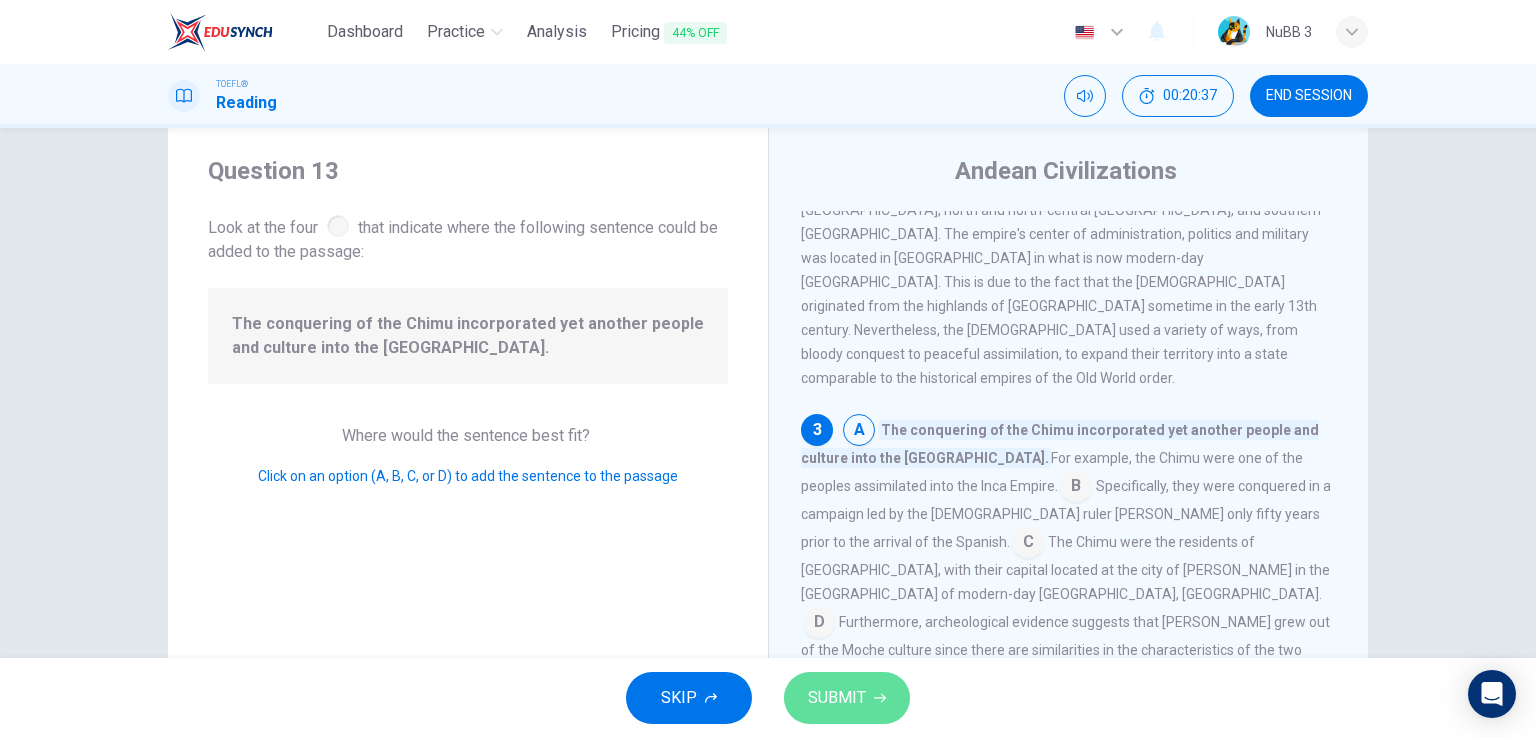 click on "SUBMIT" at bounding box center (847, 698) 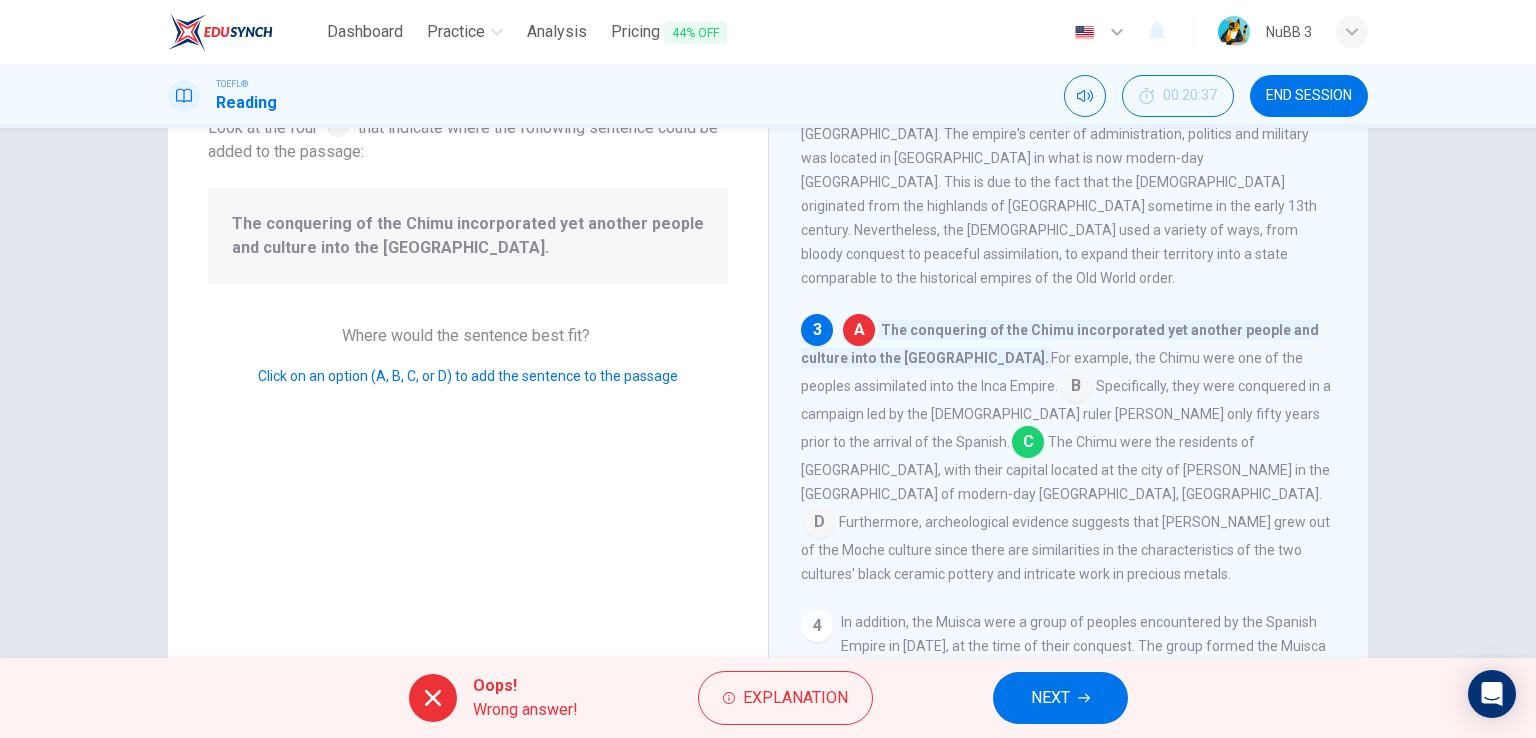scroll, scrollTop: 45, scrollLeft: 0, axis: vertical 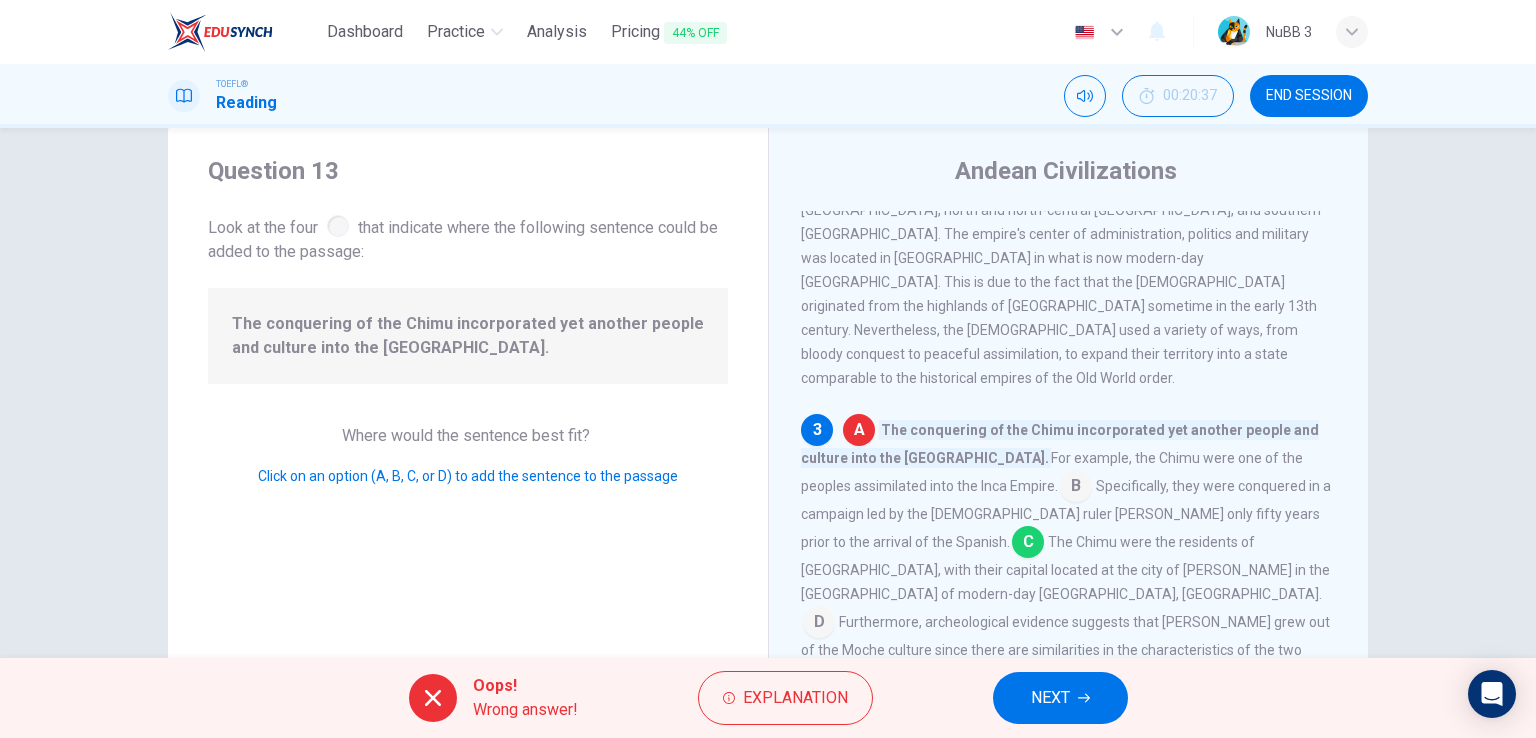 drag, startPoint x: 343, startPoint y: 325, endPoint x: 284, endPoint y: 309, distance: 61.13101 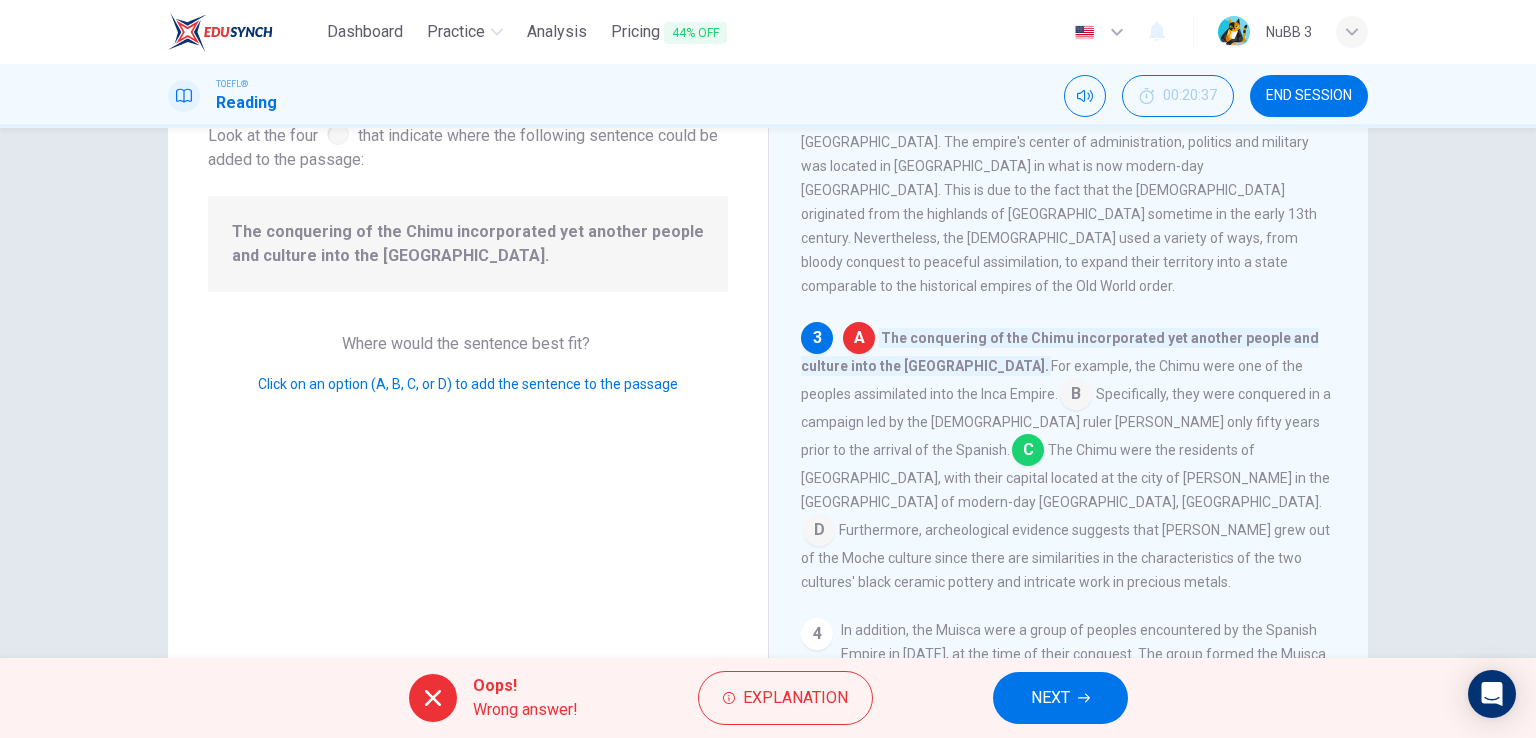 scroll, scrollTop: 245, scrollLeft: 0, axis: vertical 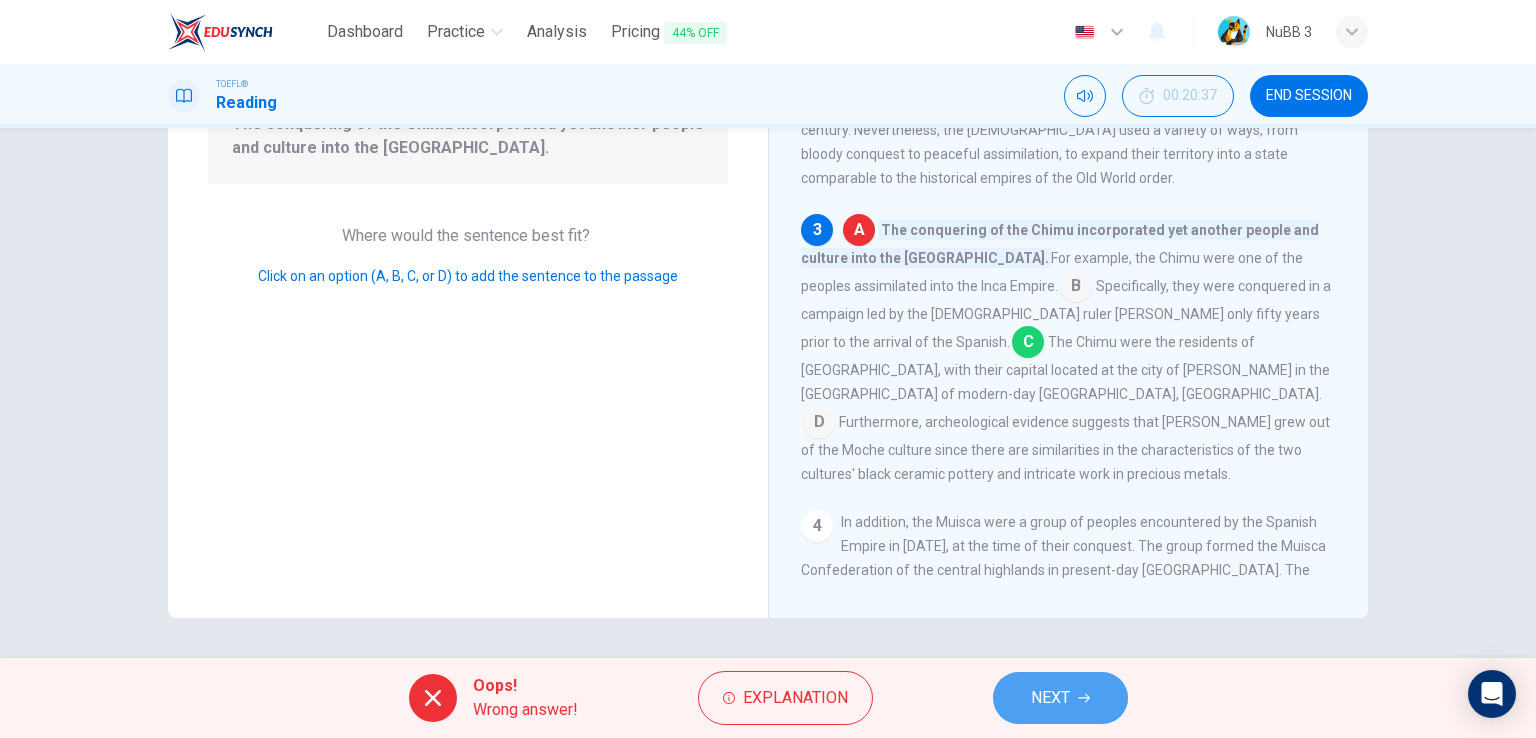 click on "NEXT" at bounding box center (1050, 698) 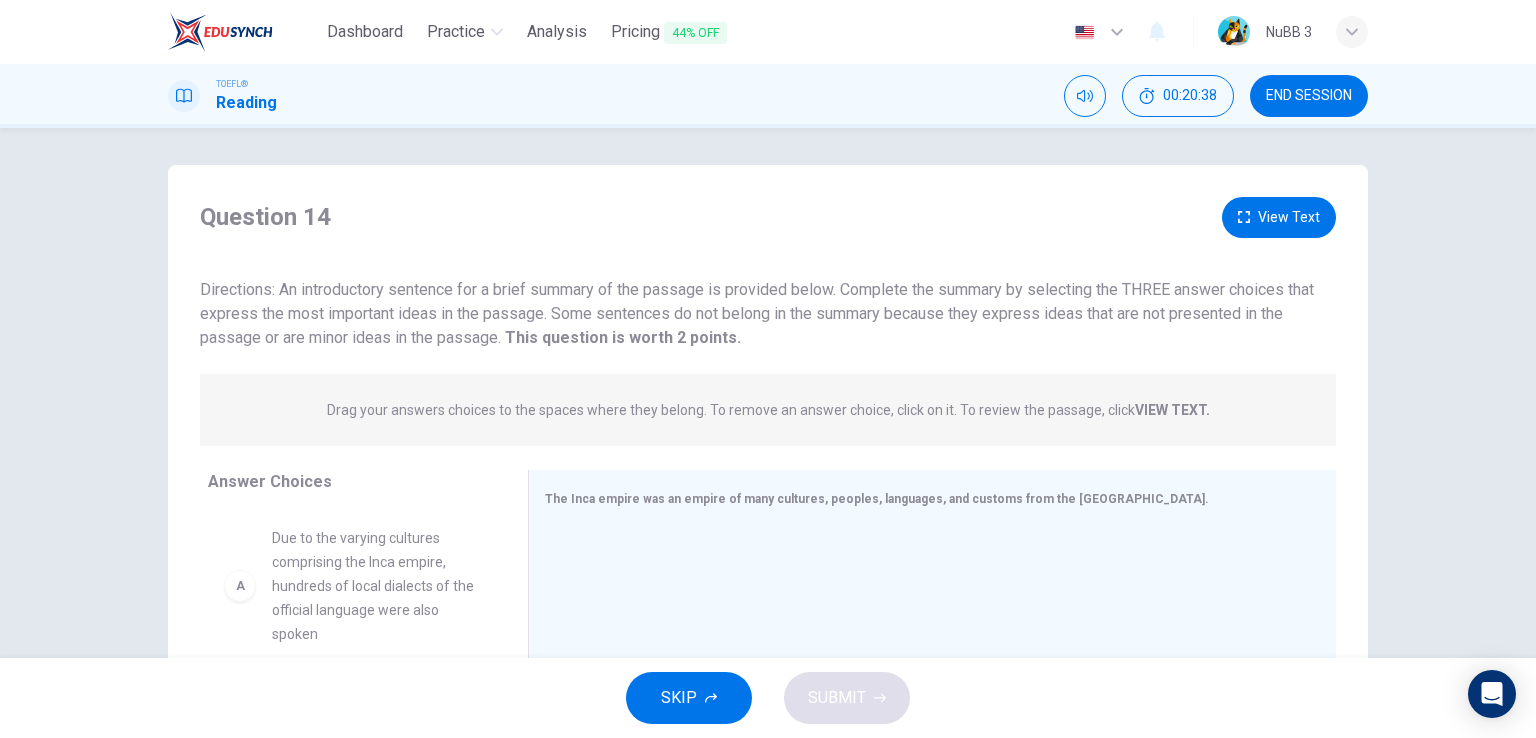 scroll, scrollTop: 0, scrollLeft: 0, axis: both 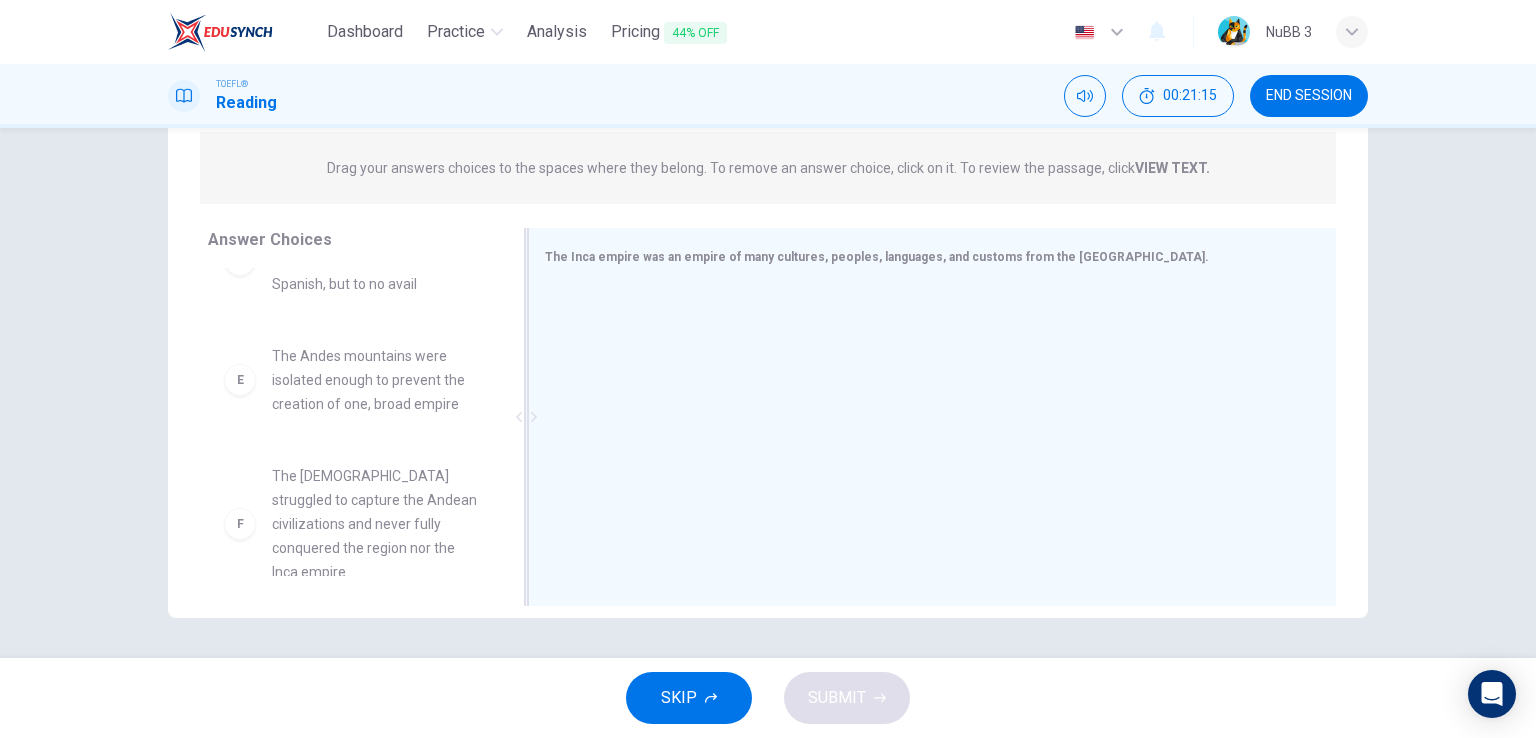 click on "The Inca empire was an empire of many cultures, peoples, languages, and customs from the Andes mountains." at bounding box center (877, 257) 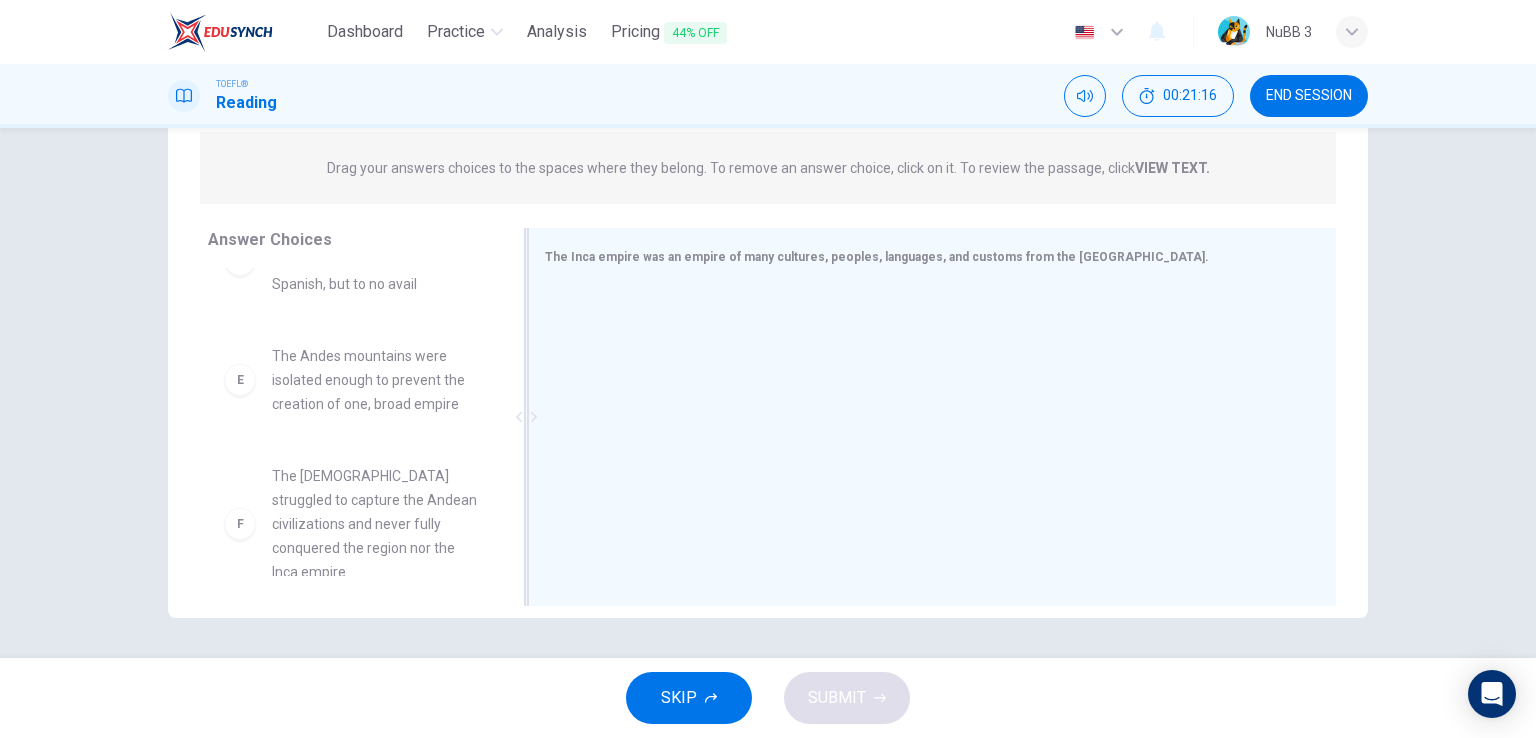 click on "The Inca empire was an empire of many cultures, peoples, languages, and customs from the Andes mountains." at bounding box center (877, 257) 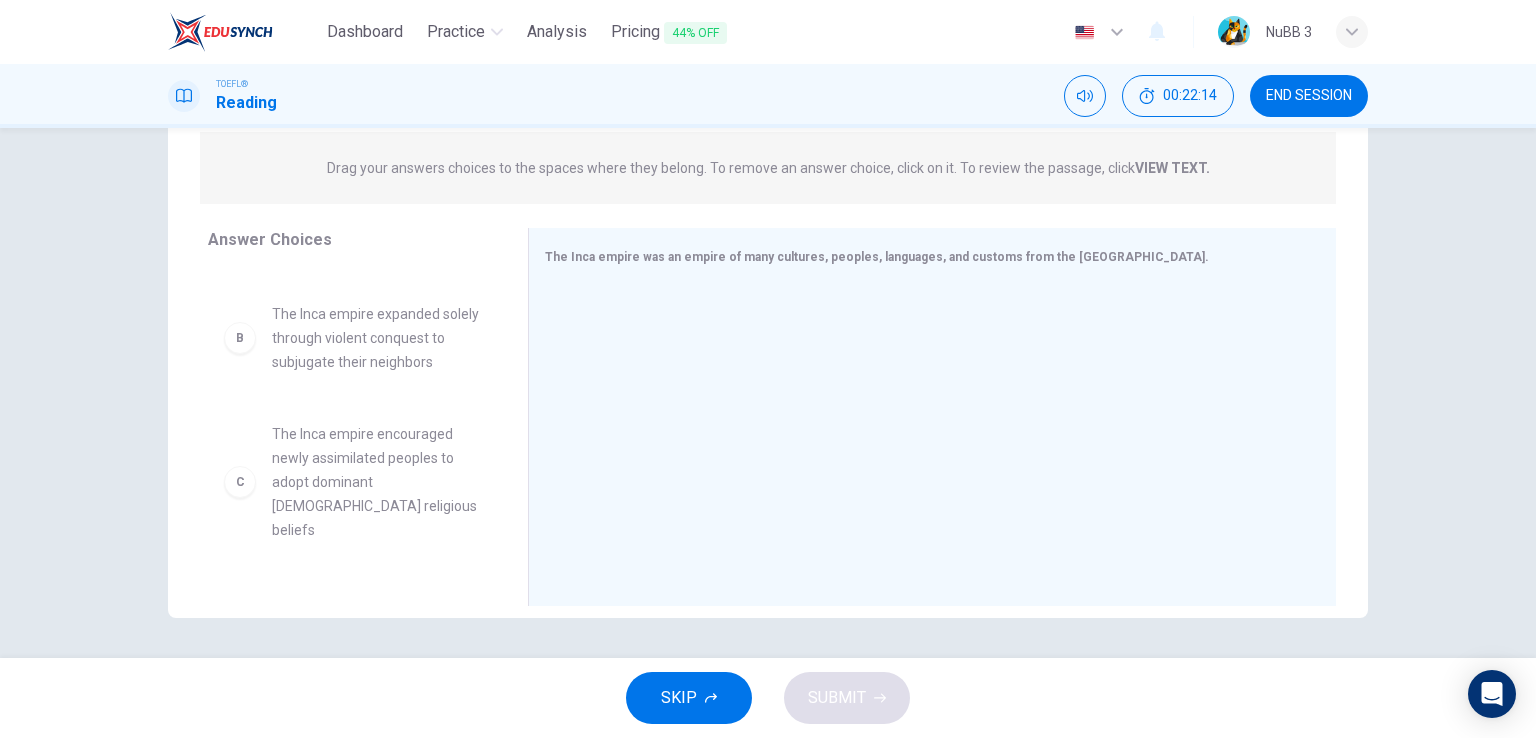 scroll, scrollTop: 116, scrollLeft: 0, axis: vertical 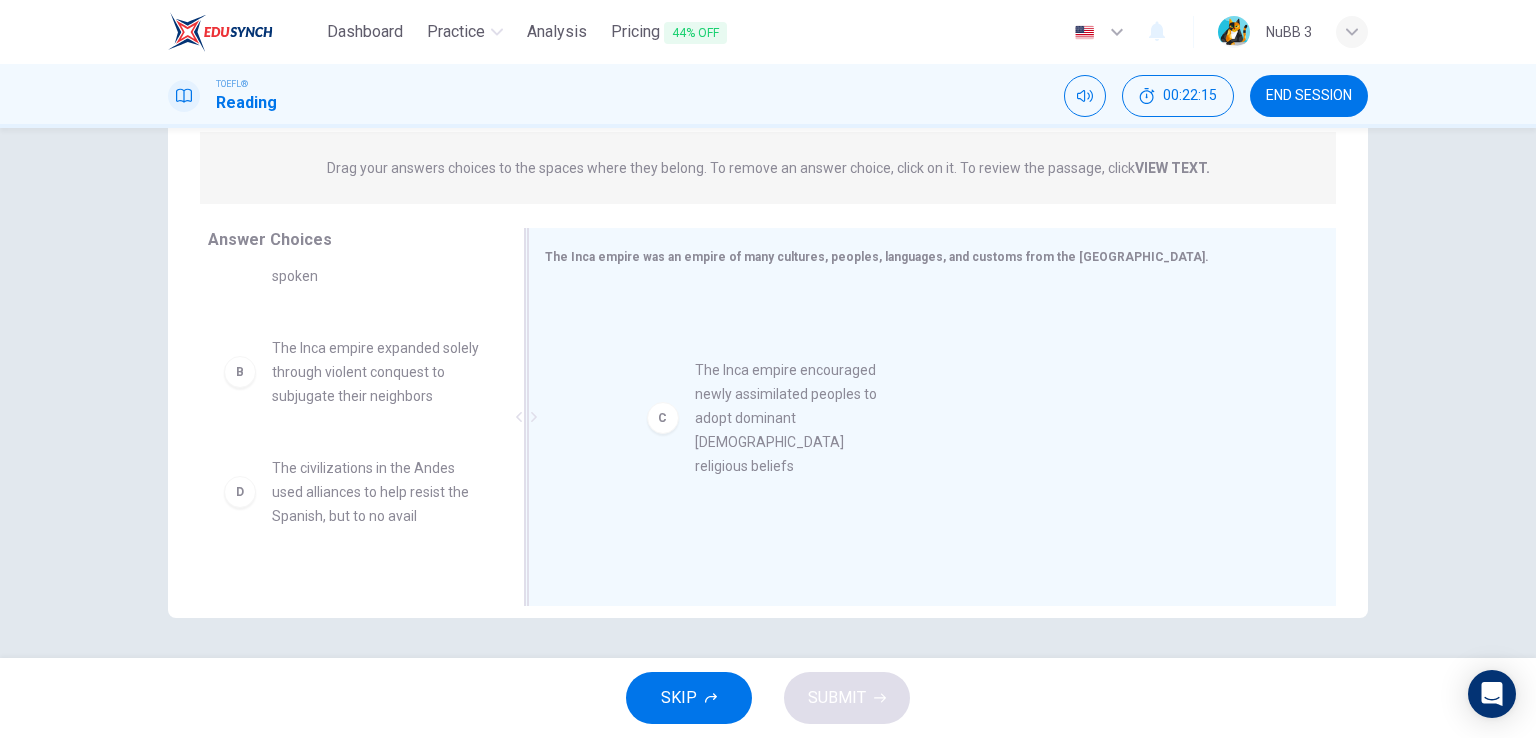 drag, startPoint x: 356, startPoint y: 485, endPoint x: 869, endPoint y: 377, distance: 524.2452 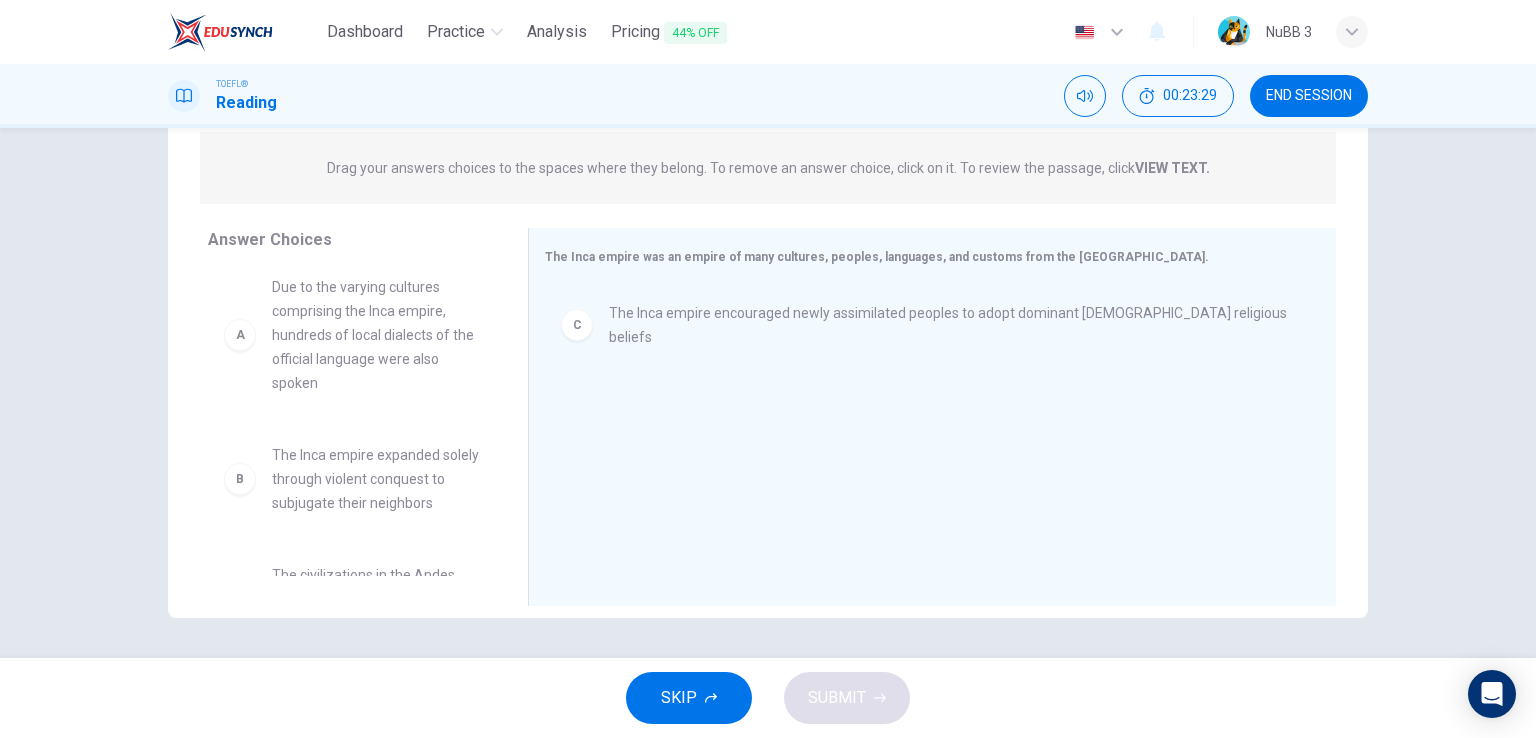 scroll, scrollTop: 0, scrollLeft: 0, axis: both 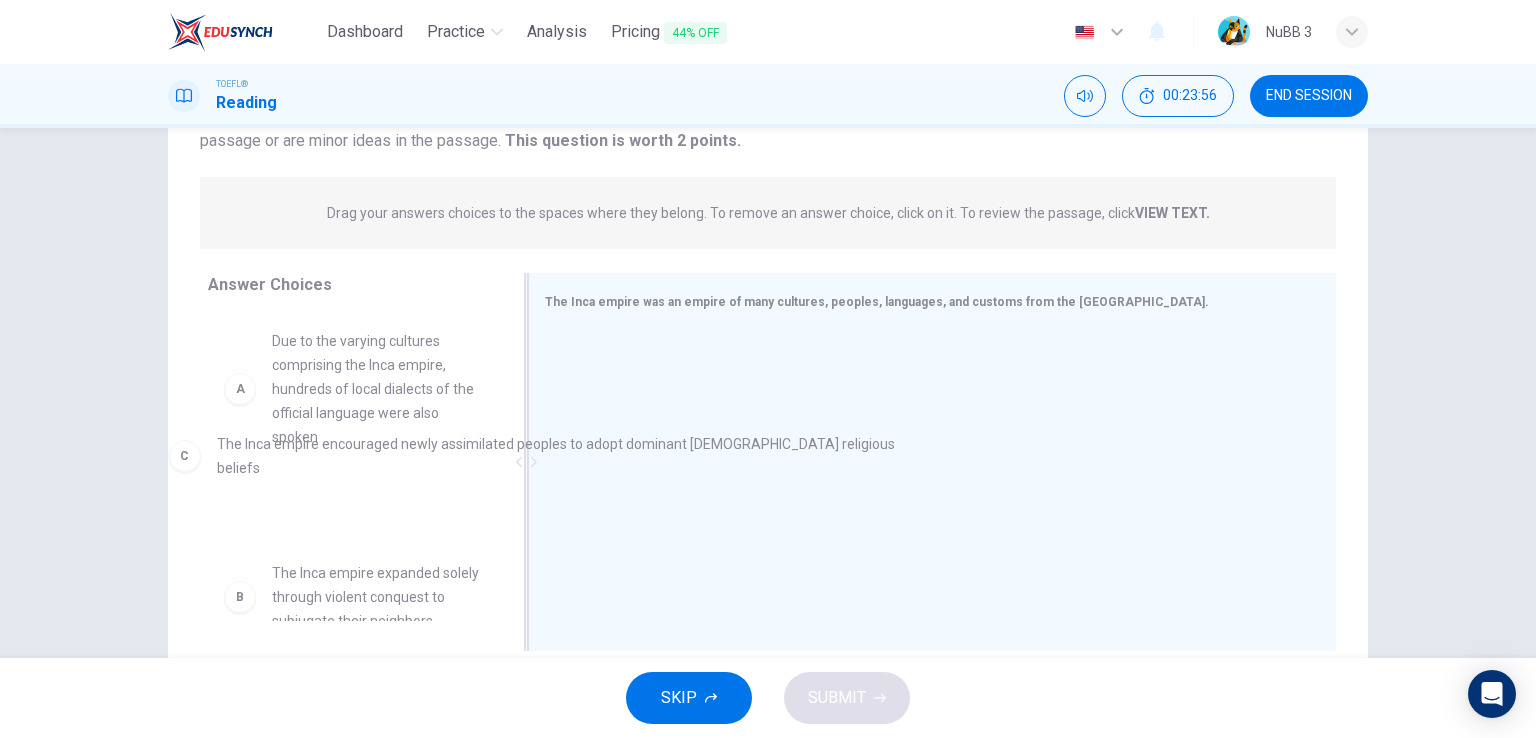 drag, startPoint x: 751, startPoint y: 373, endPoint x: 341, endPoint y: 463, distance: 419.76184 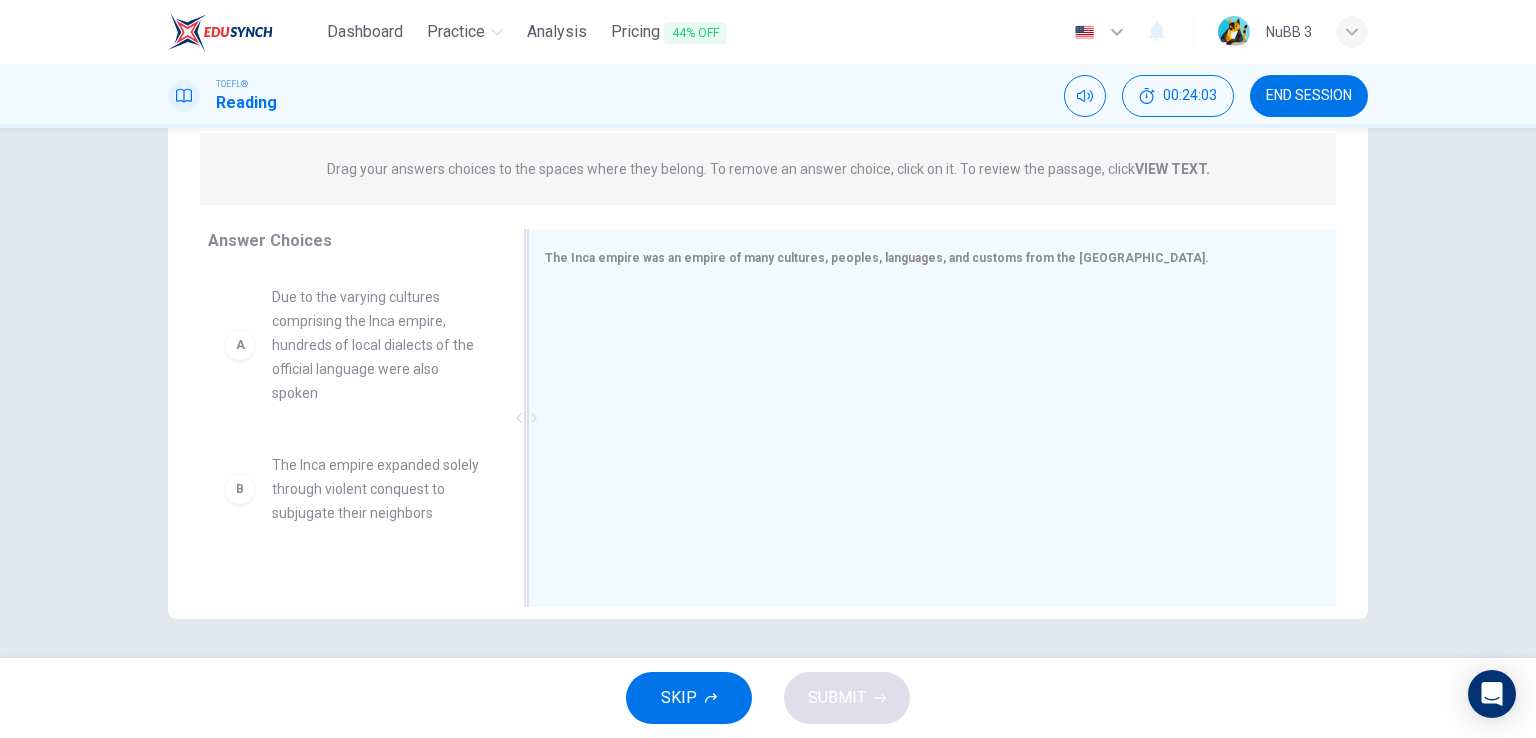 scroll, scrollTop: 245, scrollLeft: 0, axis: vertical 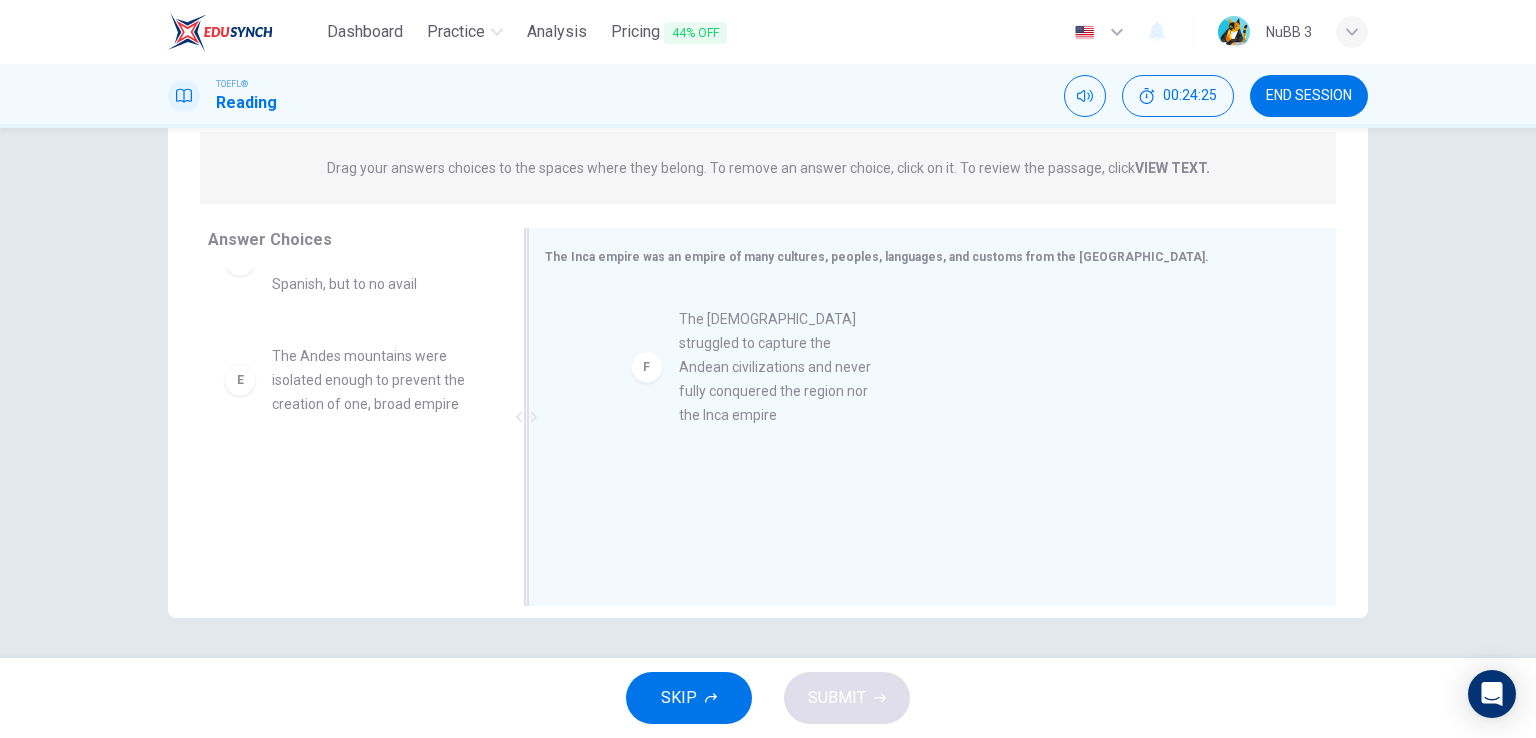 drag, startPoint x: 319, startPoint y: 508, endPoint x: 749, endPoint y: 374, distance: 450.3954 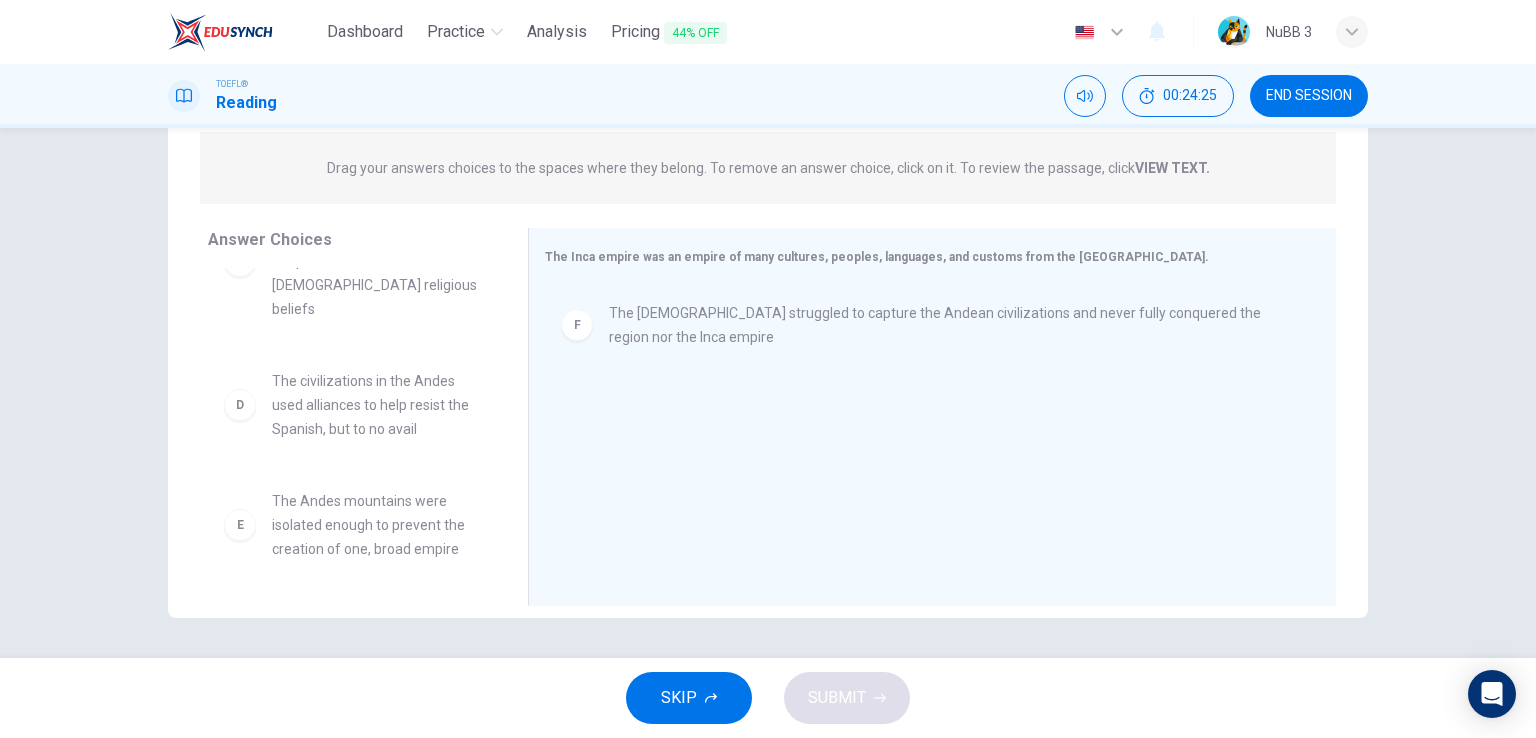 scroll, scrollTop: 348, scrollLeft: 0, axis: vertical 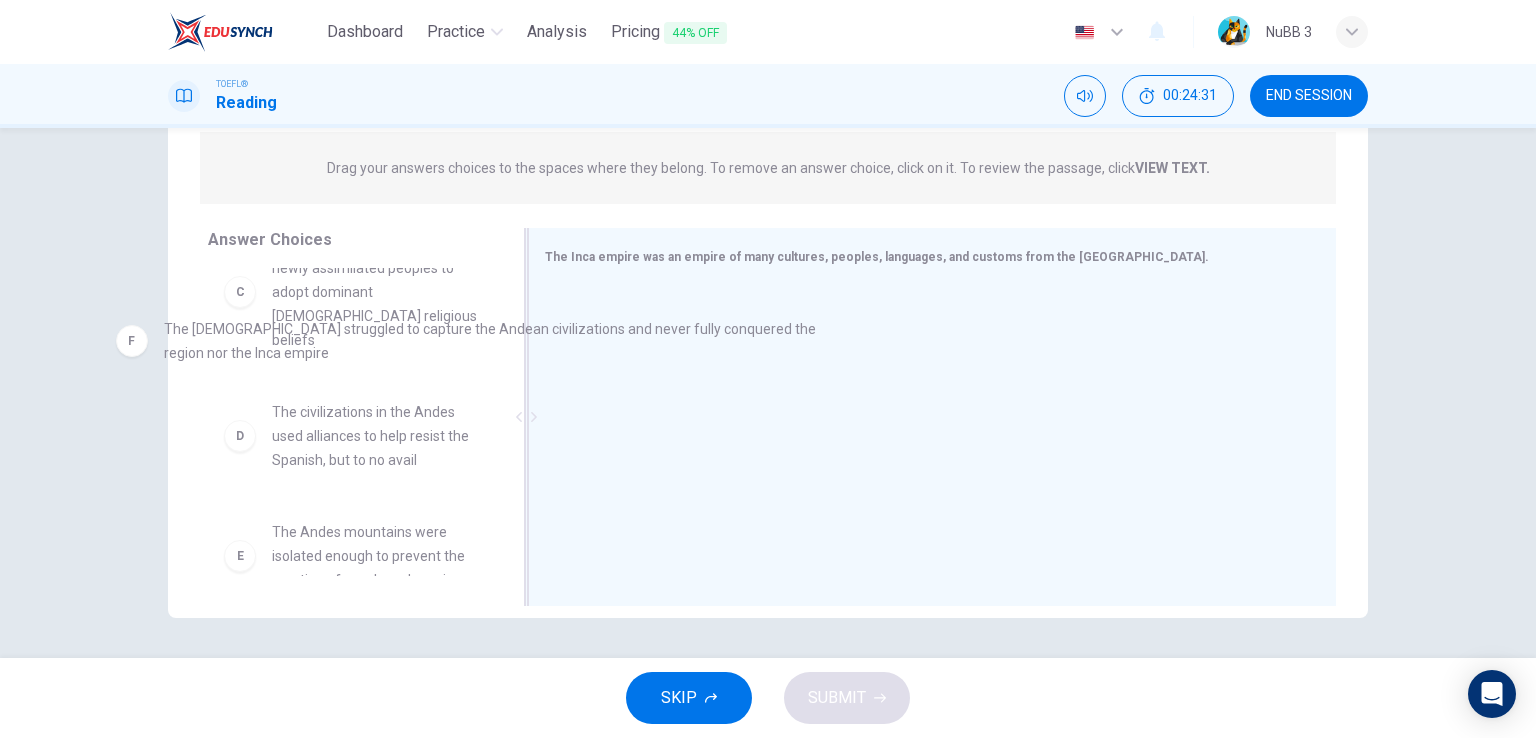 drag, startPoint x: 808, startPoint y: 319, endPoint x: 352, endPoint y: 337, distance: 456.35513 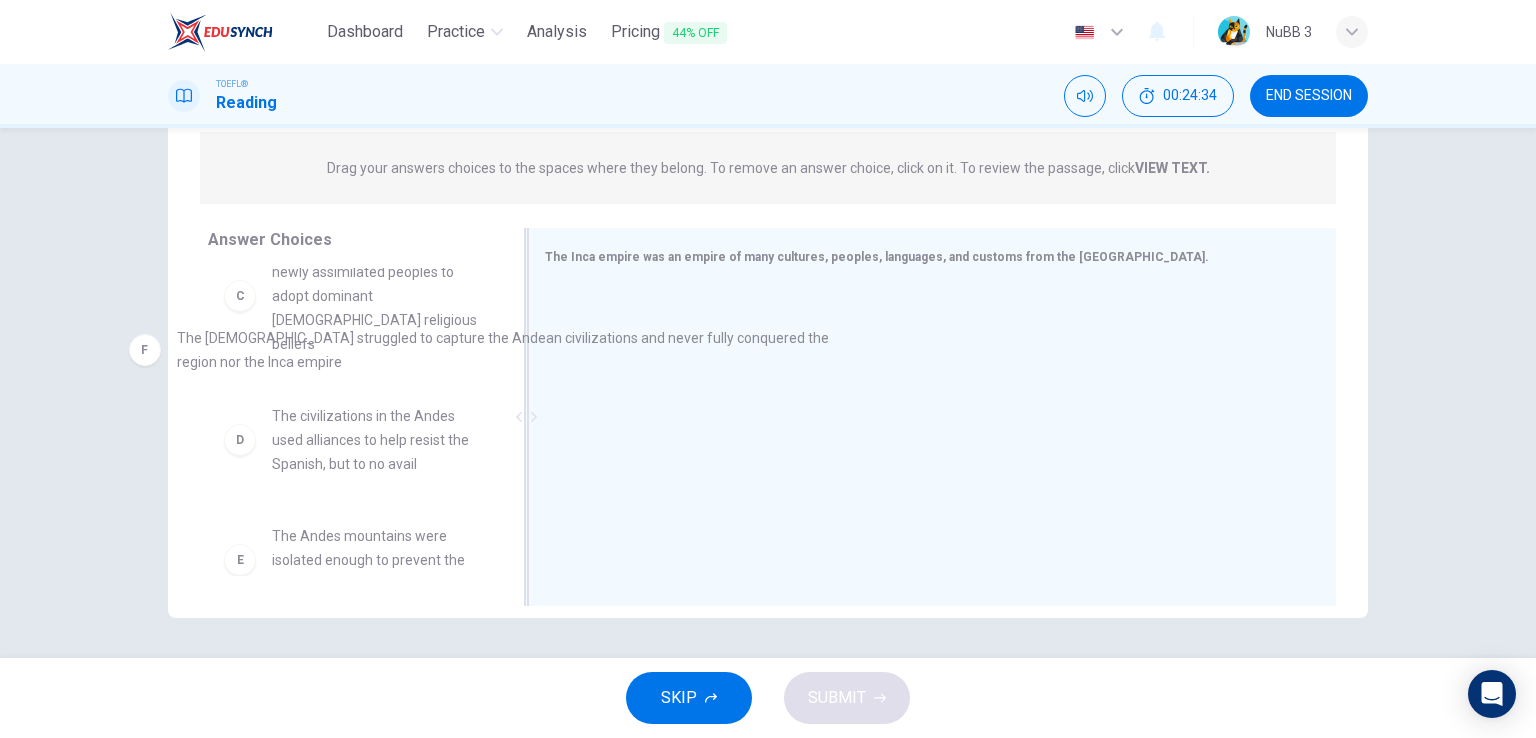 drag, startPoint x: 772, startPoint y: 317, endPoint x: 336, endPoint y: 346, distance: 436.96338 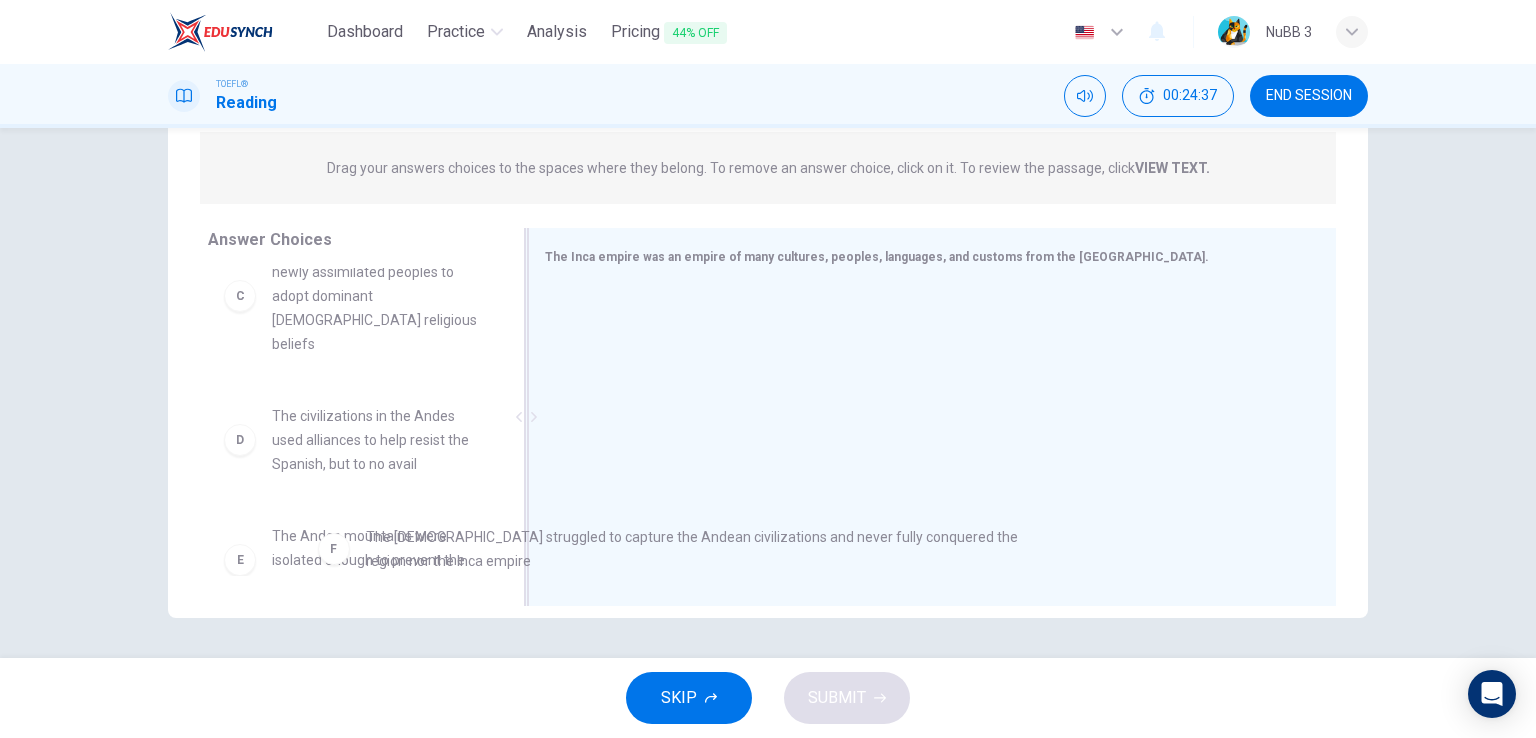drag, startPoint x: 571, startPoint y: 326, endPoint x: 331, endPoint y: 562, distance: 336.59473 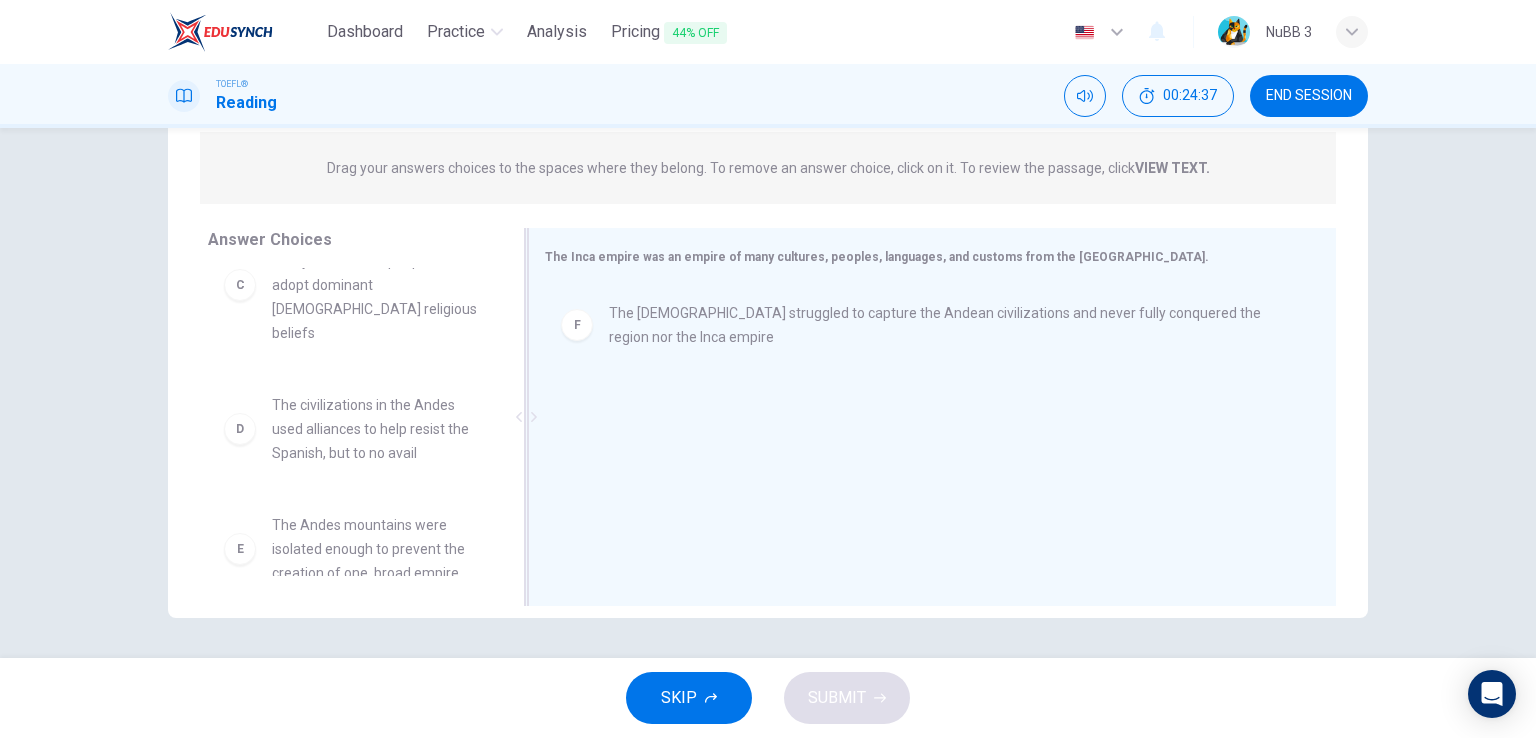 scroll, scrollTop: 348, scrollLeft: 0, axis: vertical 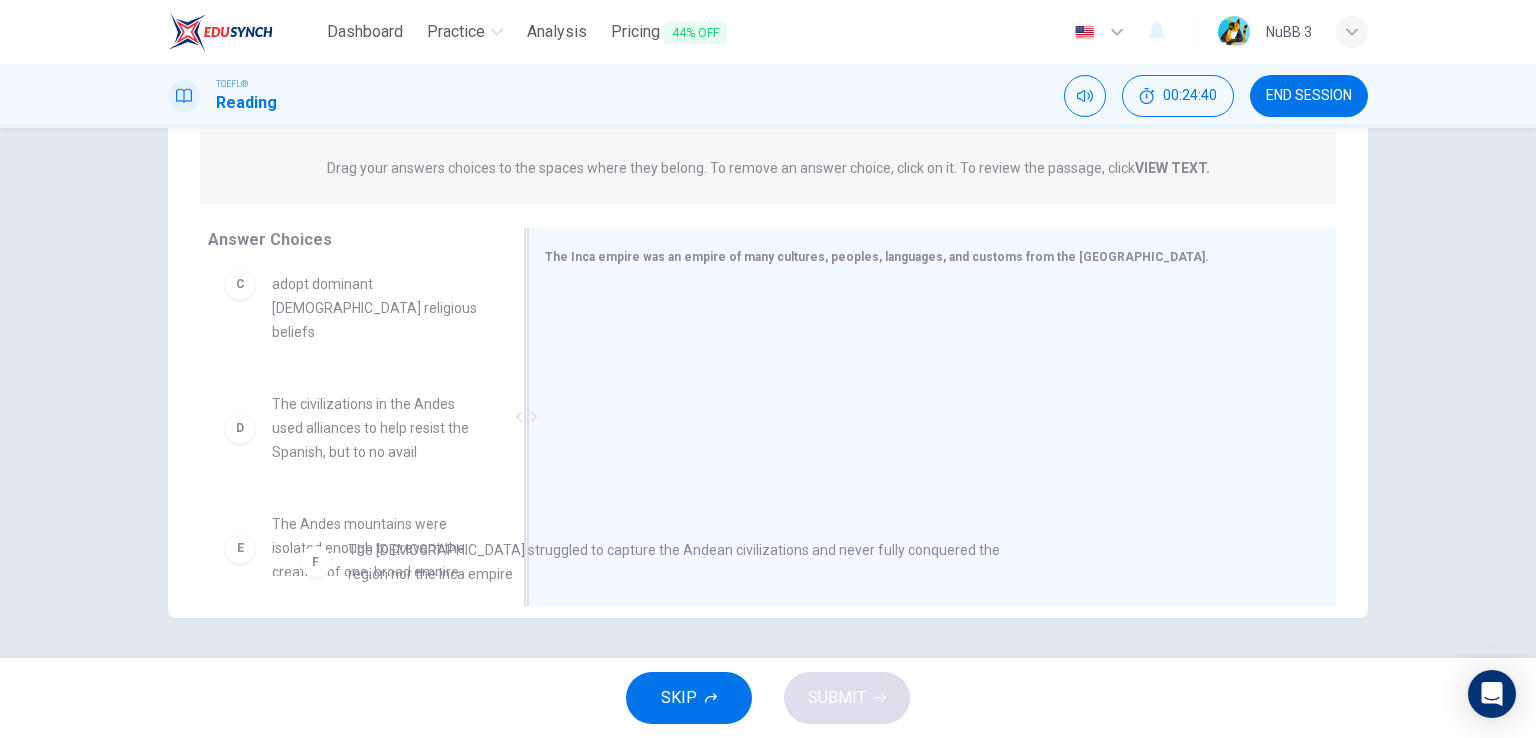 drag, startPoint x: 616, startPoint y: 323, endPoint x: 347, endPoint y: 585, distance: 375.50632 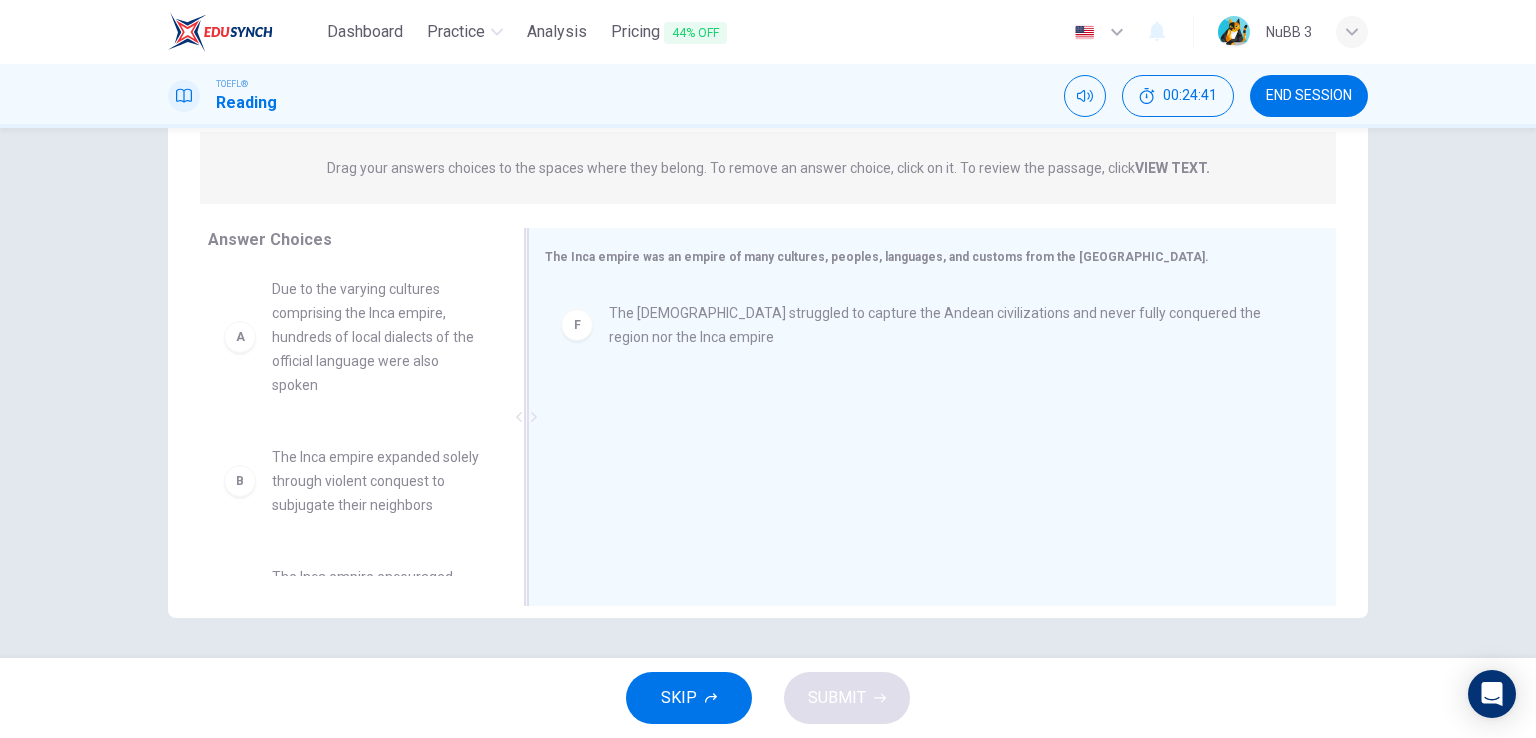 scroll, scrollTop: 0, scrollLeft: 0, axis: both 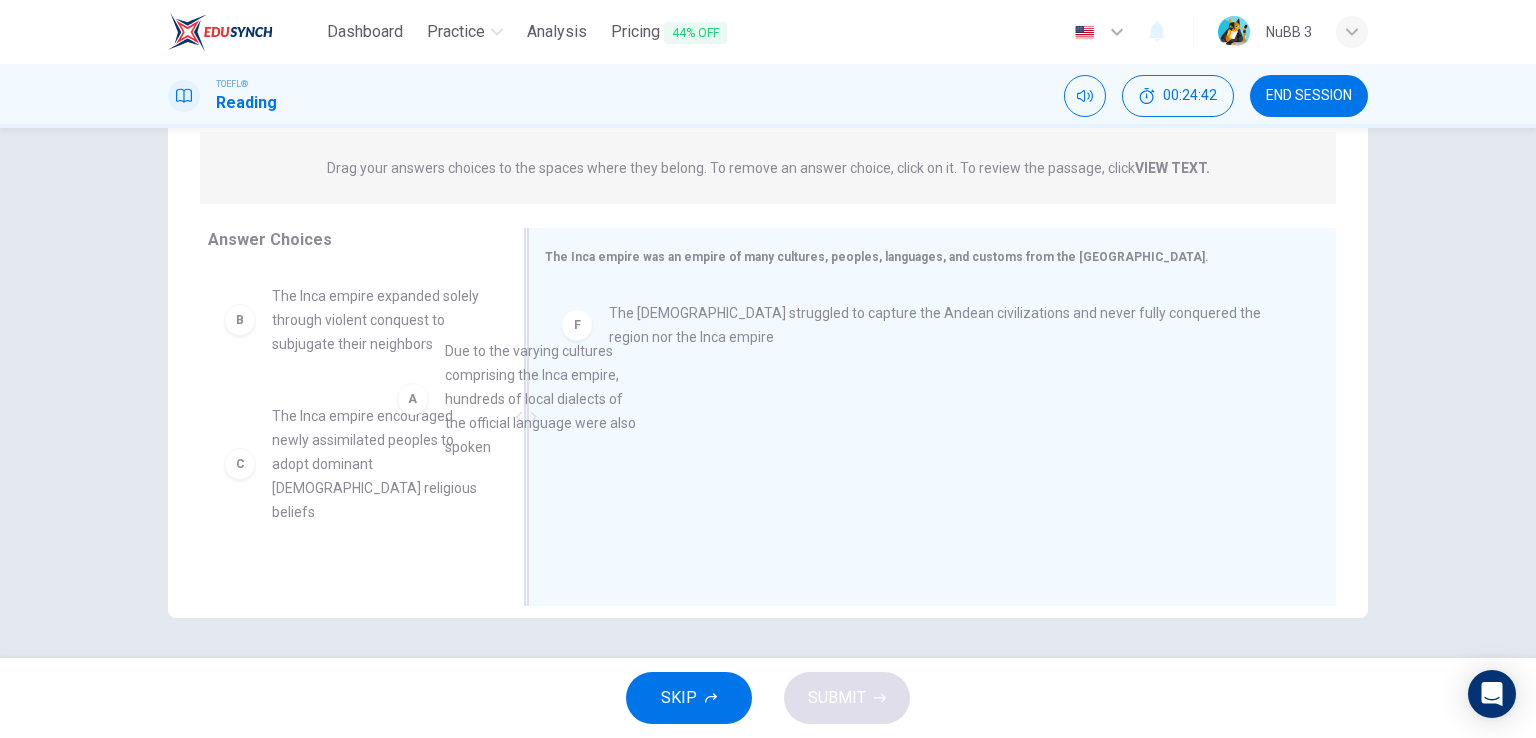drag, startPoint x: 330, startPoint y: 351, endPoint x: 581, endPoint y: 421, distance: 260.57822 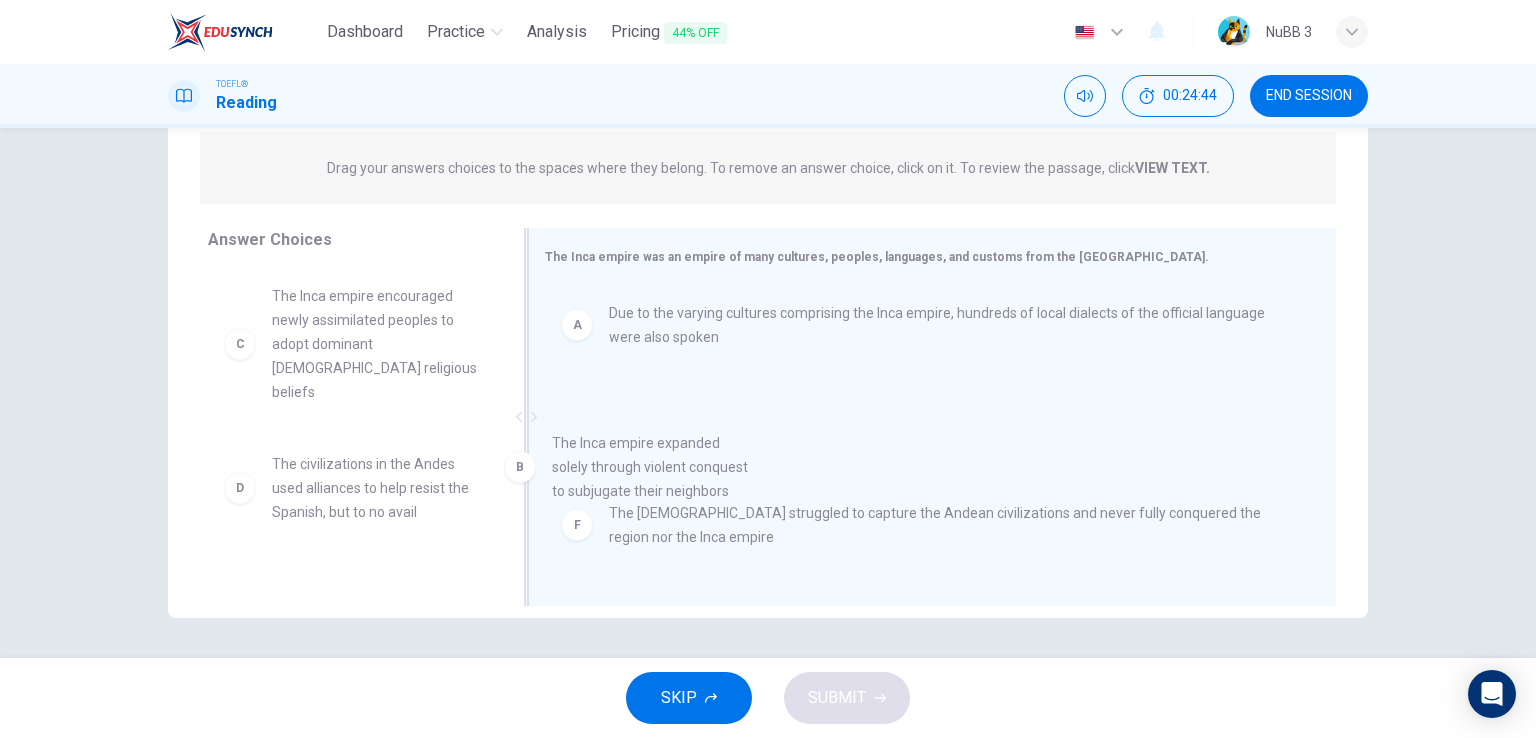 drag, startPoint x: 349, startPoint y: 342, endPoint x: 653, endPoint y: 505, distance: 344.94202 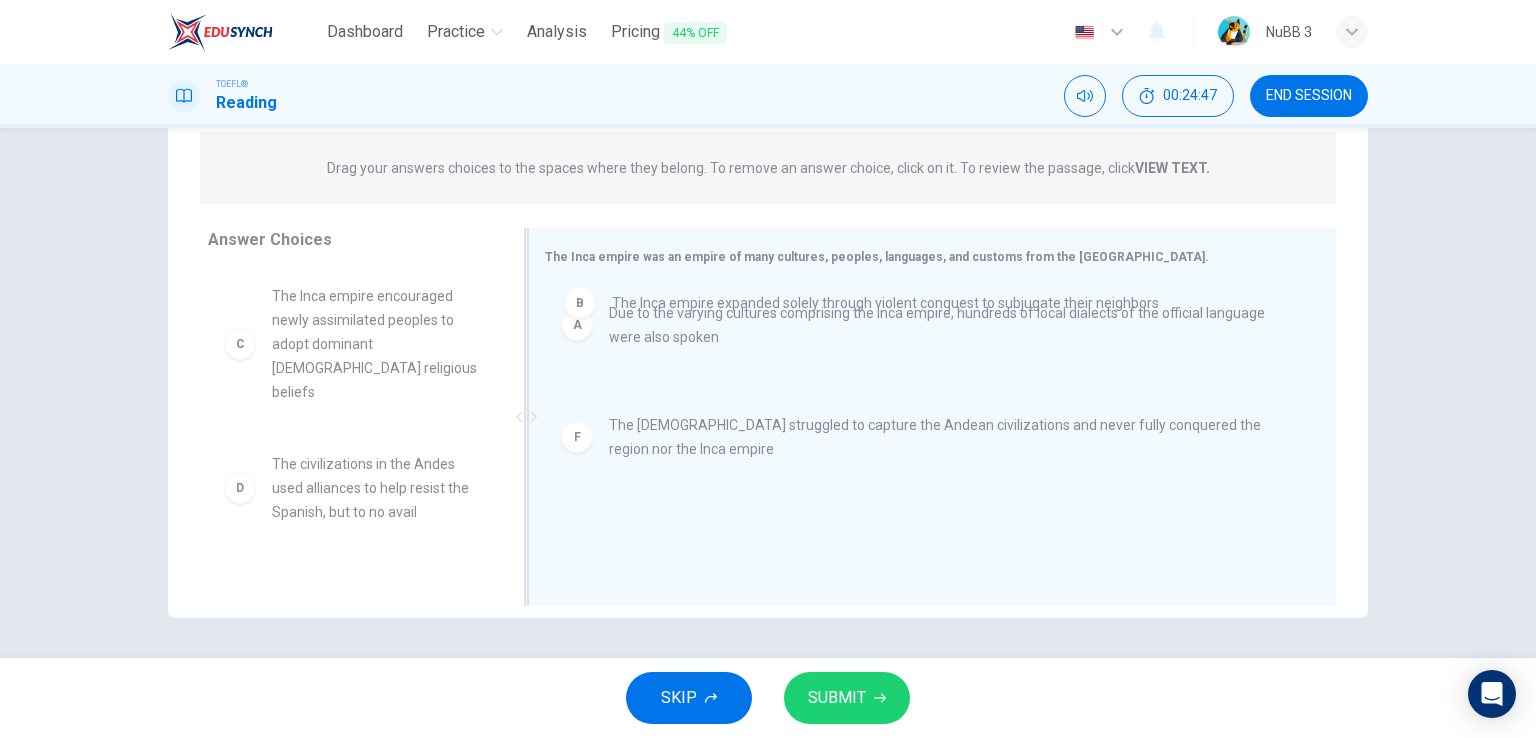 drag, startPoint x: 704, startPoint y: 425, endPoint x: 711, endPoint y: 293, distance: 132.18547 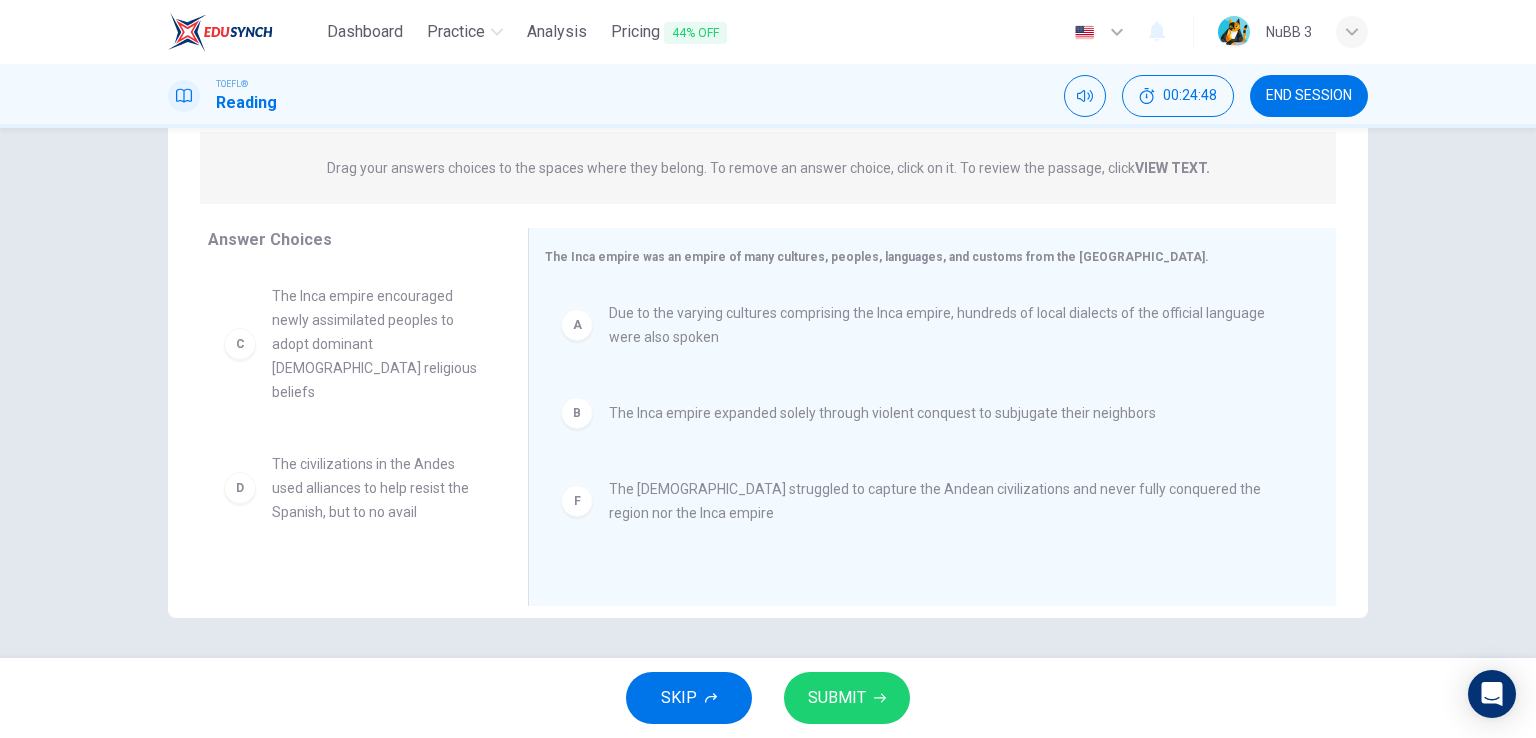 click on "SUBMIT" at bounding box center [837, 698] 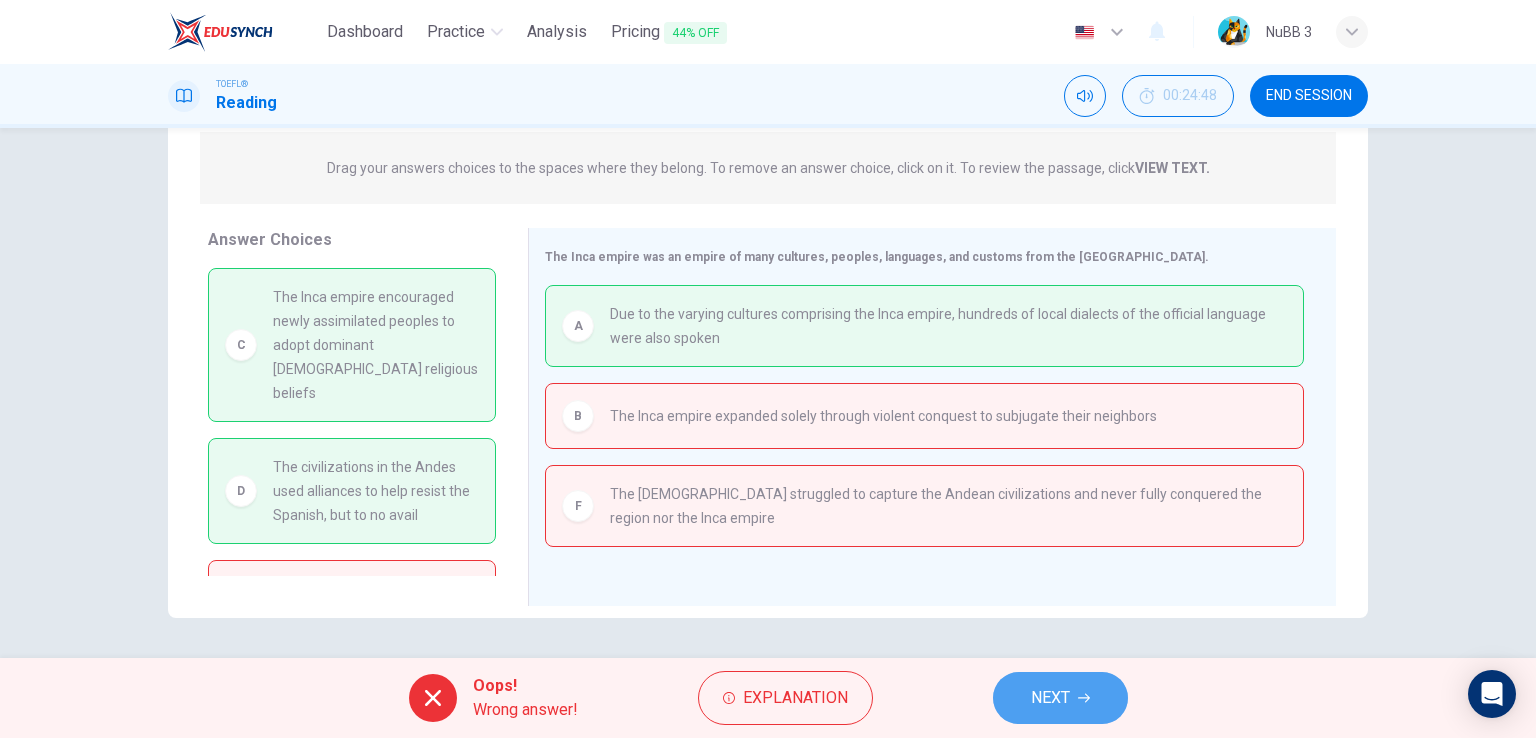 click on "NEXT" at bounding box center (1050, 698) 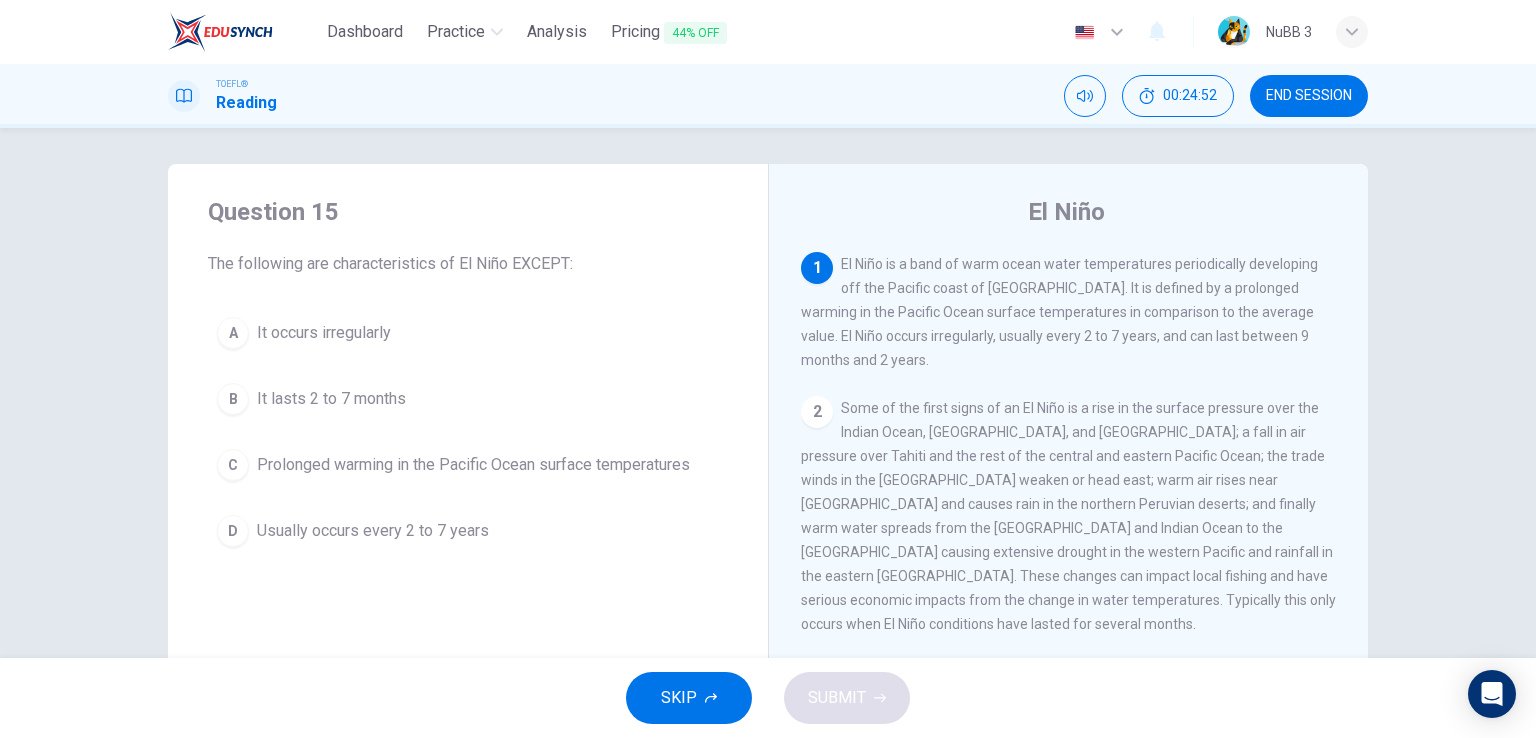 scroll, scrollTop: 0, scrollLeft: 0, axis: both 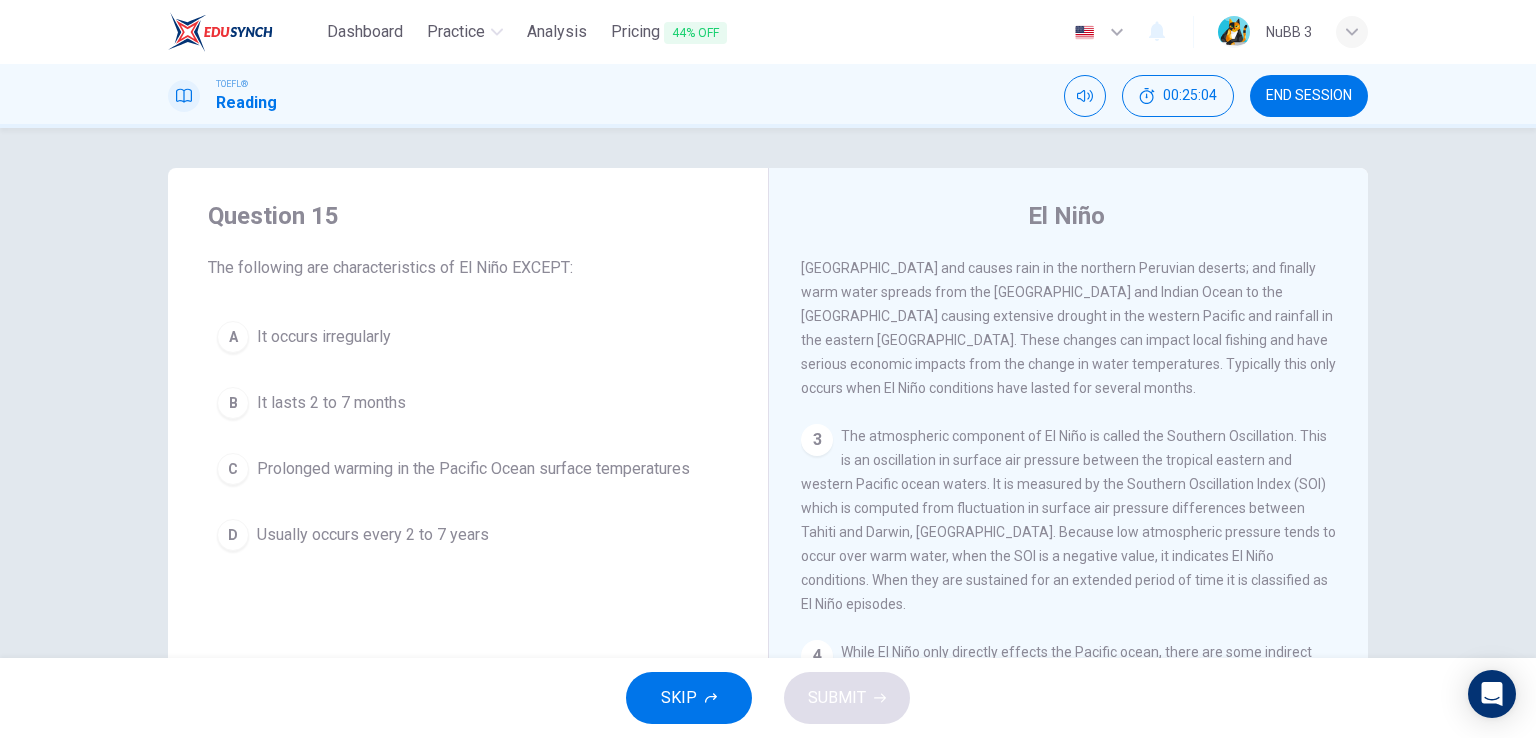 click on "It lasts 2 to 7 months" at bounding box center (331, 403) 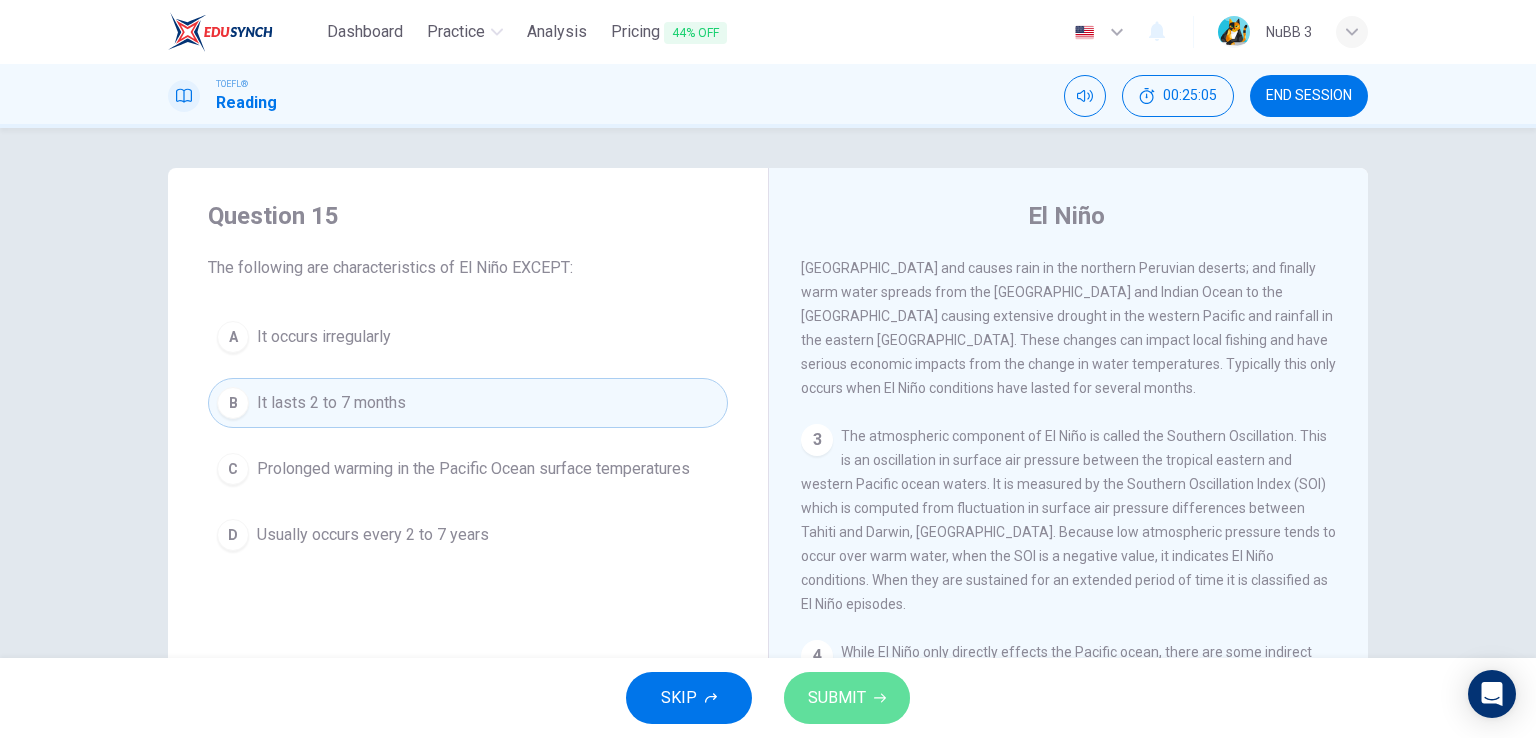 click on "SUBMIT" at bounding box center [837, 698] 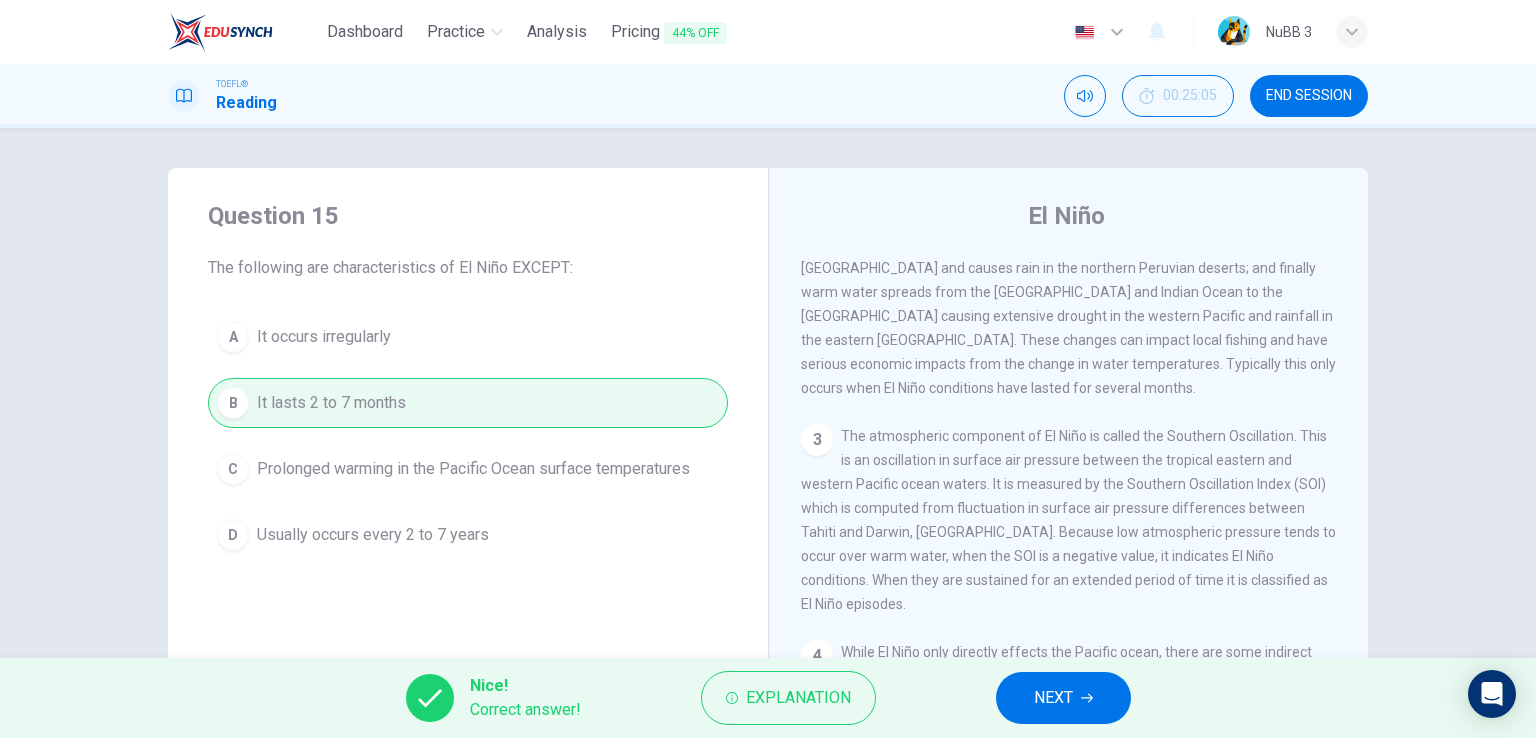 click on "NEXT" at bounding box center [1063, 698] 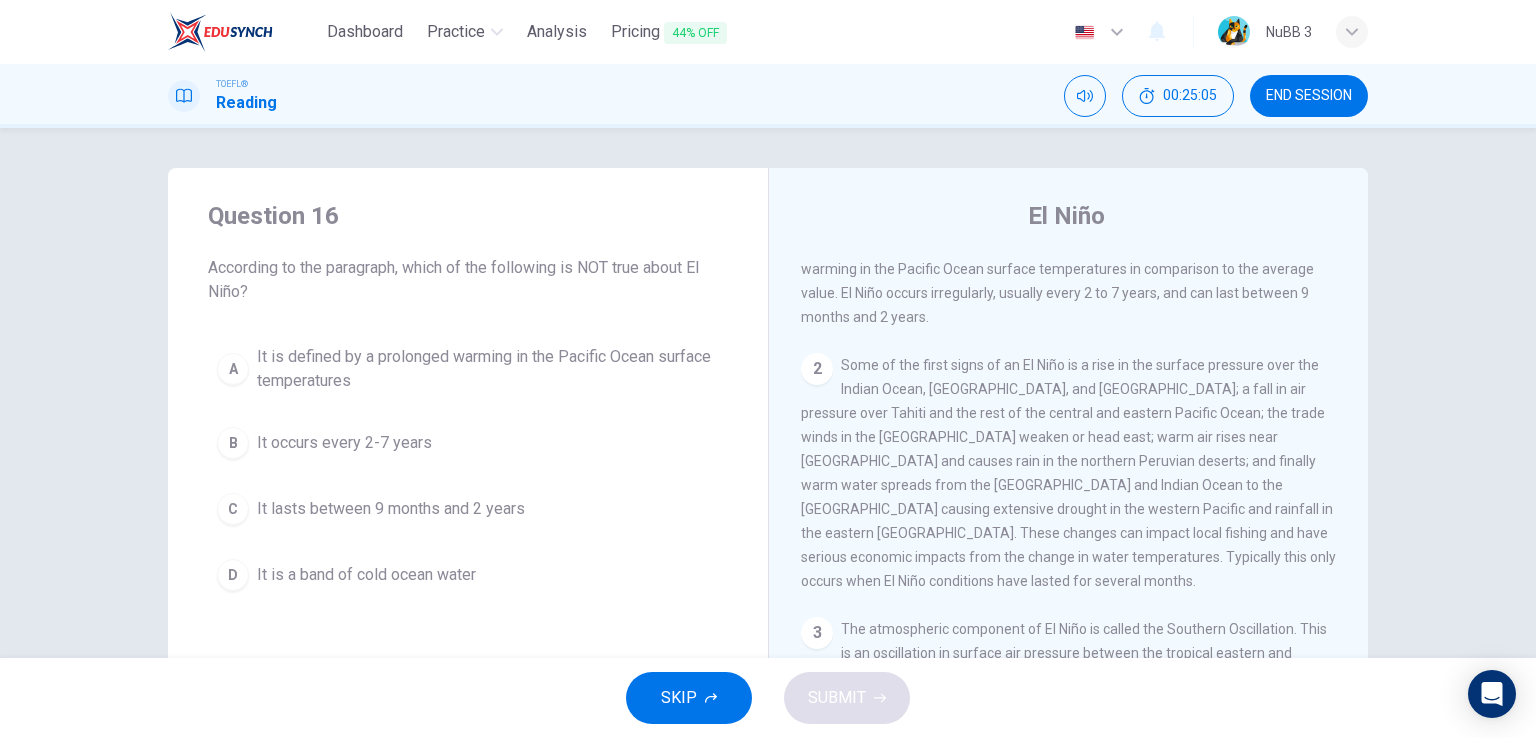 scroll, scrollTop: 0, scrollLeft: 0, axis: both 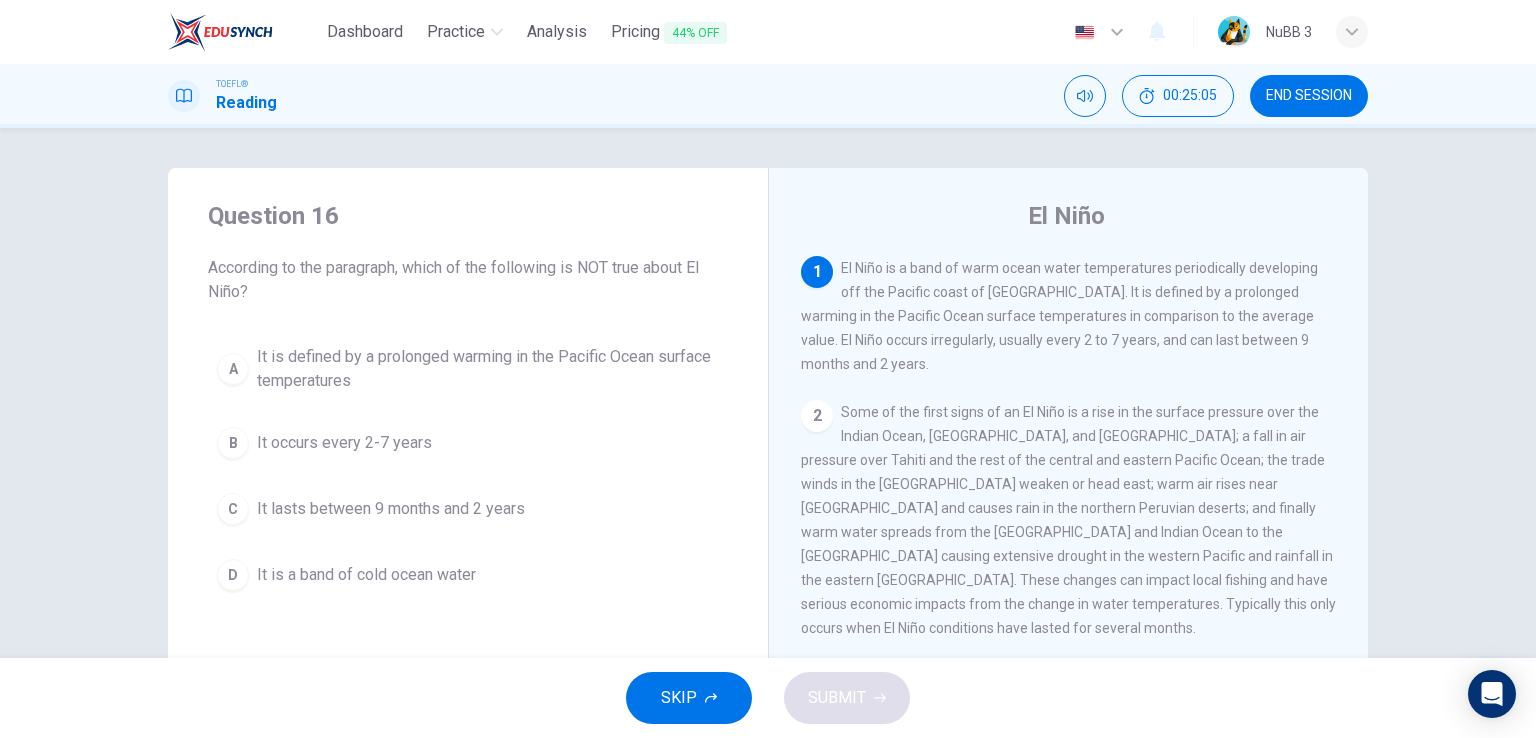 click on "It occurs every 2-7 years" at bounding box center (344, 443) 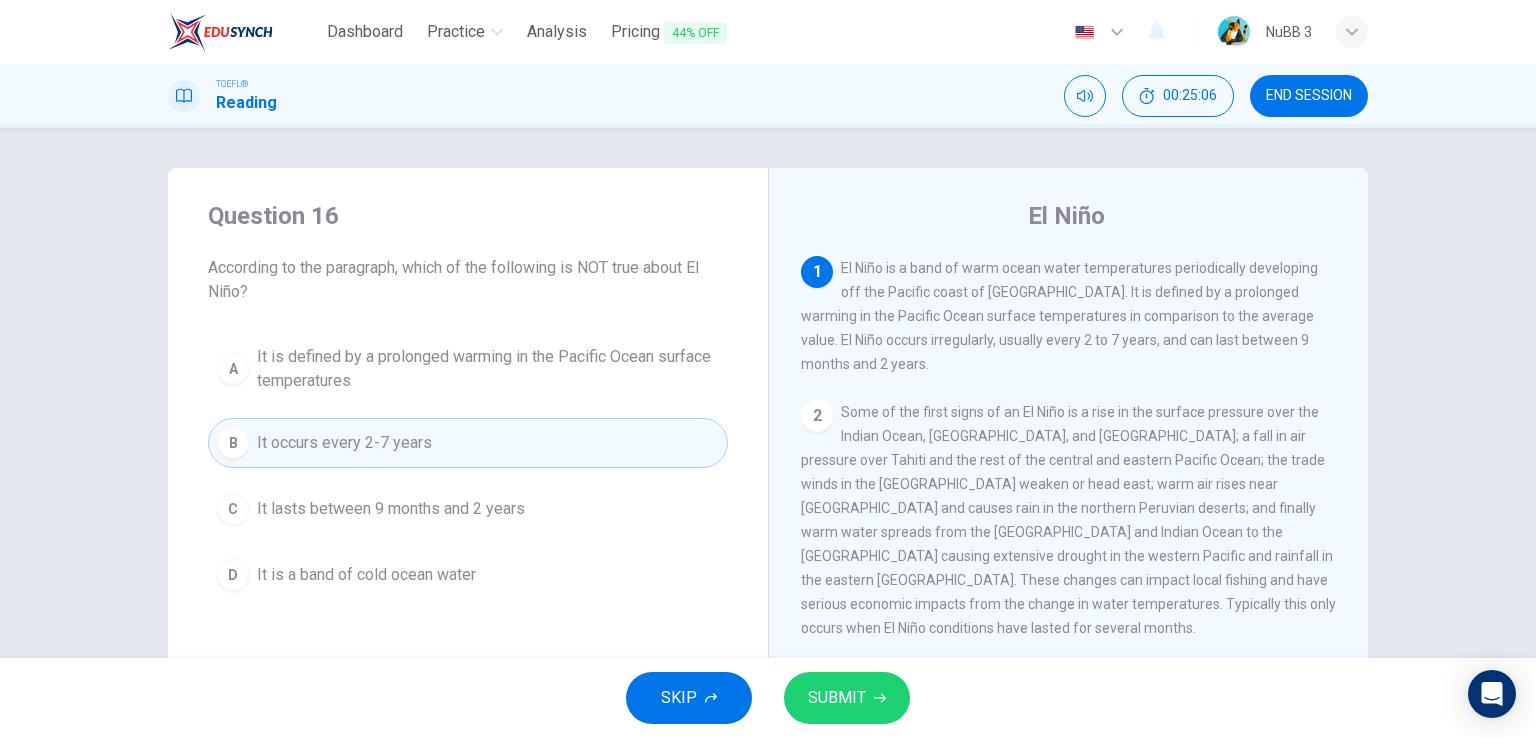 click on "It is defined by a prolonged warming in the Pacific Ocean surface temperatures" at bounding box center (488, 369) 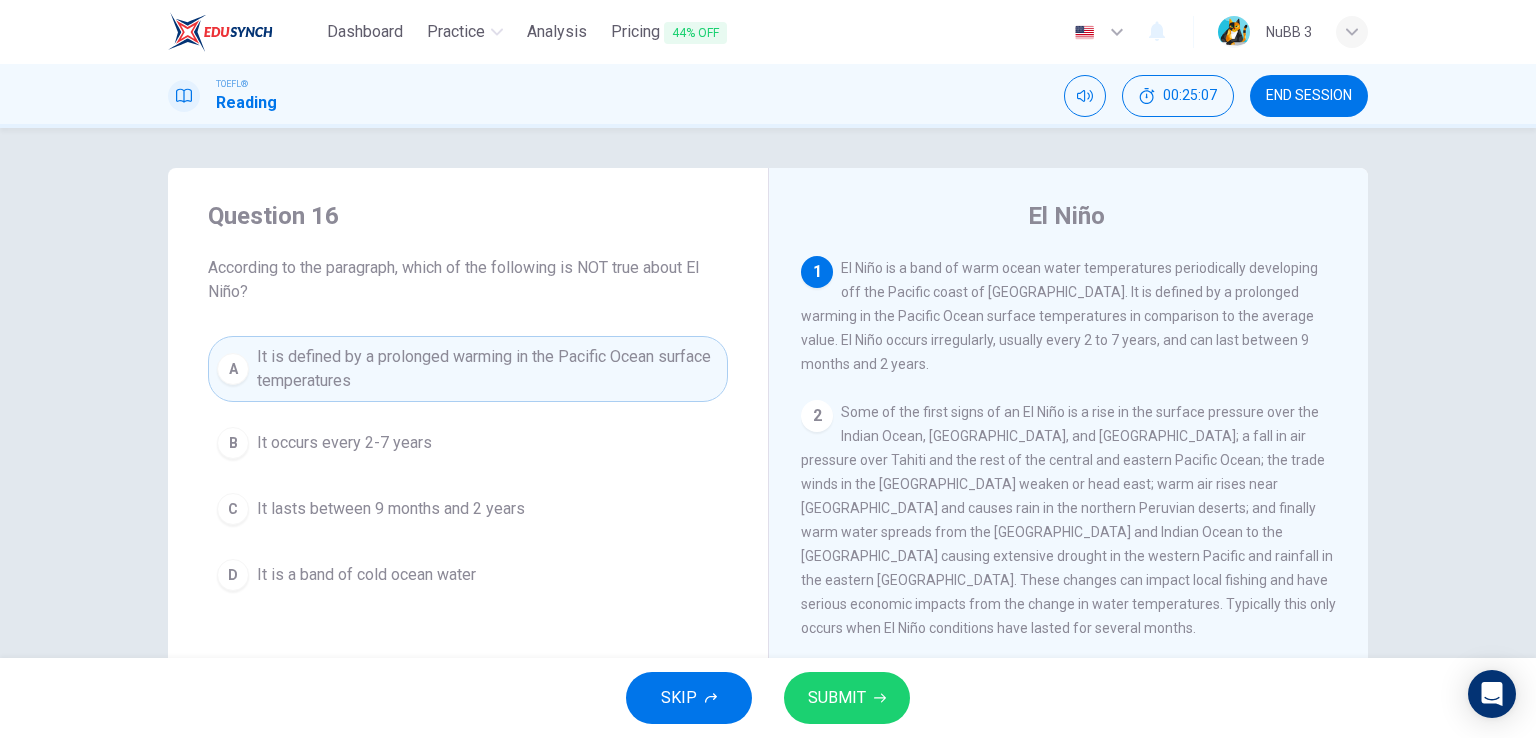 click on "SUBMIT" at bounding box center (837, 698) 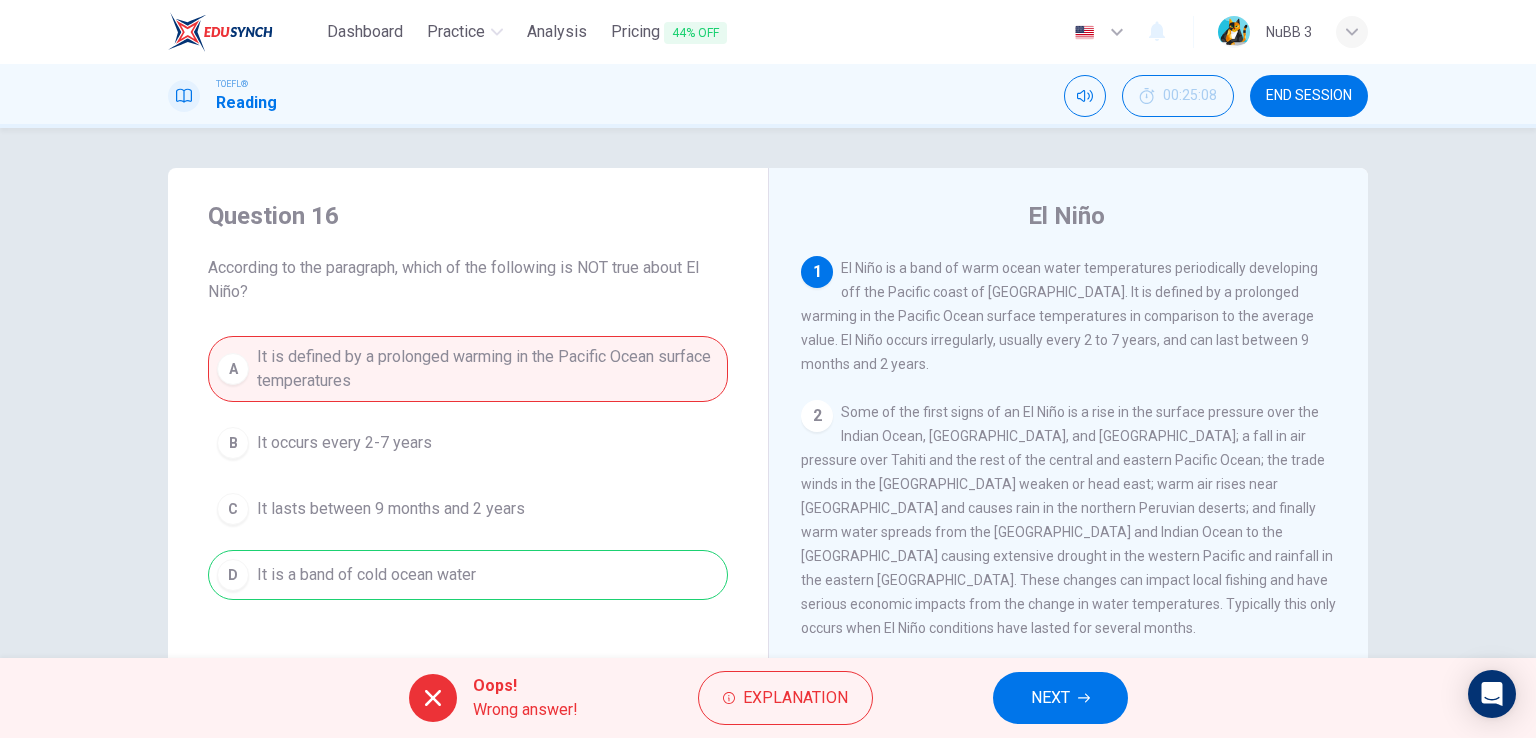 click on "NEXT" at bounding box center (1060, 698) 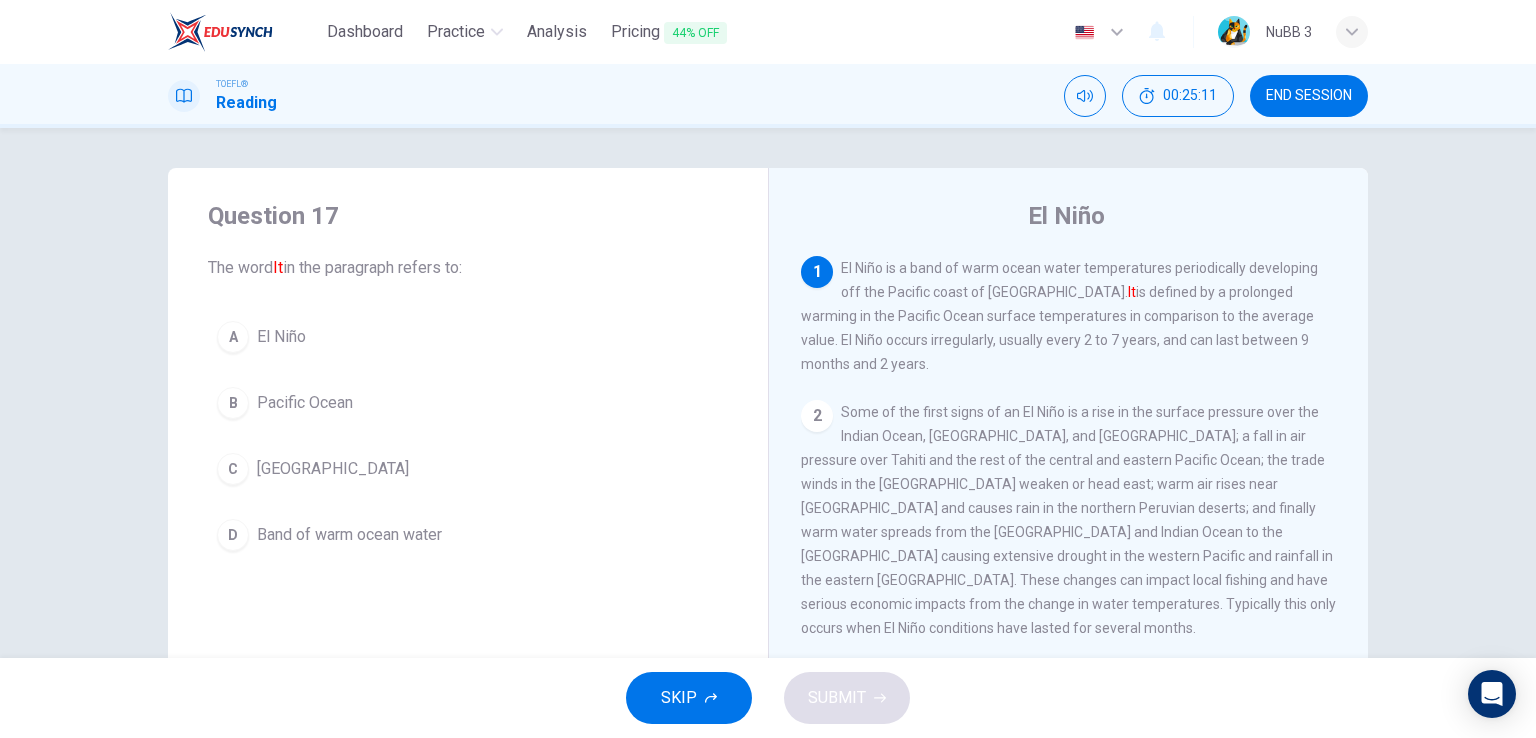 click on "C South America" at bounding box center [468, 469] 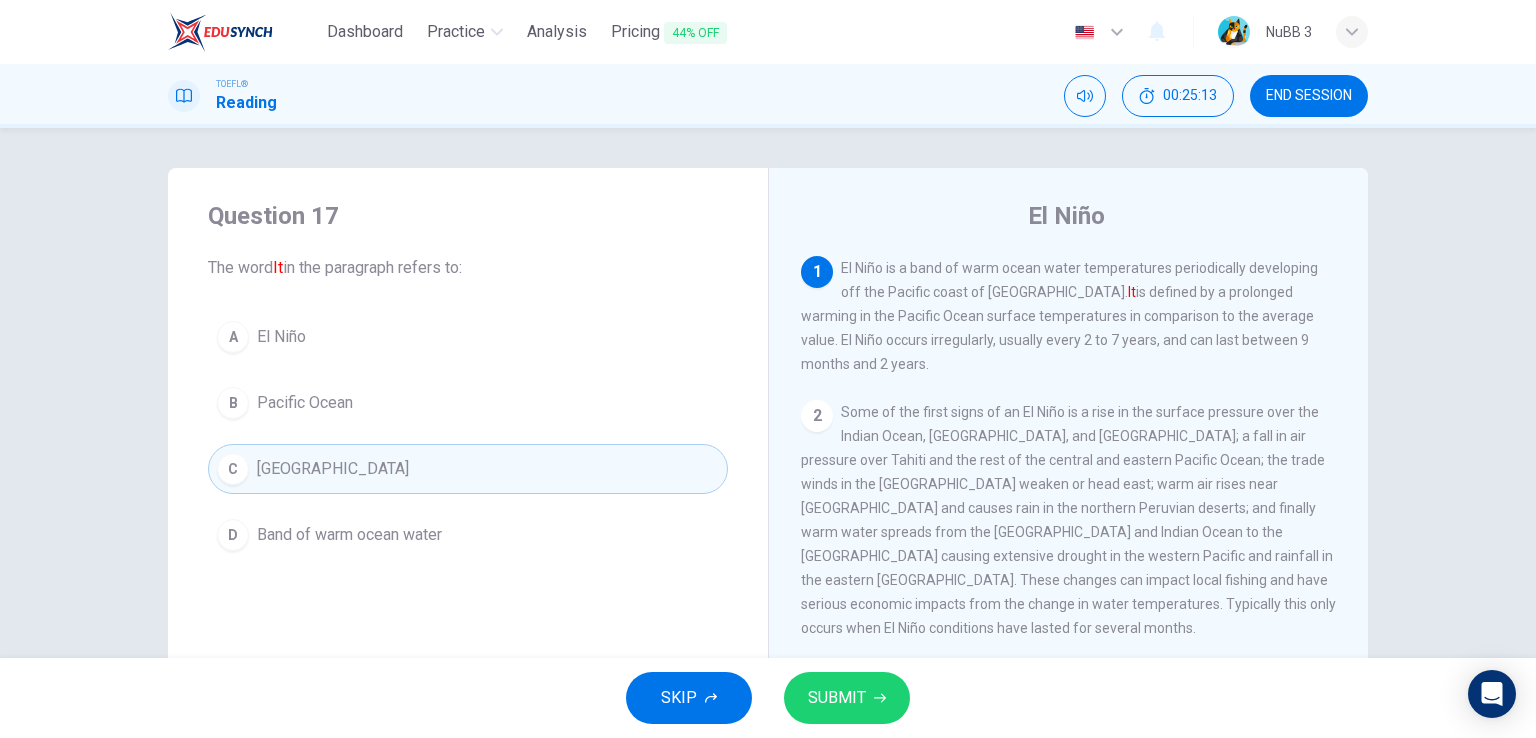 click on "SUBMIT" at bounding box center (847, 698) 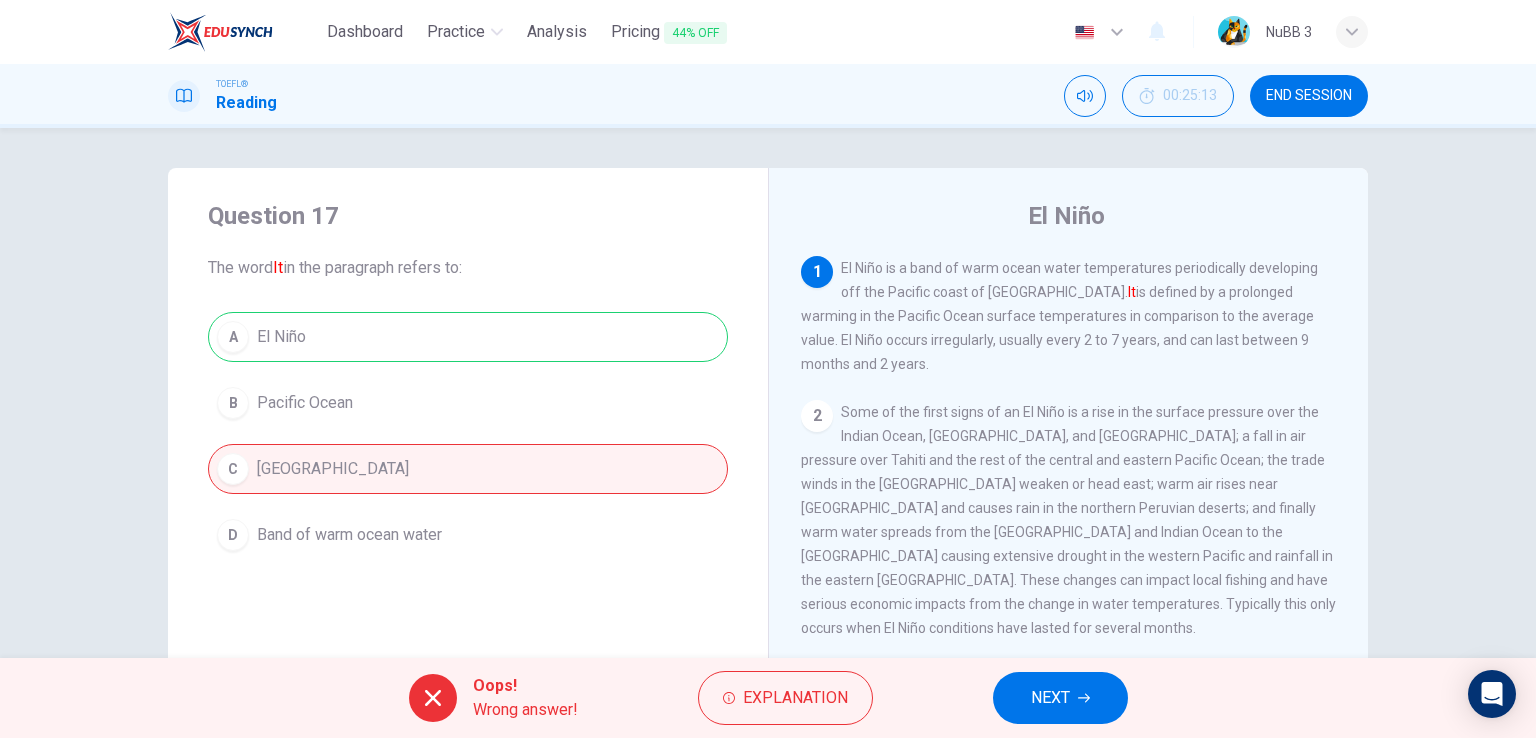 click on "NEXT" at bounding box center [1060, 698] 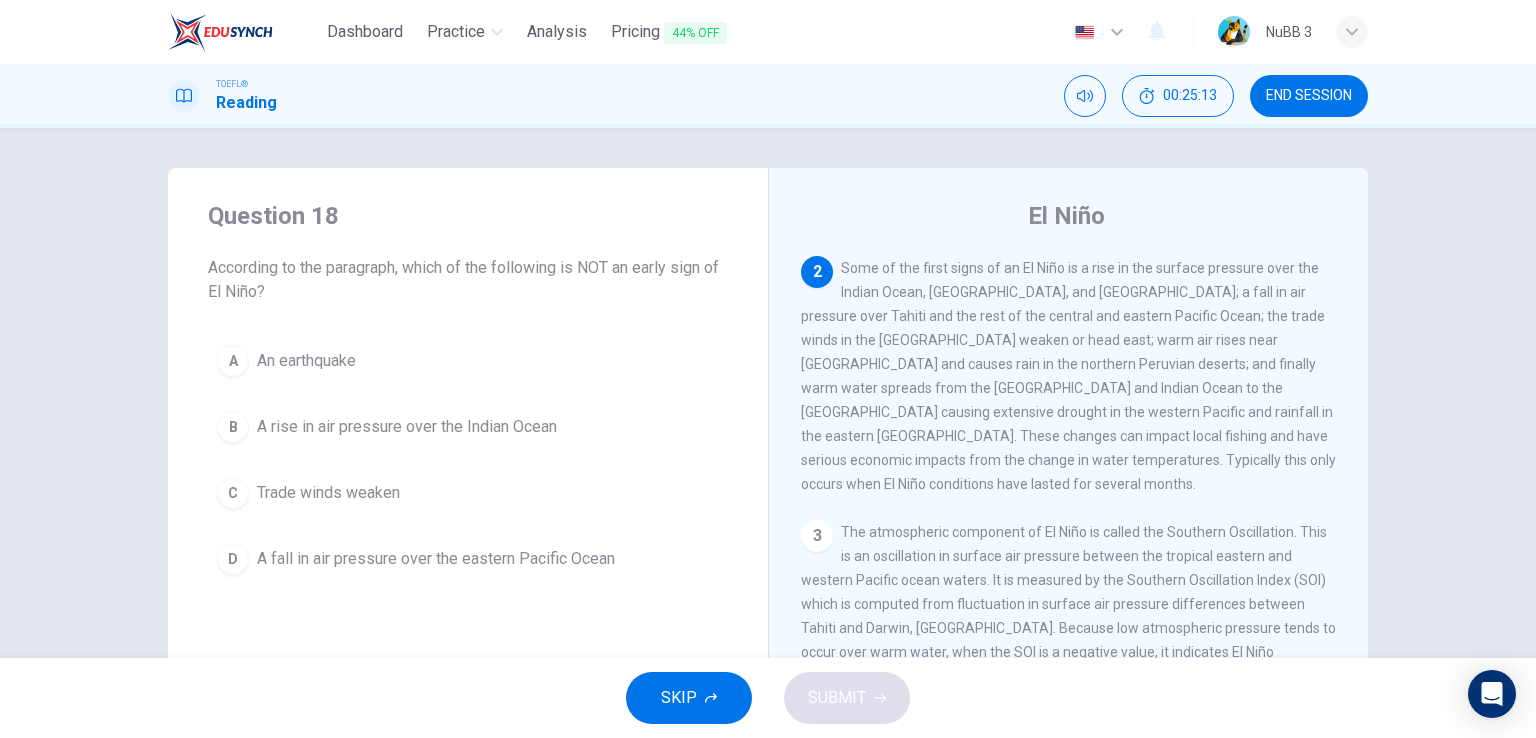 scroll, scrollTop: 148, scrollLeft: 0, axis: vertical 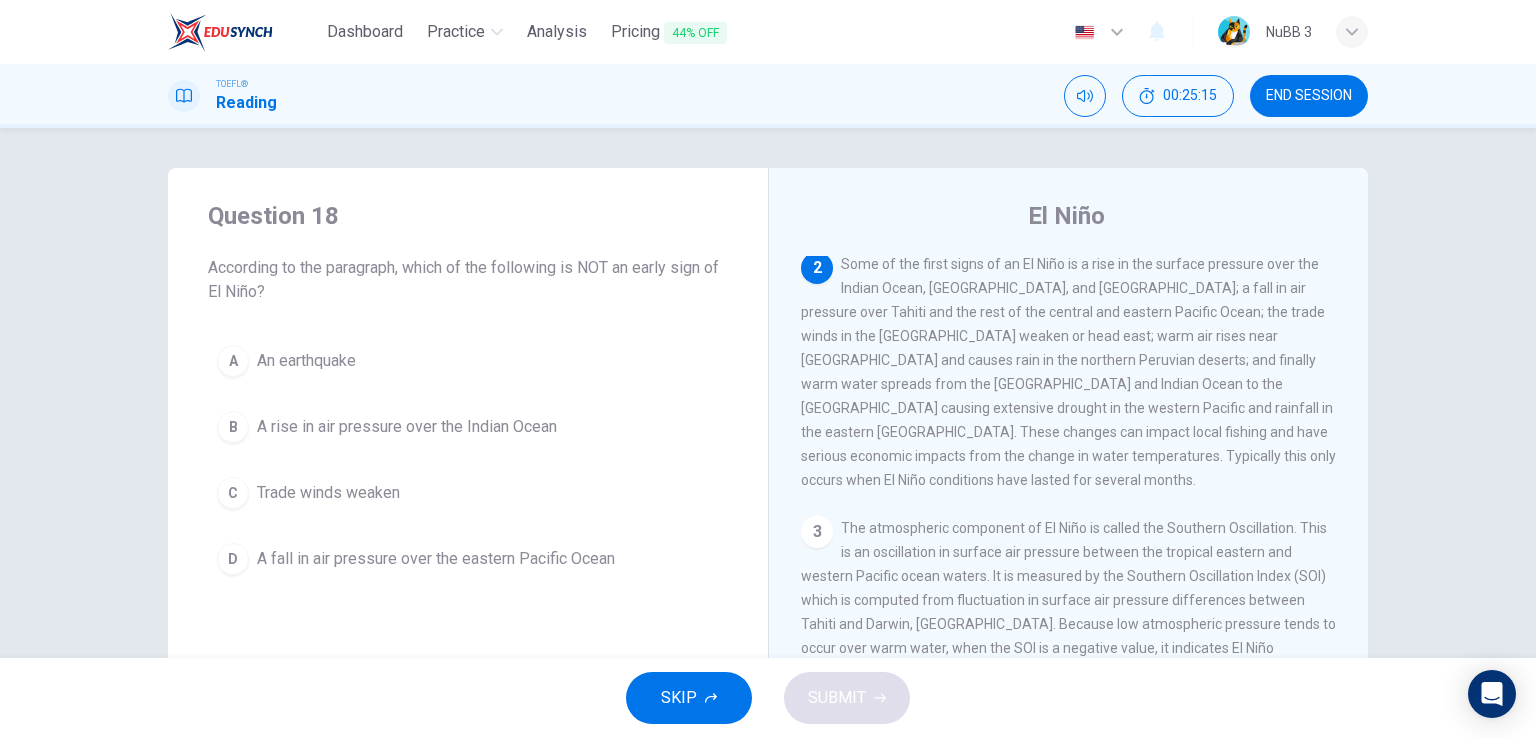click on "D A fall in air pressure over the eastern Pacific Ocean" at bounding box center [468, 559] 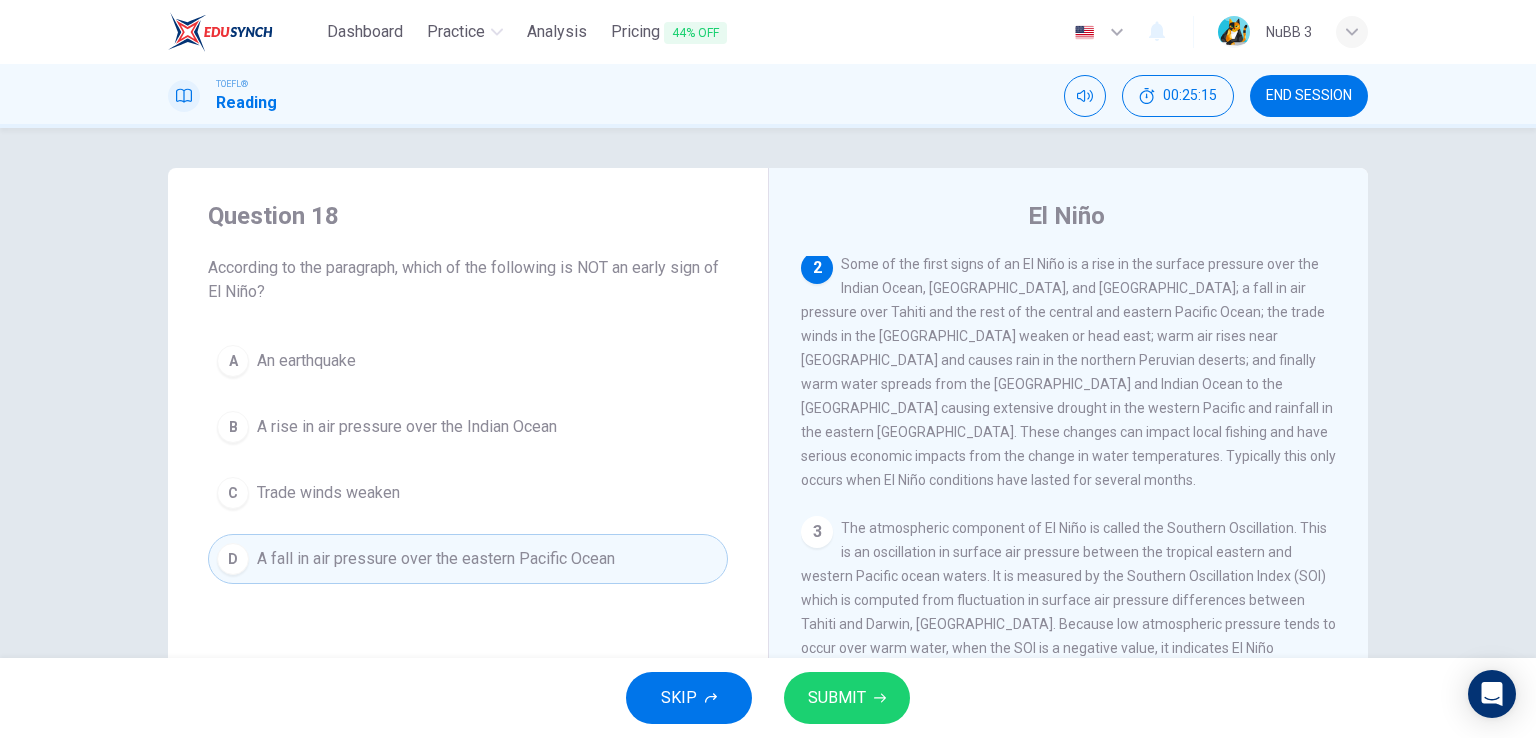 click 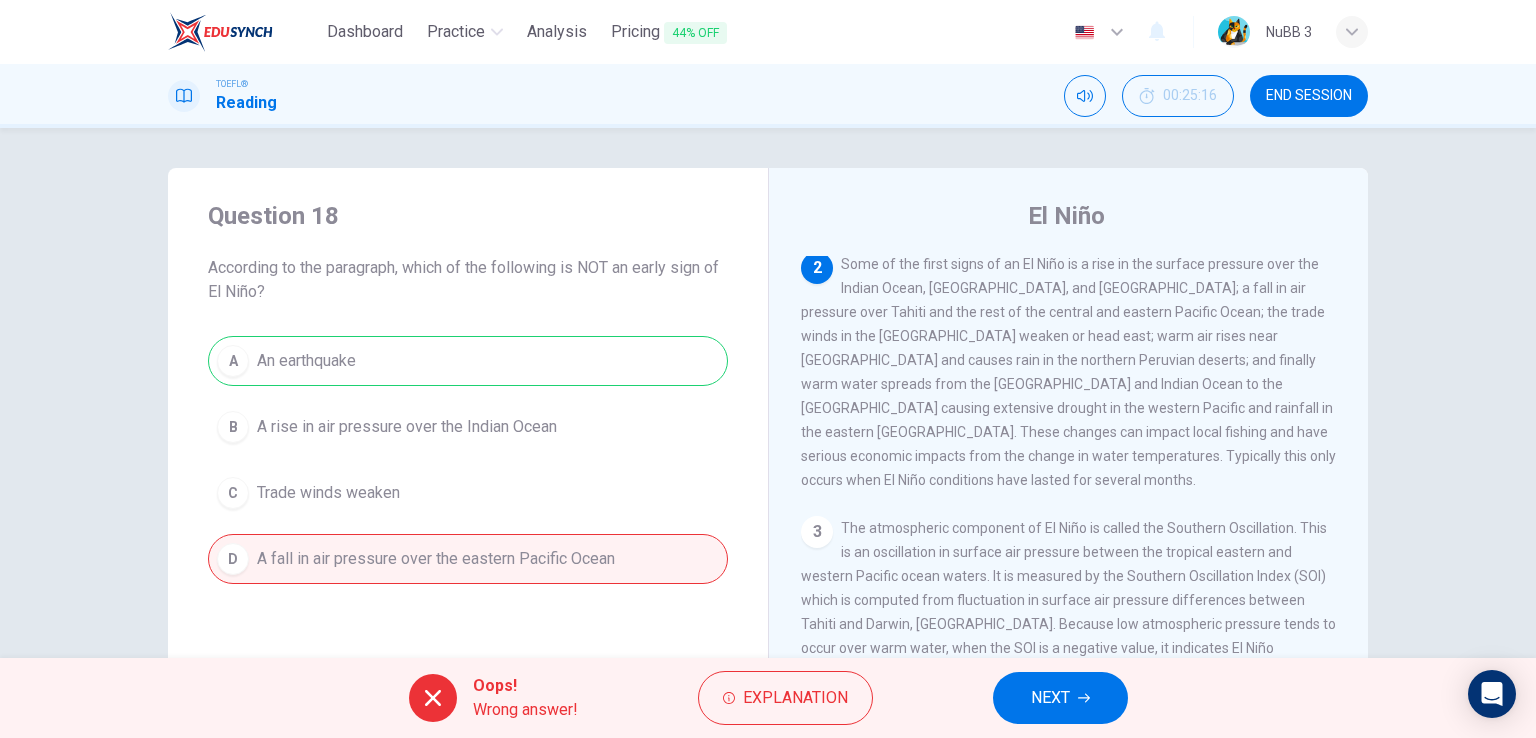 click 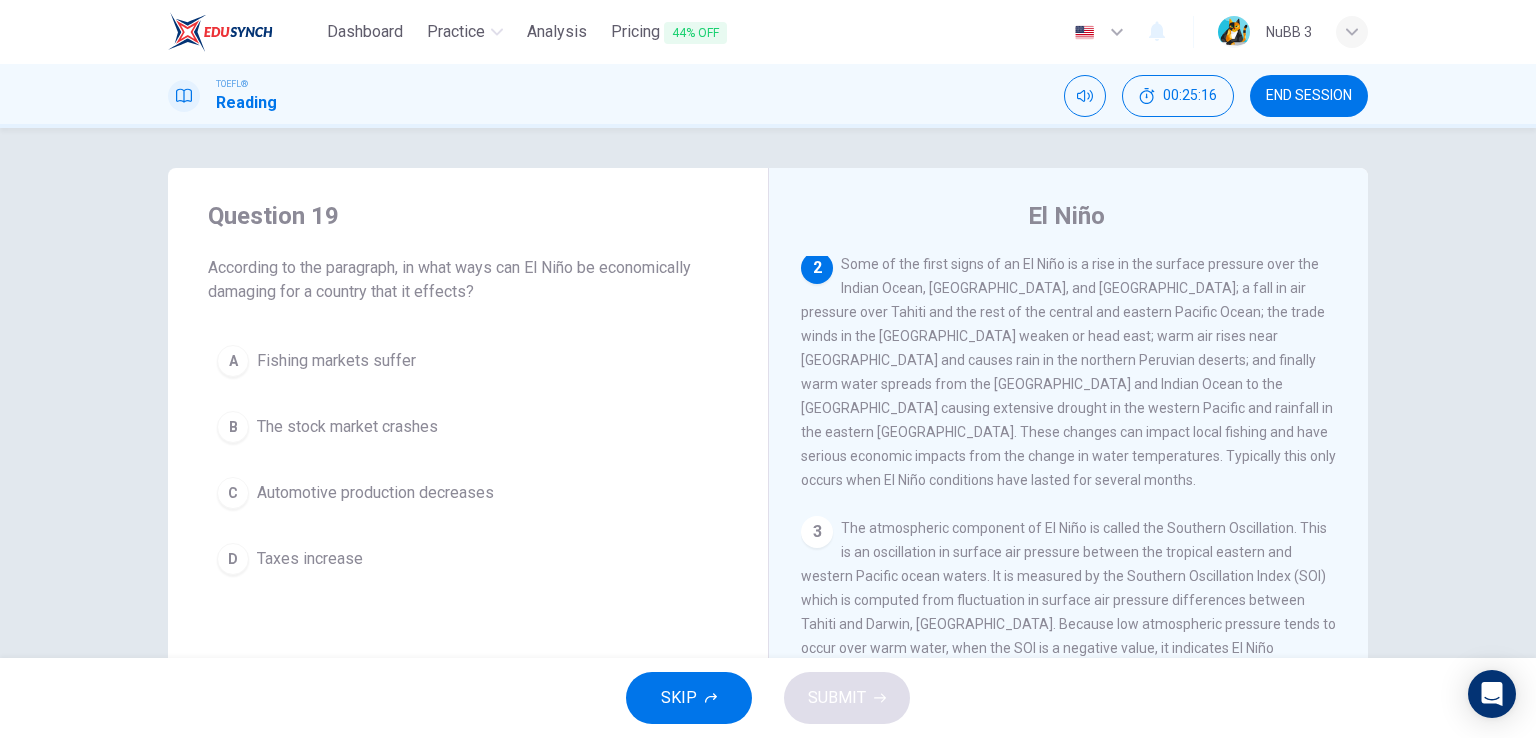 click on "Fishing markets suffer" at bounding box center (336, 361) 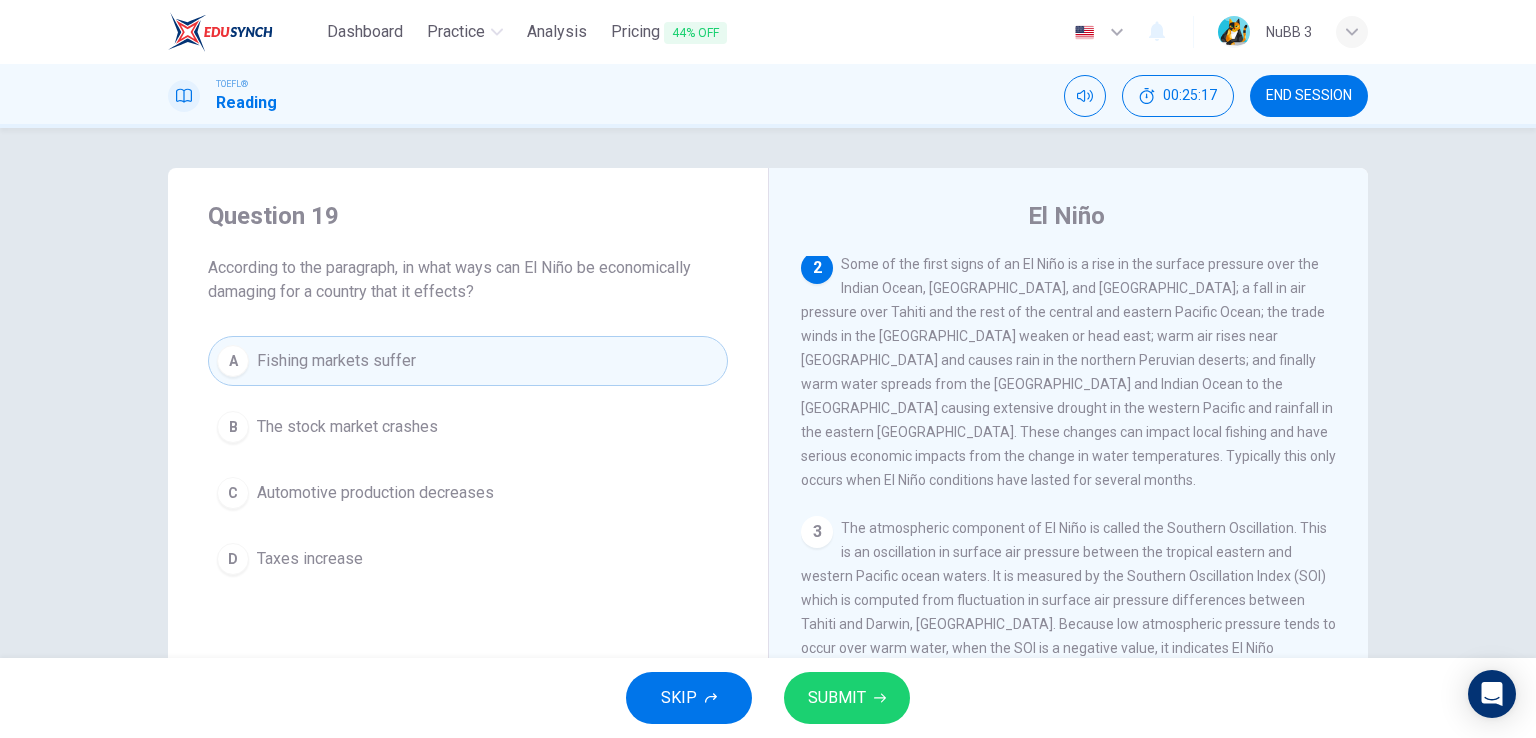 click on "SUBMIT" at bounding box center [837, 698] 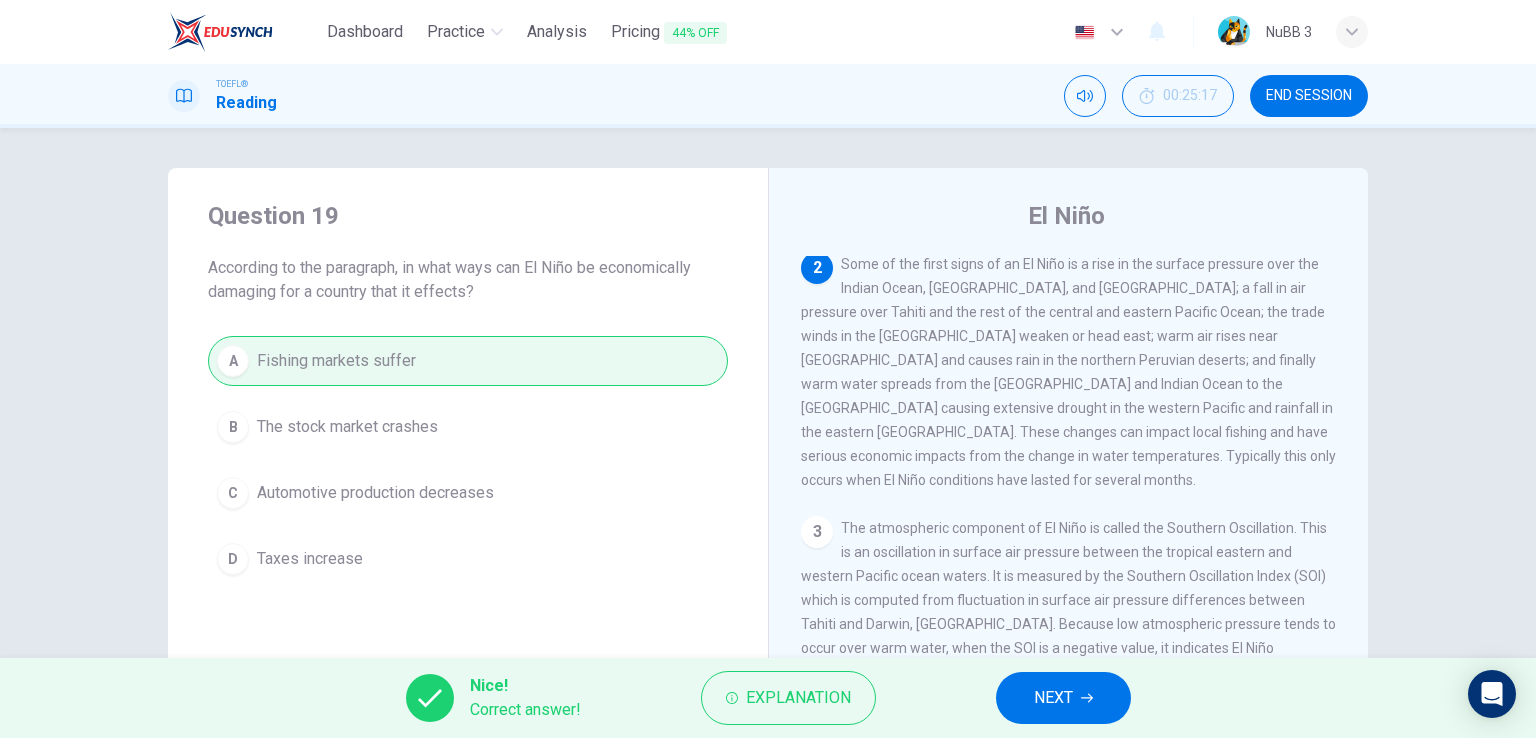 click 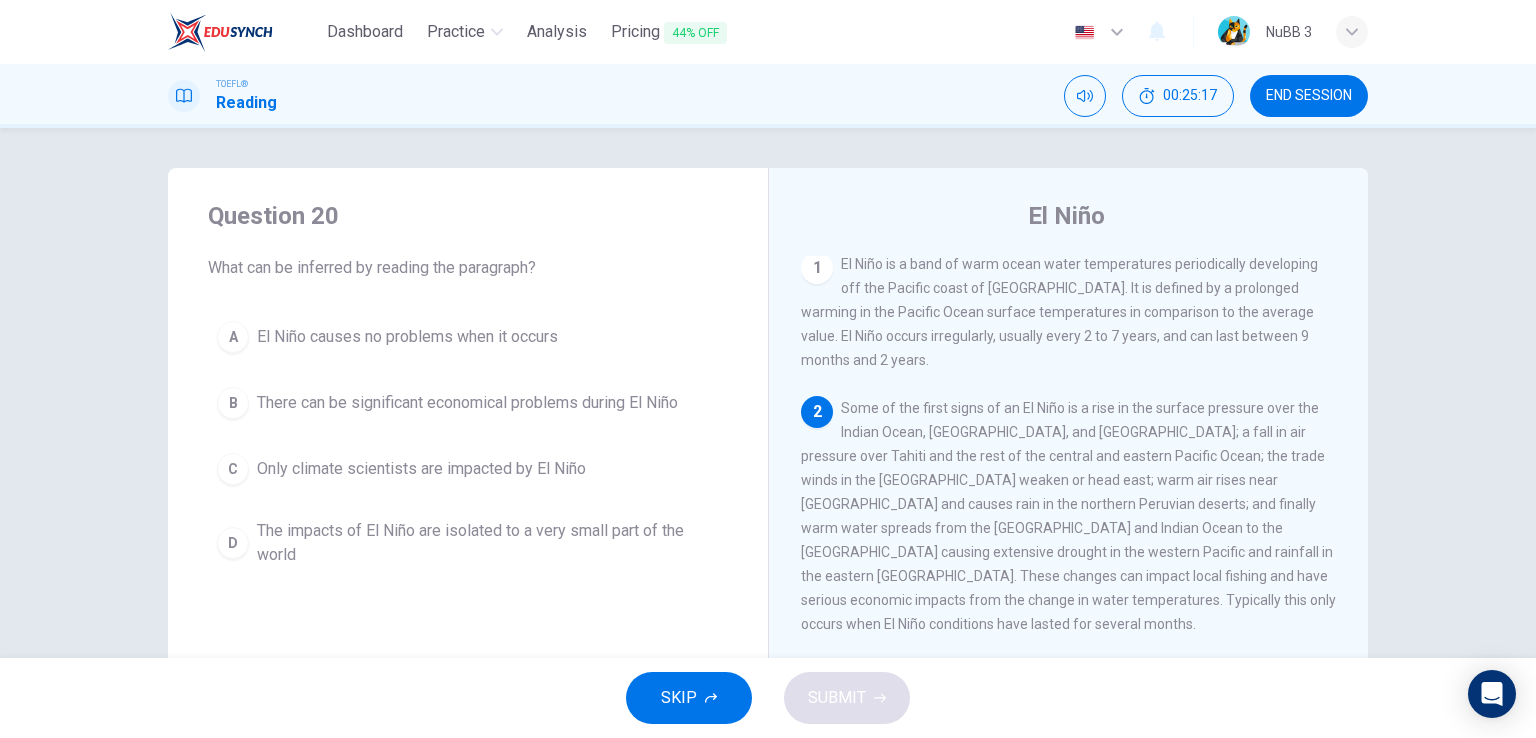 scroll, scrollTop: 0, scrollLeft: 0, axis: both 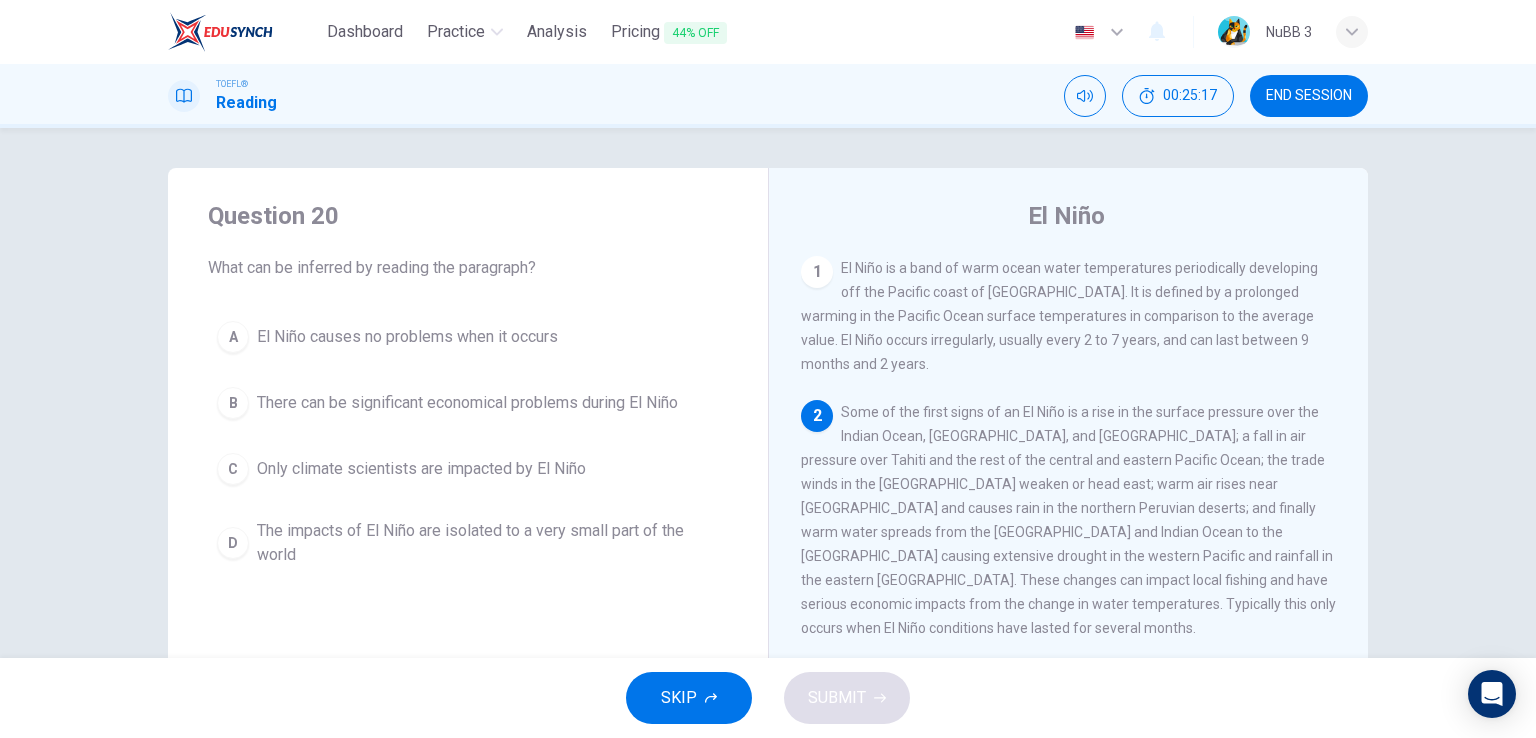 click on "A El Niño causes no problems when it occurs B There can be significant economical problems during El Niño C Only climate scientists are impacted by El Niño D The impacts of El Niño are isolated to a very small part of the world" at bounding box center [468, 444] 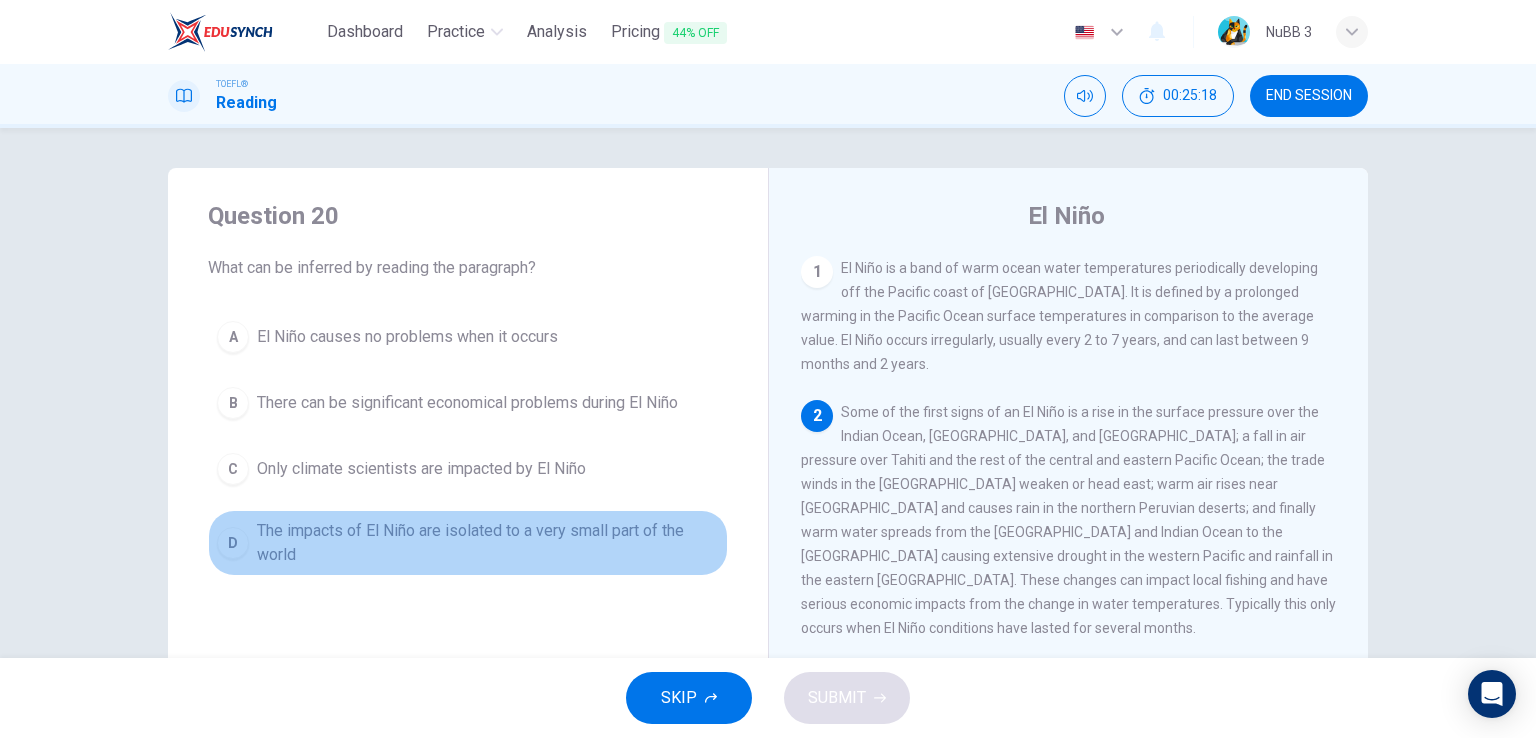 click on "The impacts of El Niño are isolated to a very small part of the world" at bounding box center [488, 543] 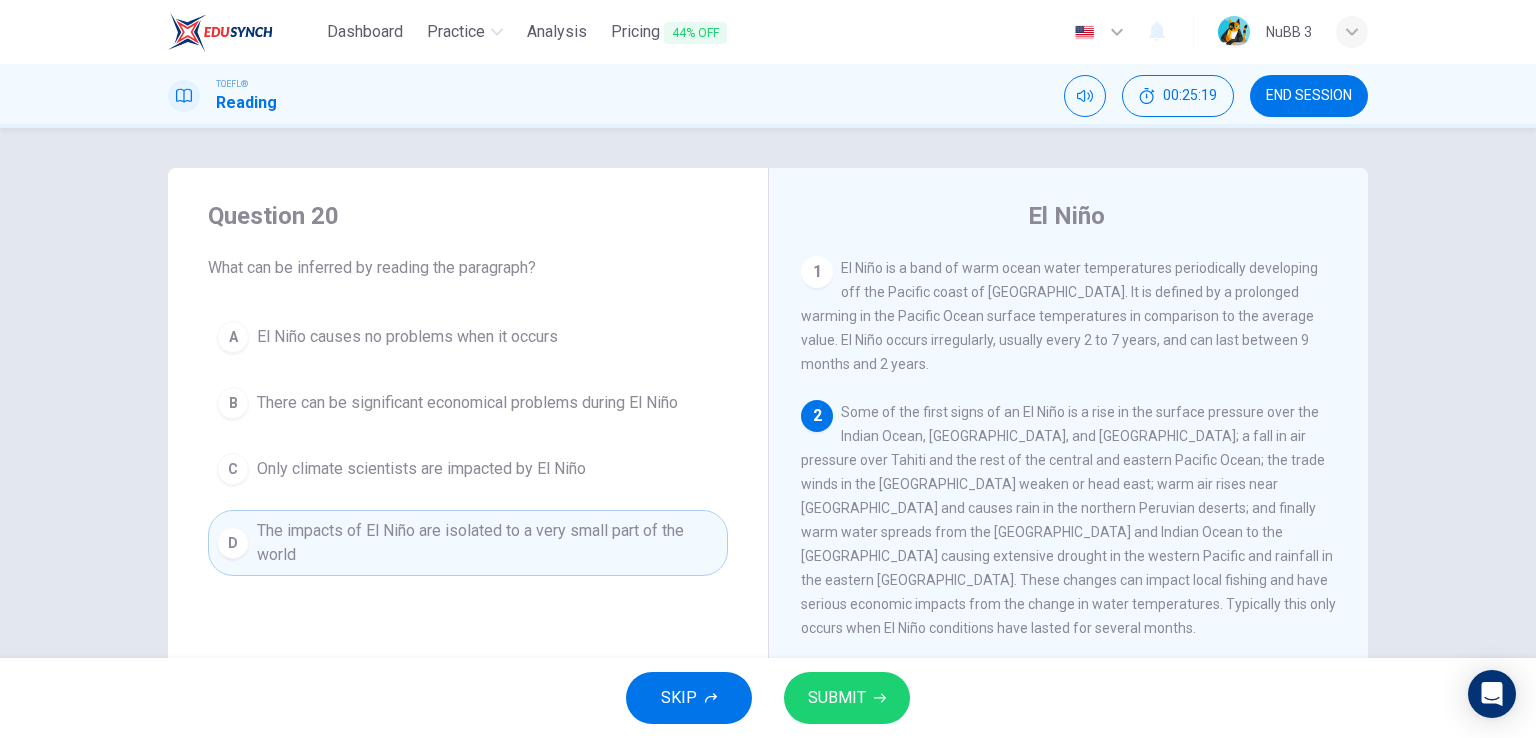 click on "SUBMIT" at bounding box center [837, 698] 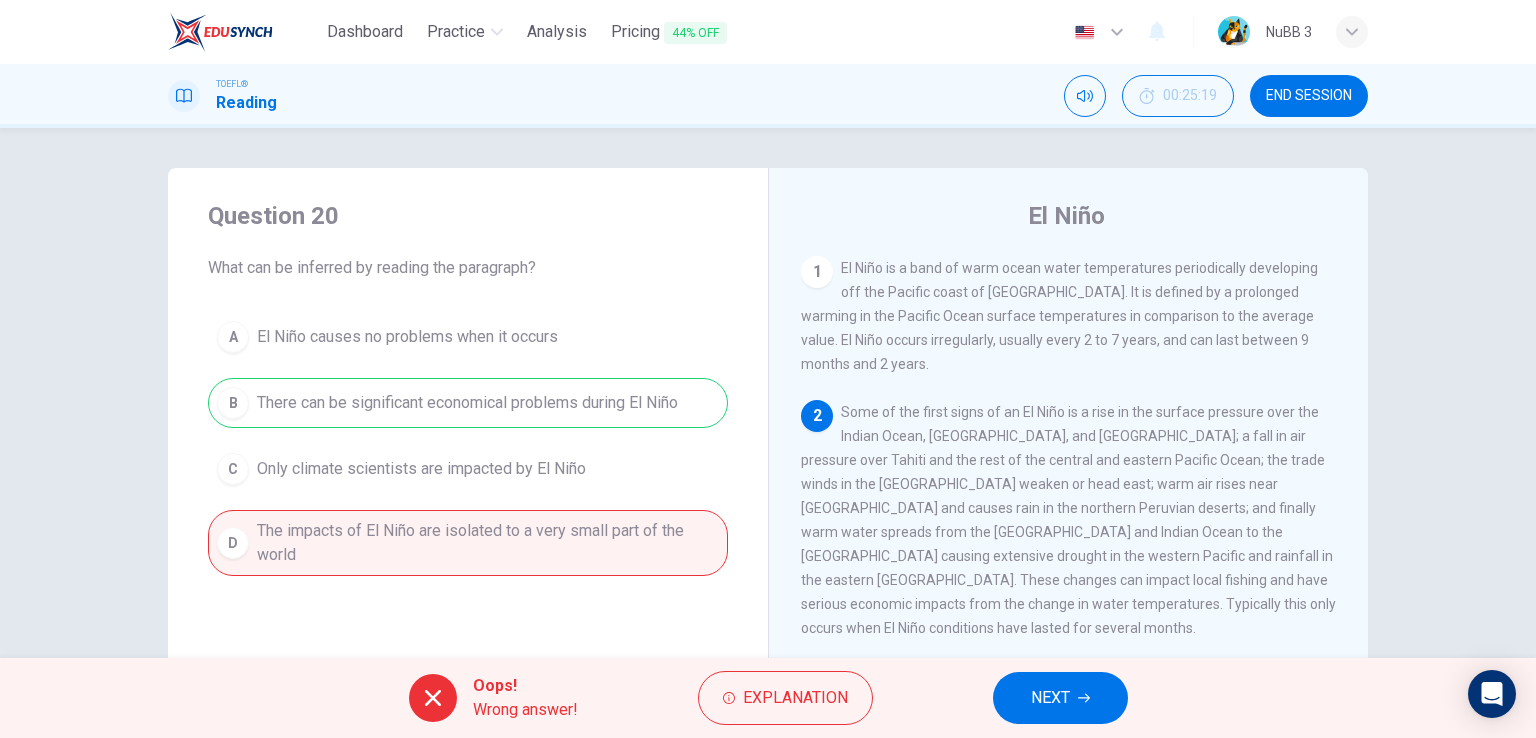 click on "NEXT" at bounding box center [1060, 698] 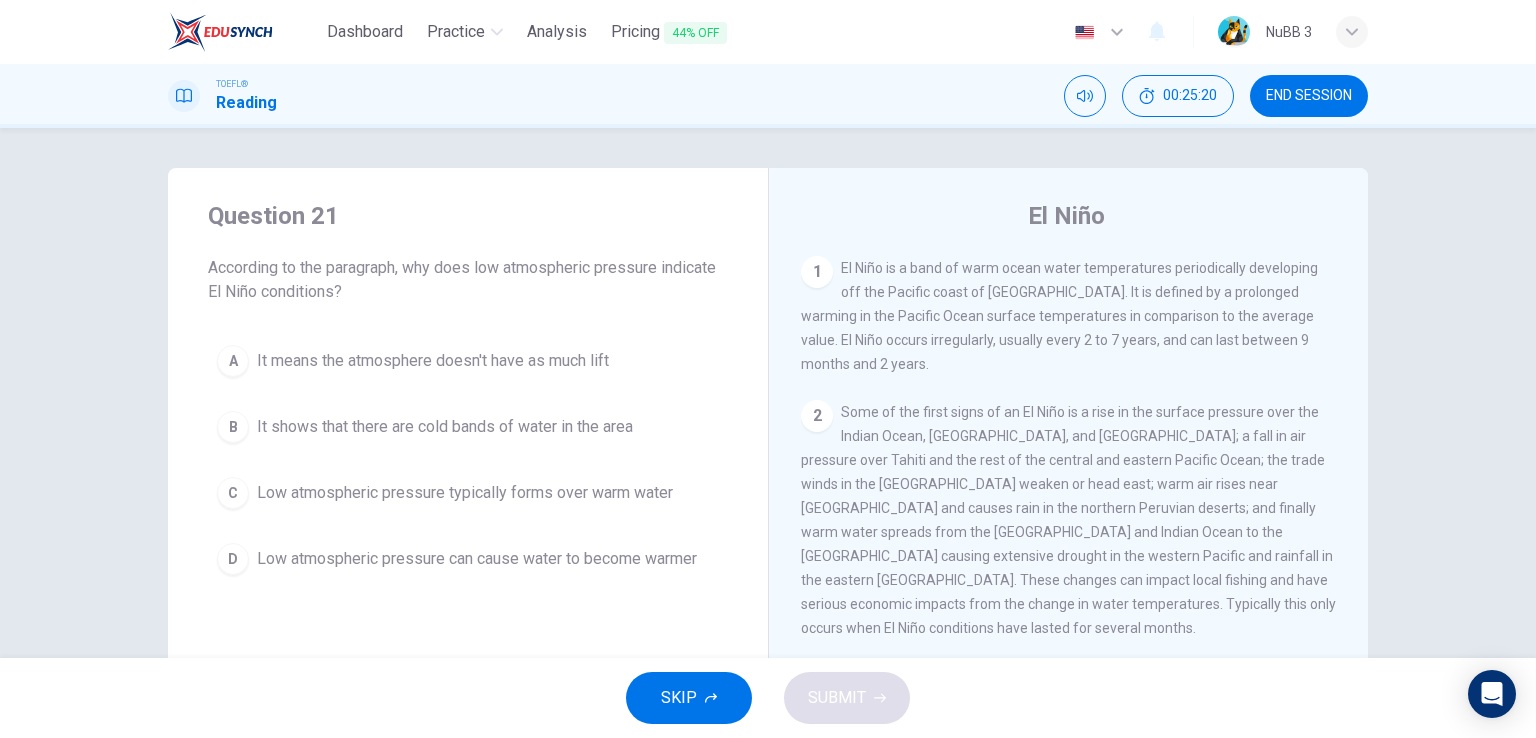 click on "A It means the atmosphere doesn't have as much lift B It shows that there are cold bands of water in the area C Low atmospheric pressure typically forms over warm water D Low atmospheric pressure can cause water to become warmer" at bounding box center [468, 460] 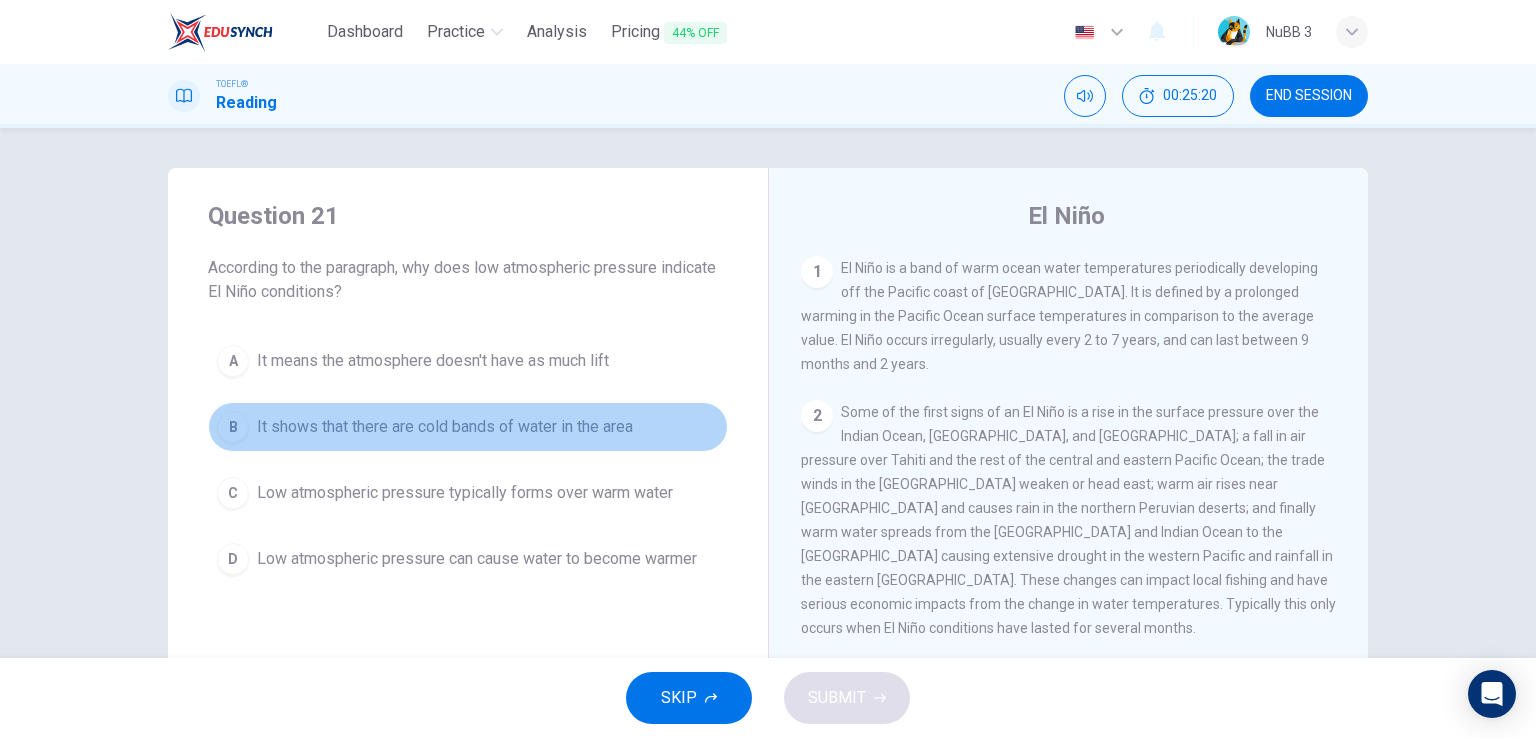 click on "It shows that there are cold bands of water in the area" at bounding box center [445, 427] 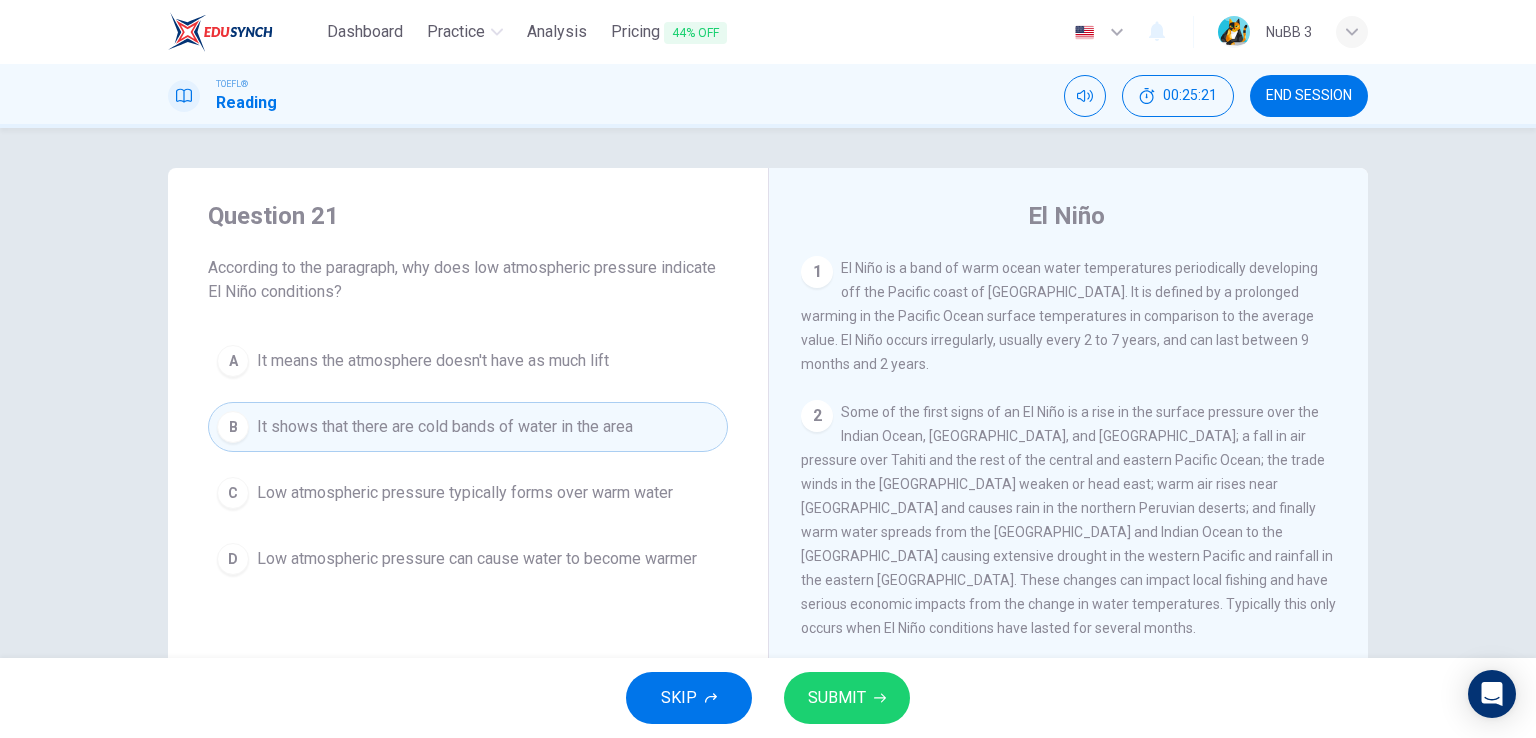 click on "SUBMIT" at bounding box center [847, 698] 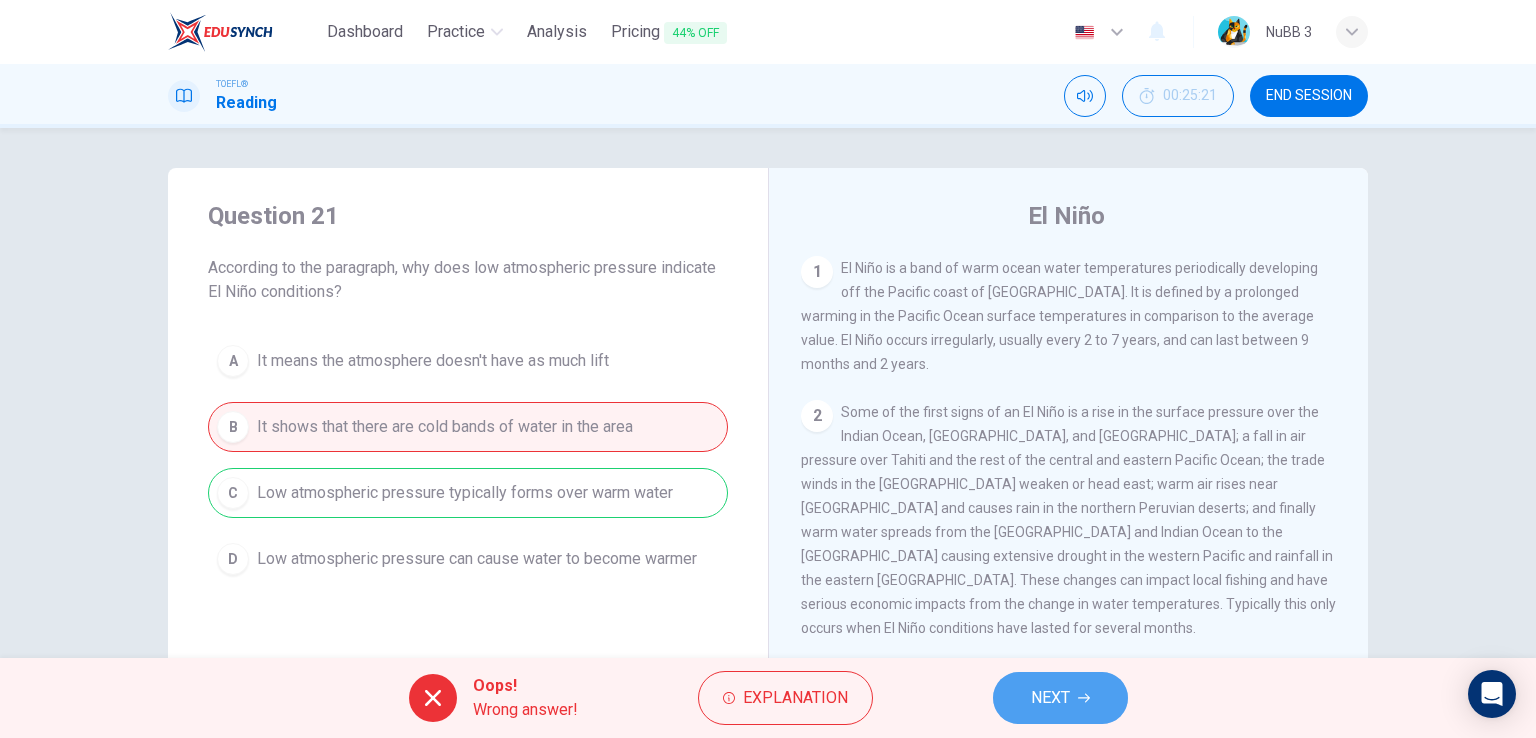 click on "NEXT" at bounding box center [1050, 698] 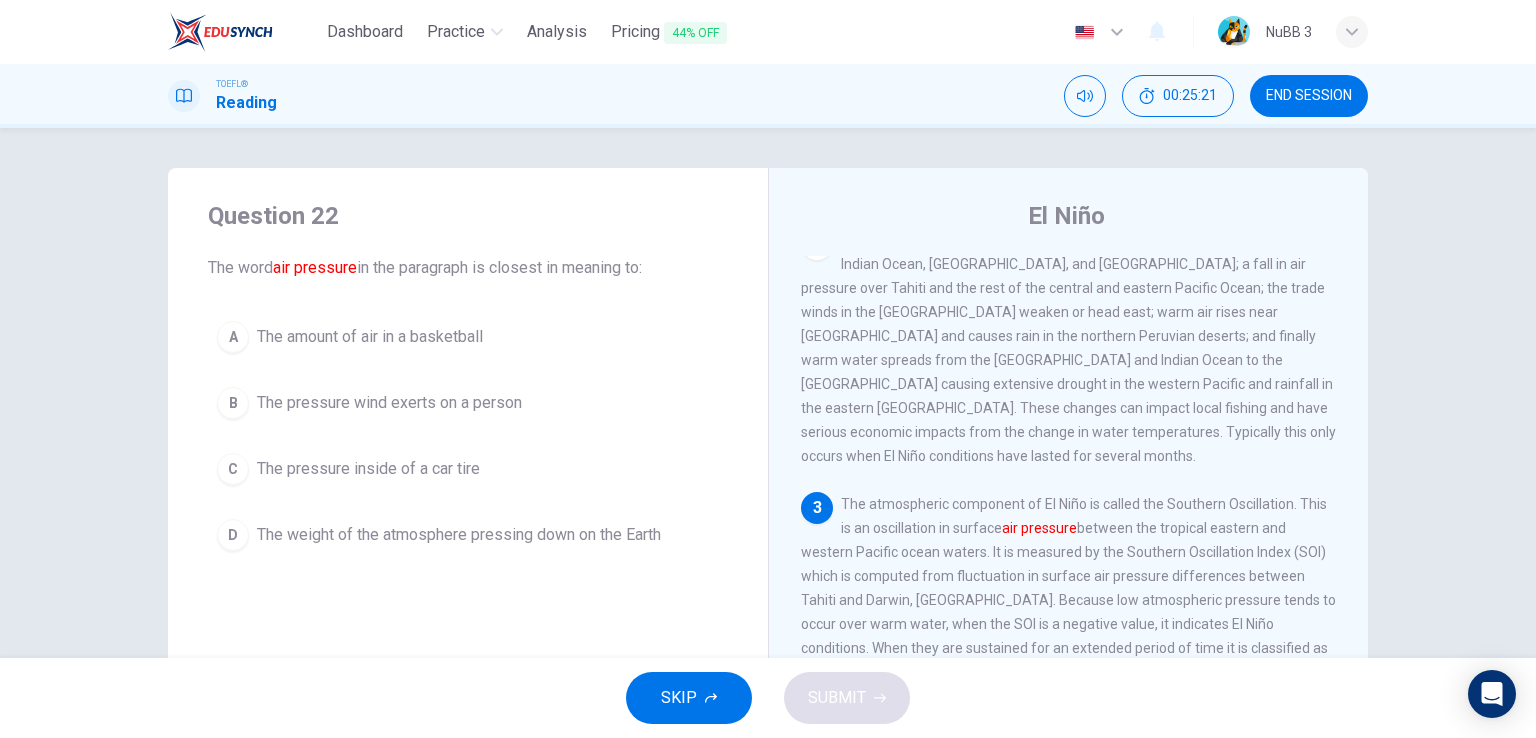 scroll, scrollTop: 193, scrollLeft: 0, axis: vertical 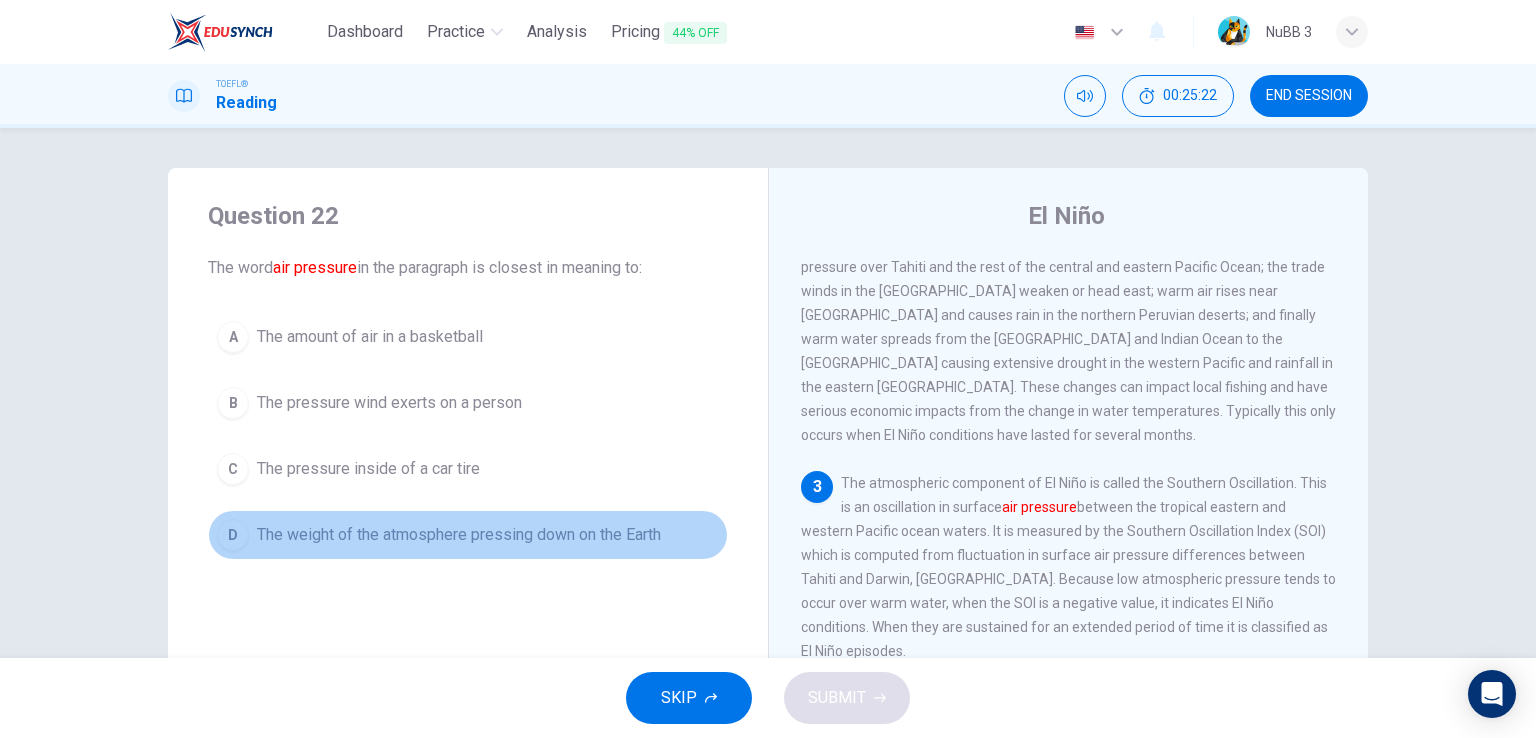 click on "The weight of the atmosphere pressing down on the Earth" at bounding box center [459, 535] 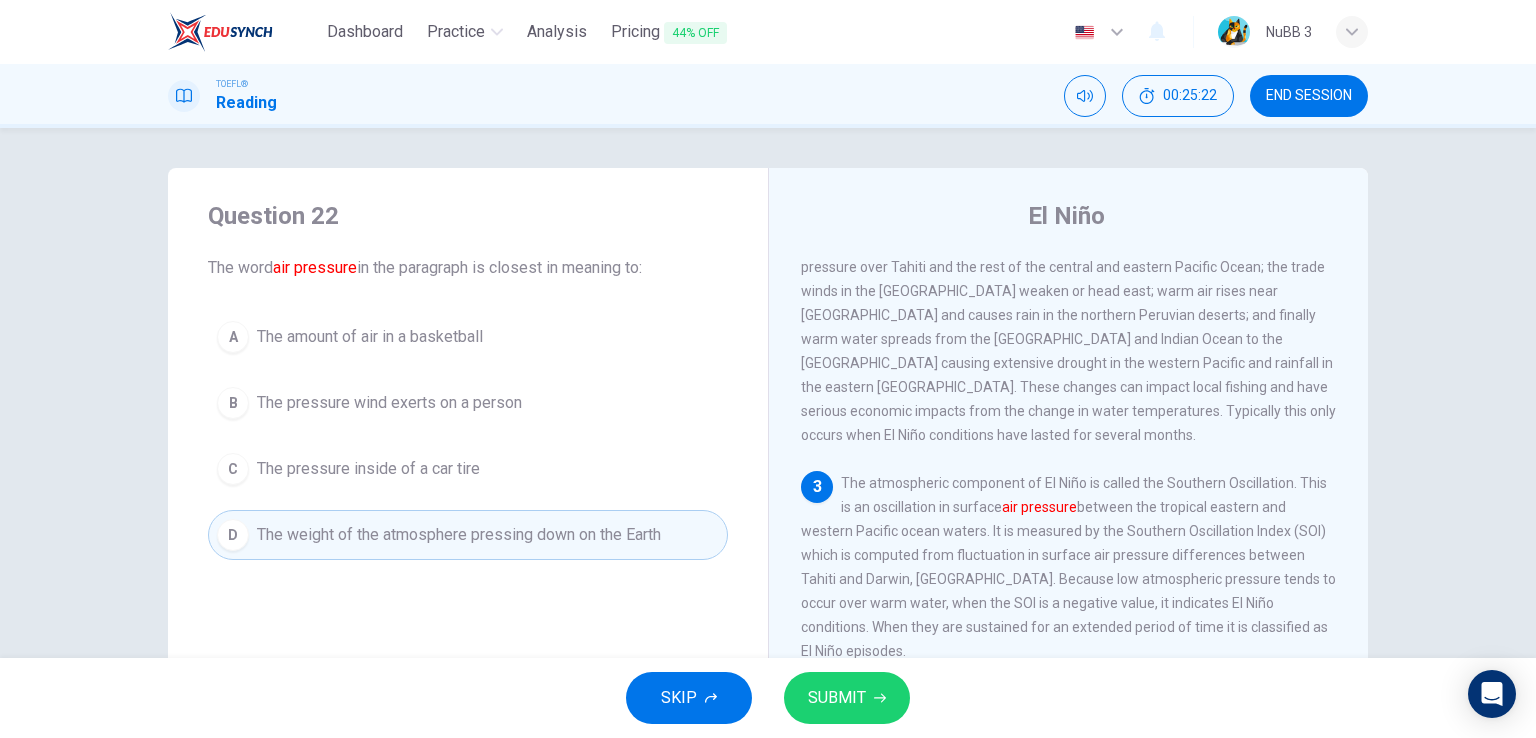 click on "SUBMIT" at bounding box center (837, 698) 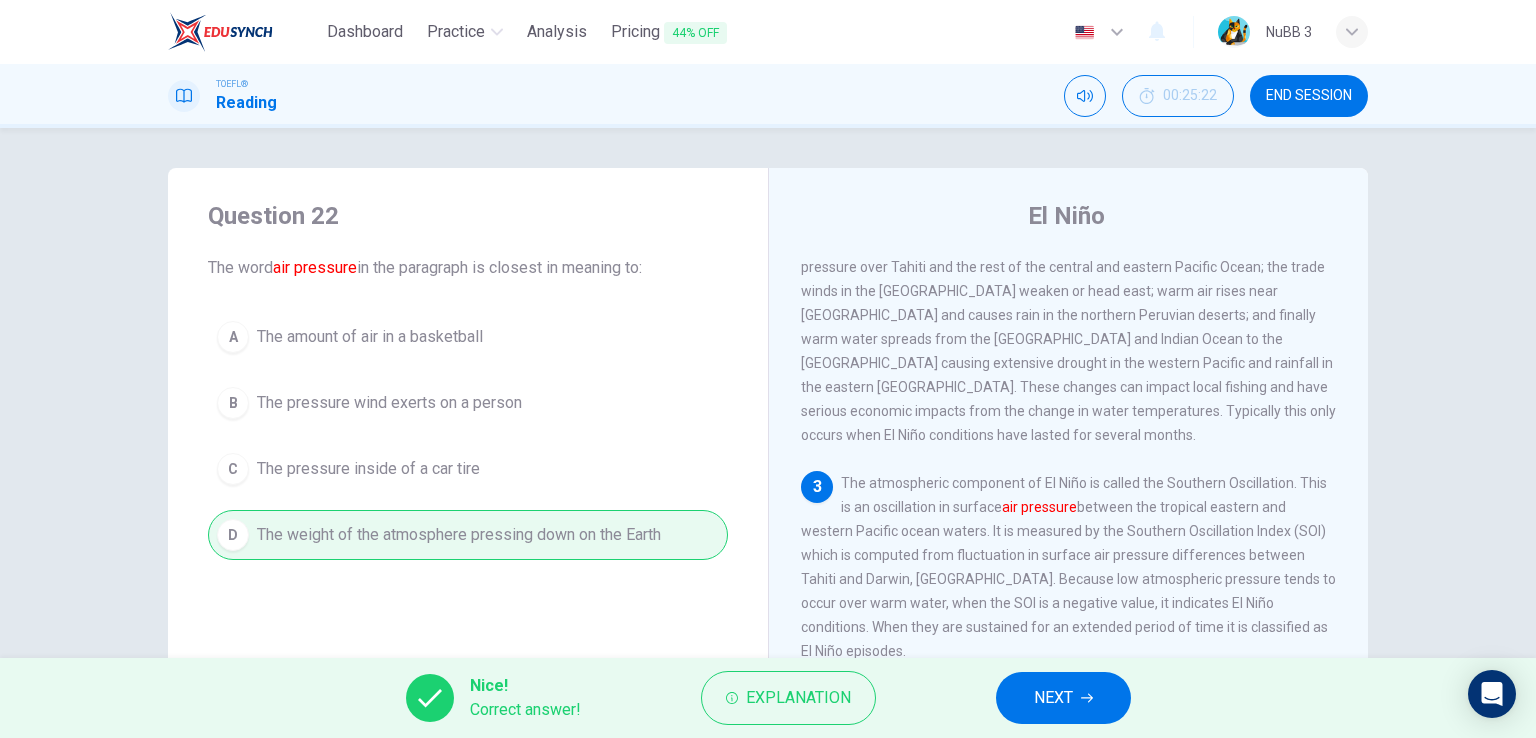 click on "NEXT" at bounding box center (1063, 698) 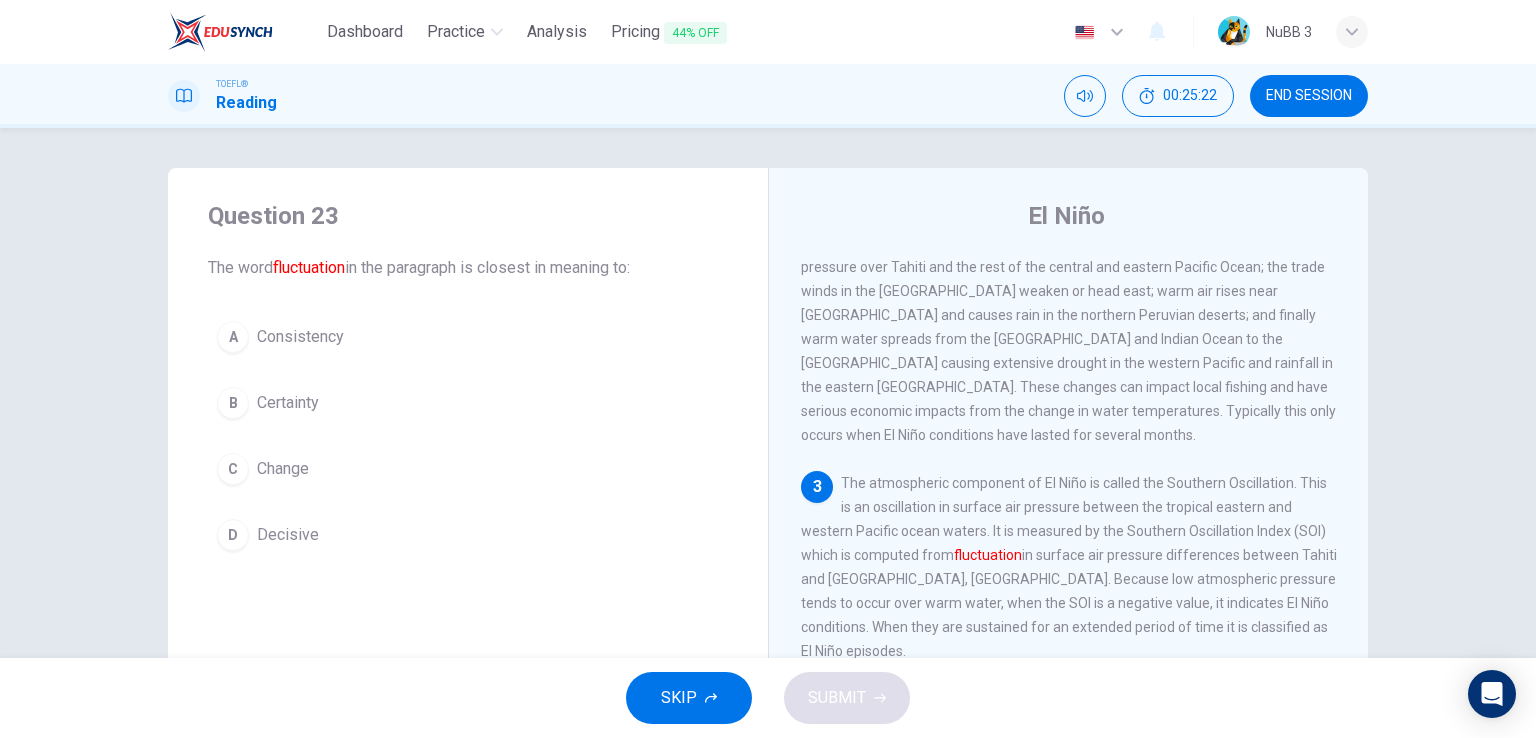 click on "A Consistency B Certainty C Change D Decisive" at bounding box center [468, 436] 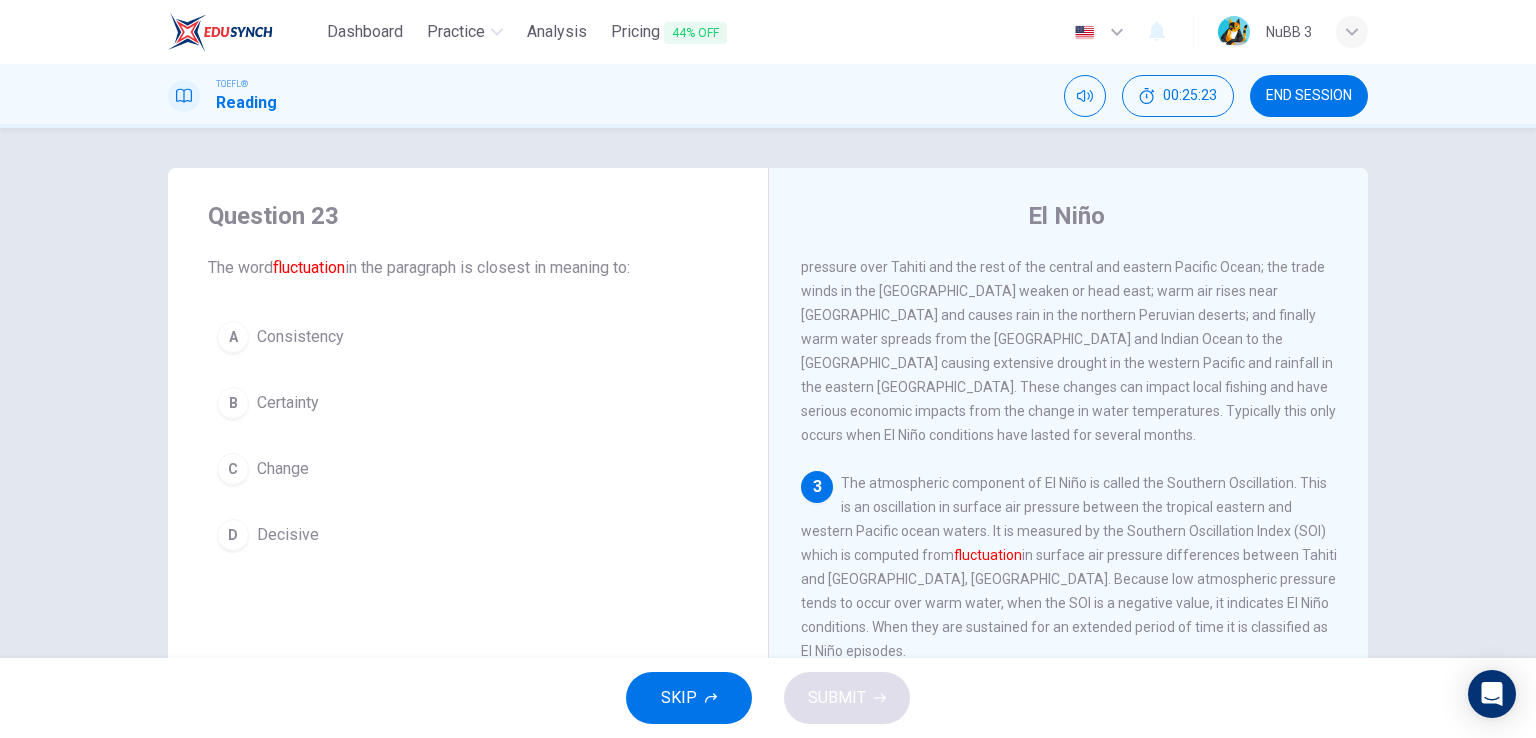 drag, startPoint x: 453, startPoint y: 447, endPoint x: 447, endPoint y: 456, distance: 10.816654 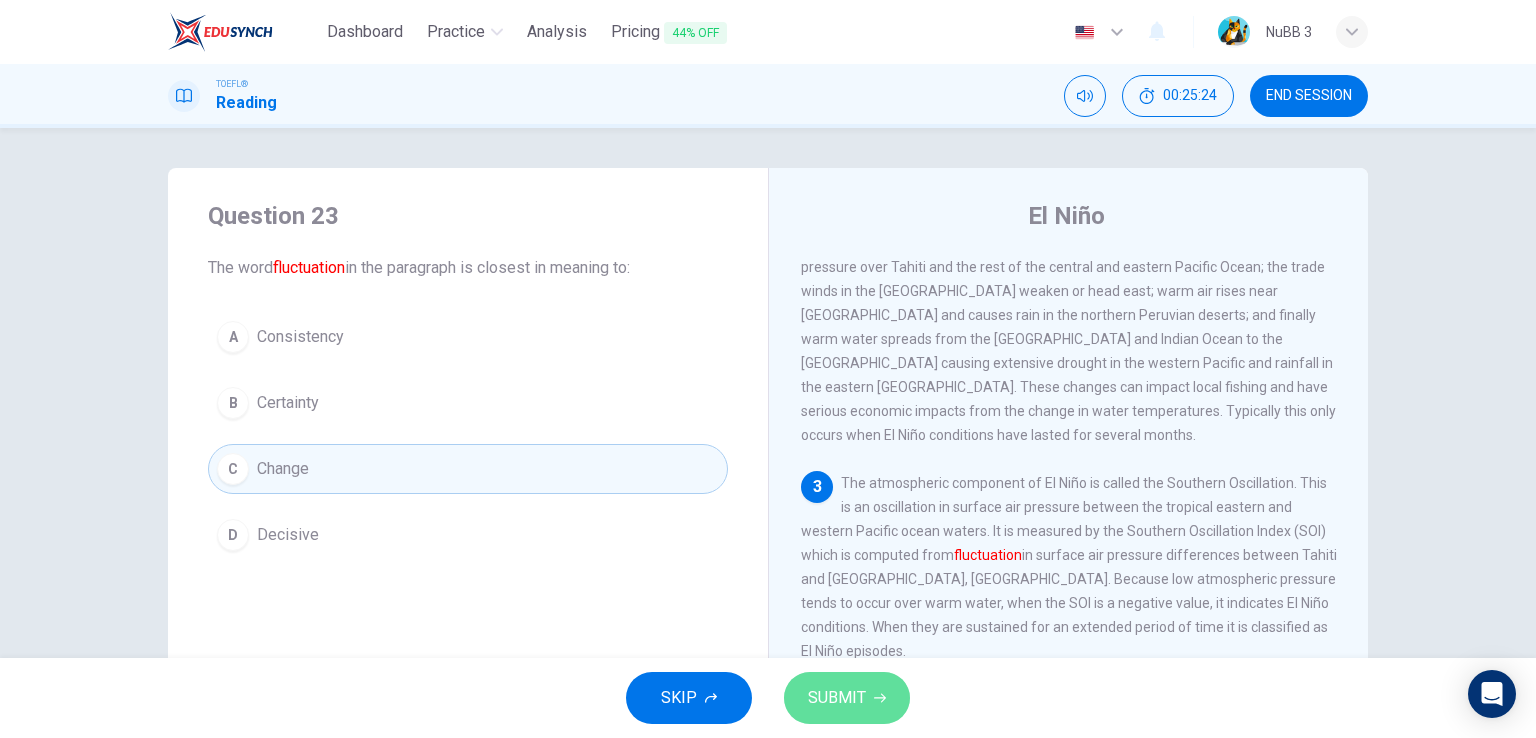 click on "SUBMIT" at bounding box center (837, 698) 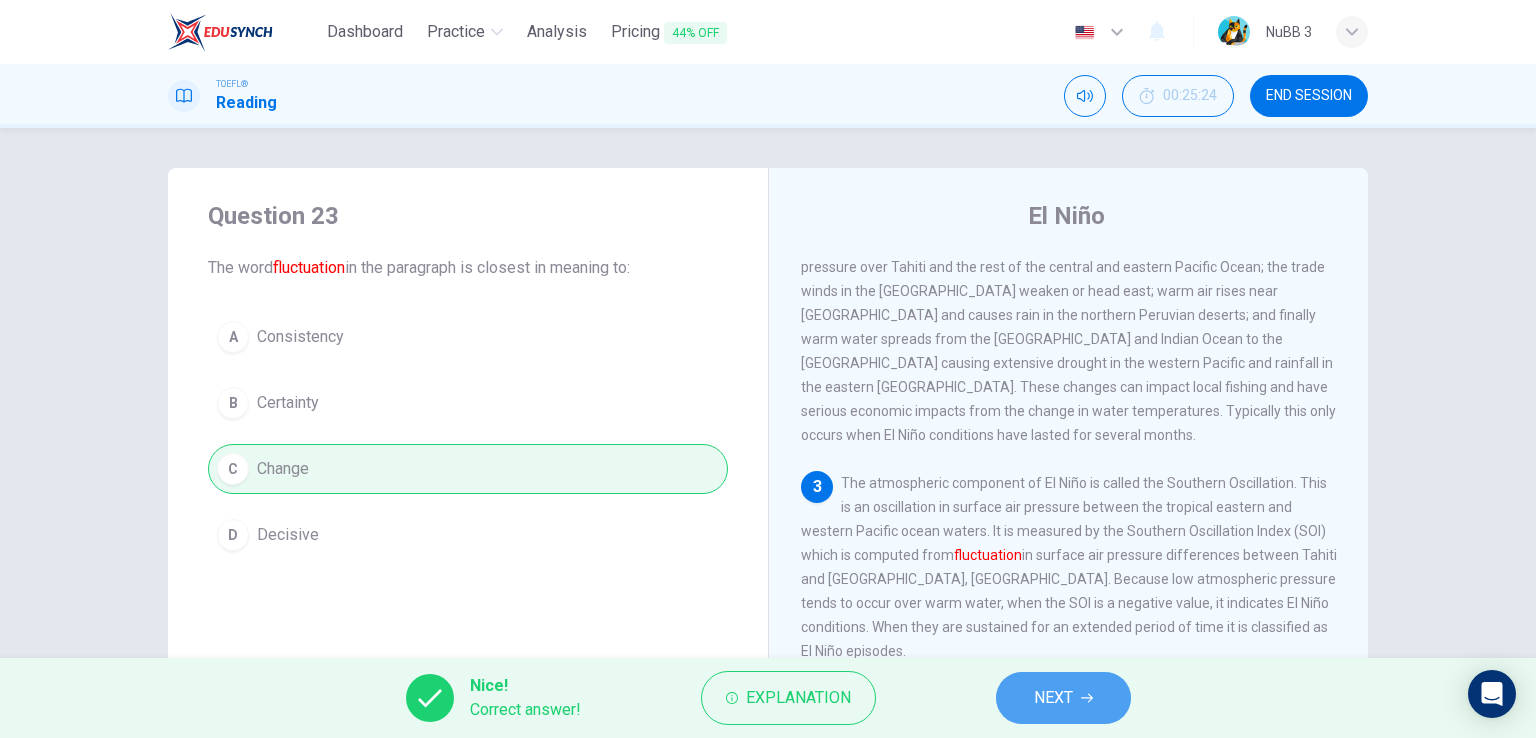 click 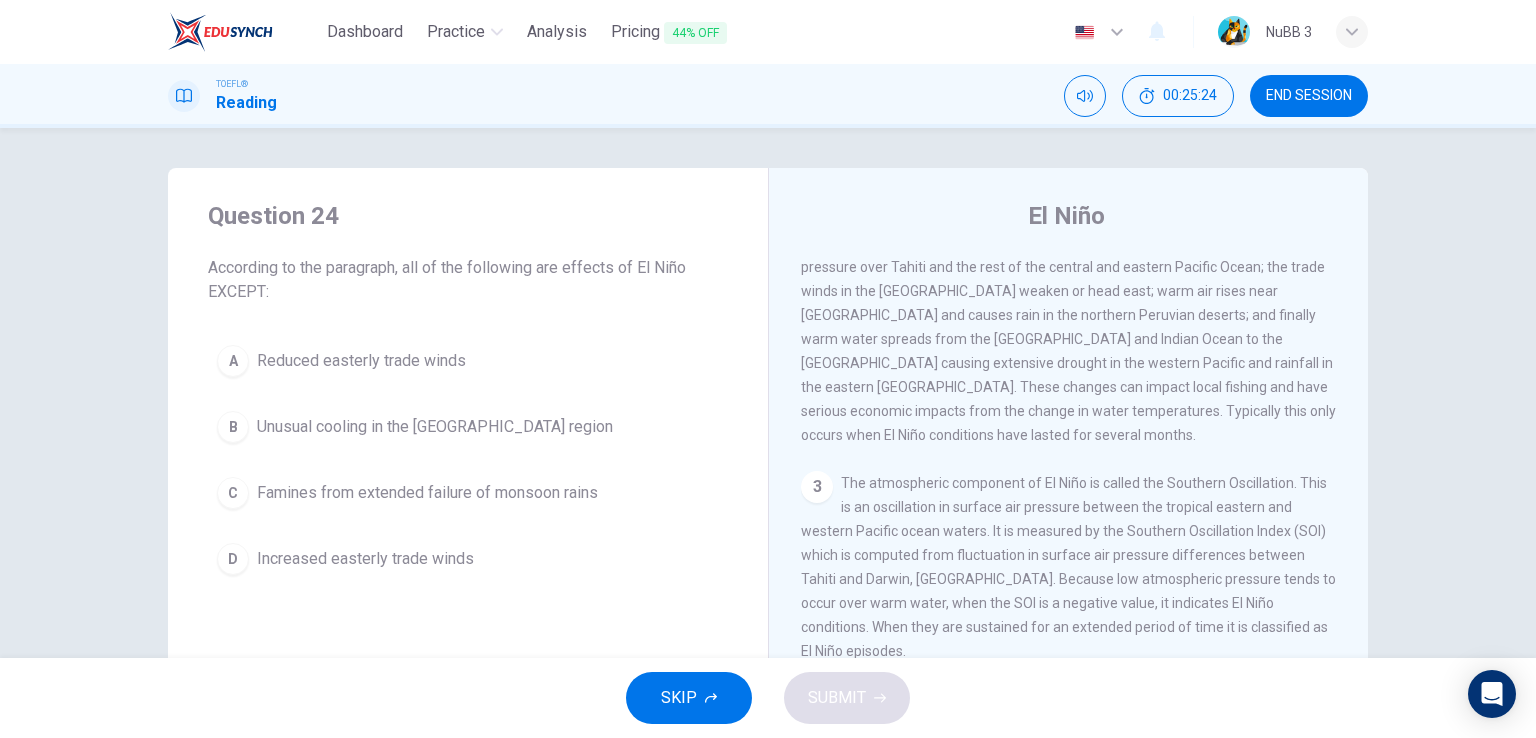 scroll, scrollTop: 240, scrollLeft: 0, axis: vertical 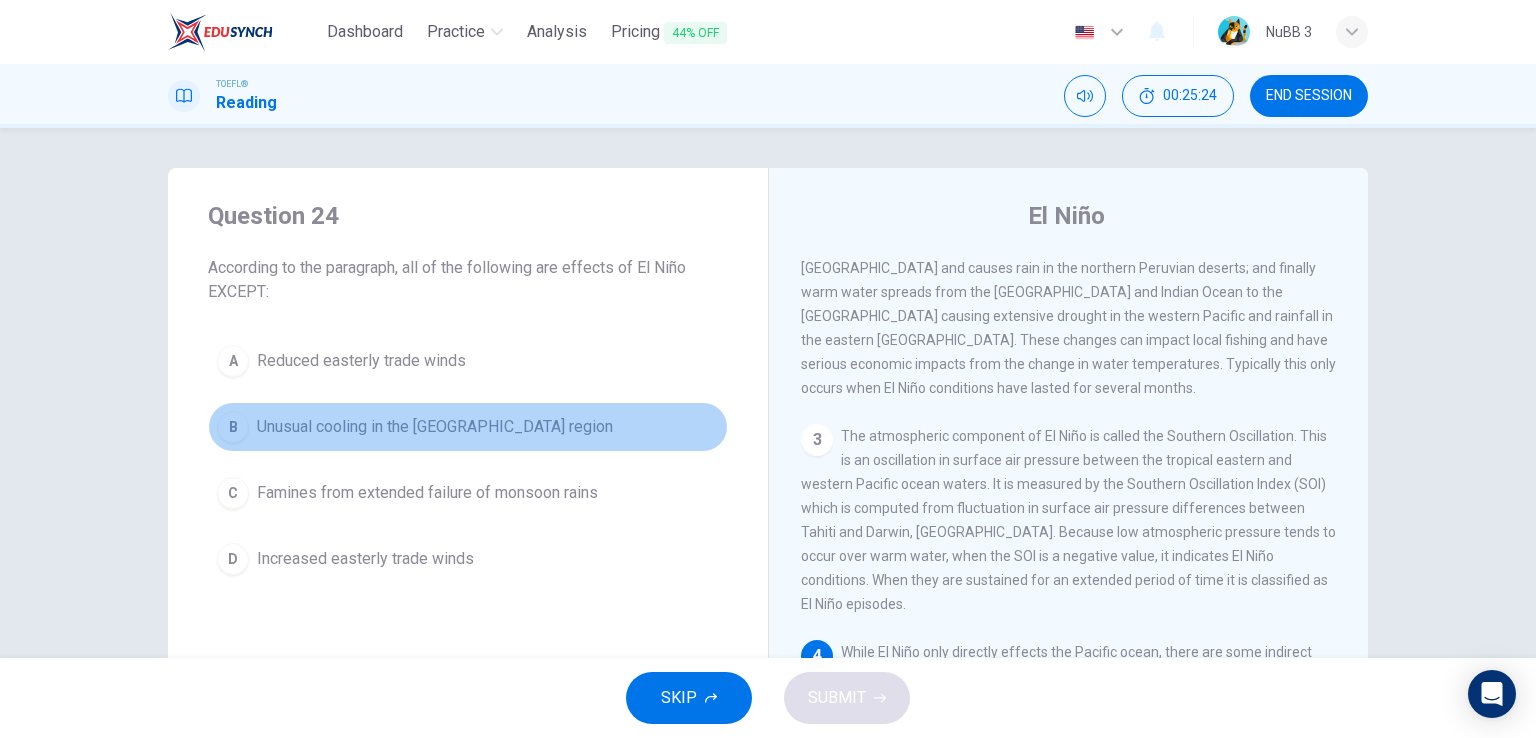 click on "B Unusual cooling in the western equatorial Atlantic region" at bounding box center [468, 427] 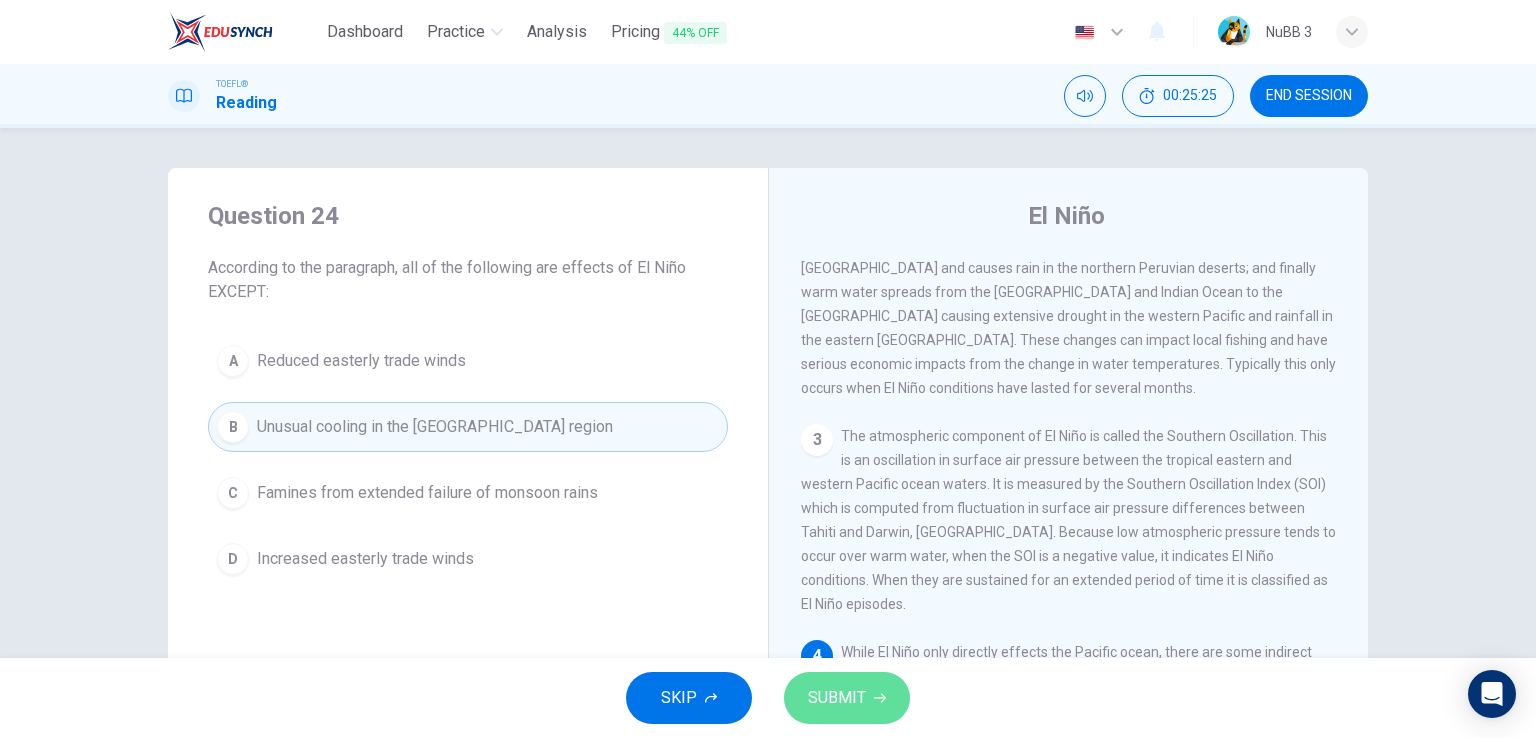 click on "SUBMIT" at bounding box center (837, 698) 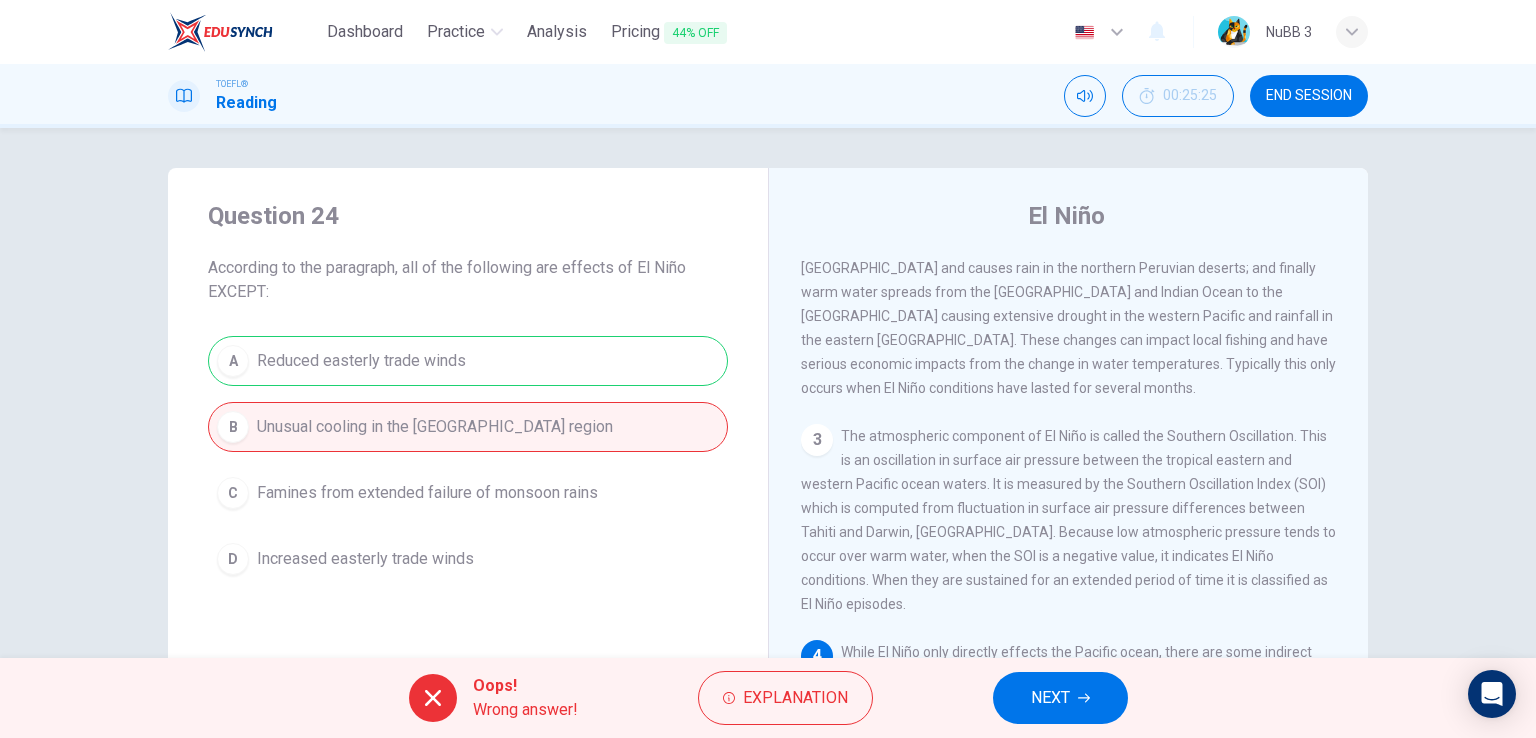 click on "NEXT" at bounding box center (1060, 698) 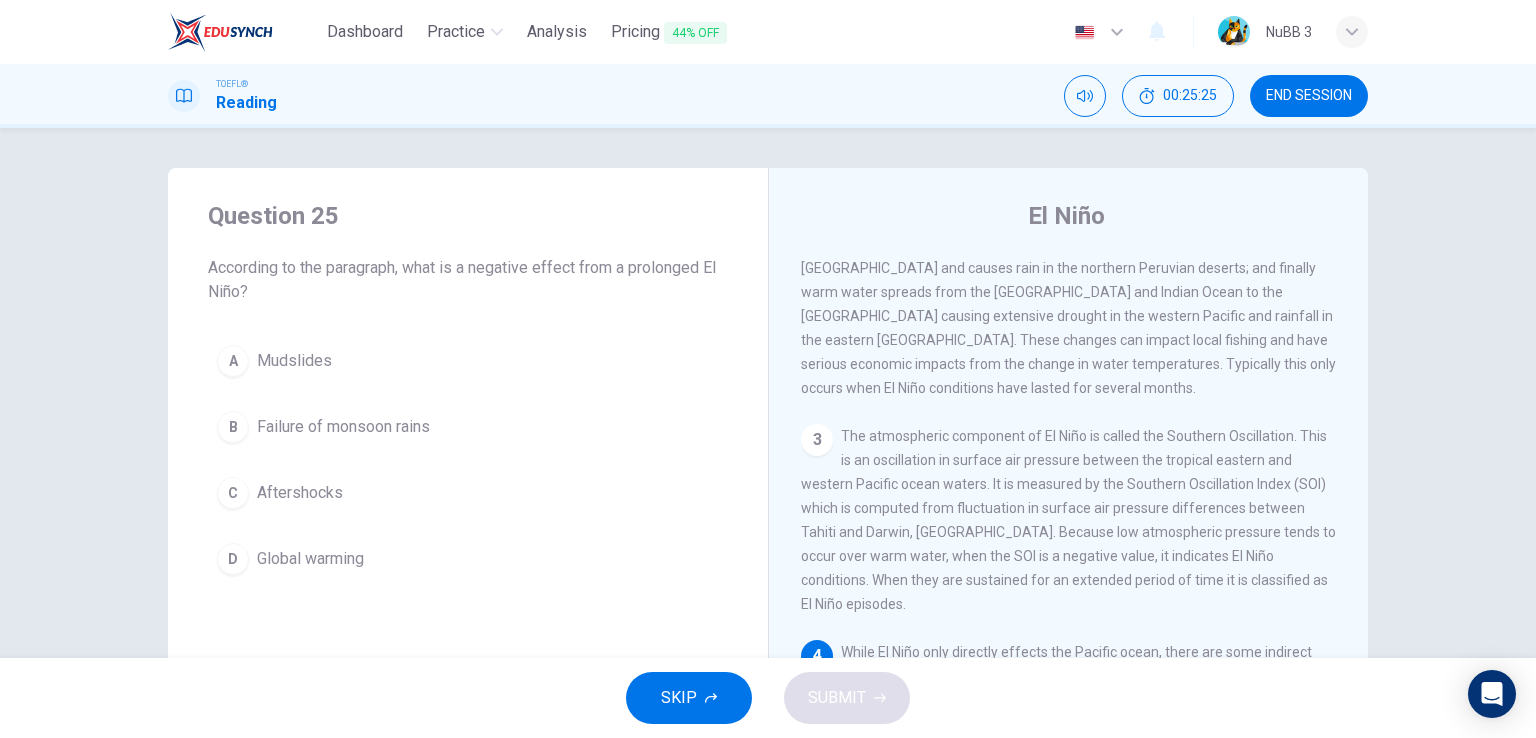 click on "A Mudslides B Failure of monsoon rains C Aftershocks D Global warming" at bounding box center (468, 460) 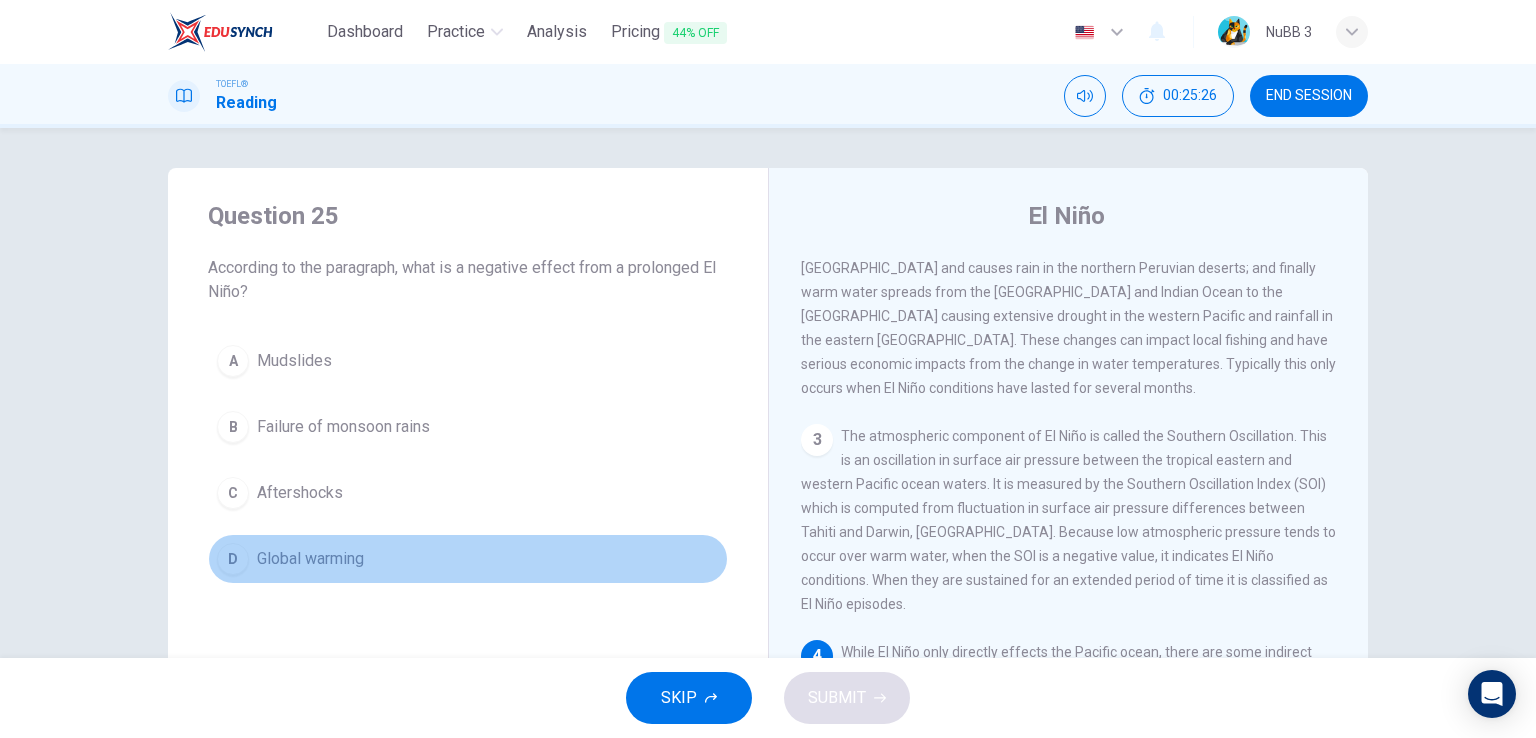 click on "D Global warming" at bounding box center (468, 559) 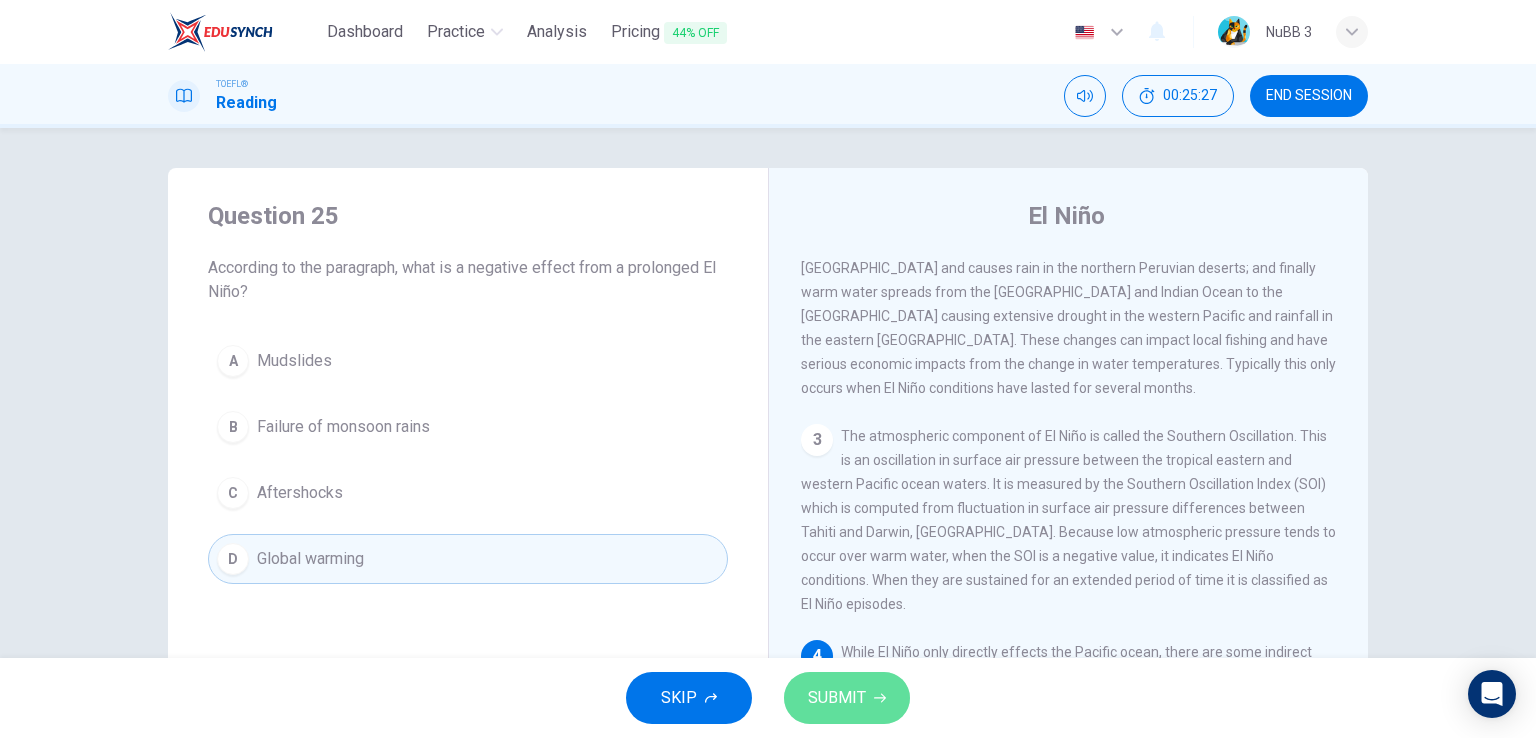 click on "SUBMIT" at bounding box center [847, 698] 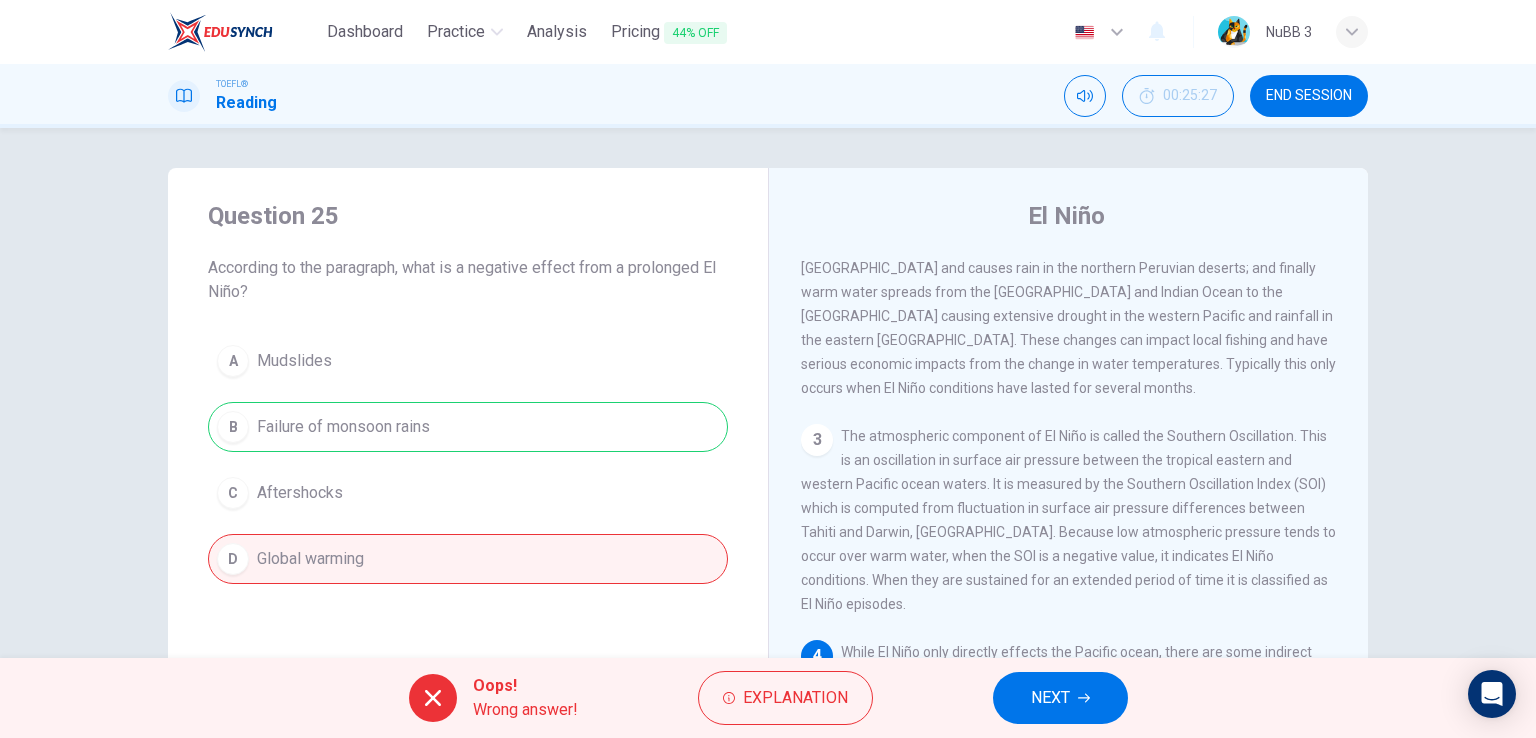 click on "NEXT" at bounding box center (1060, 698) 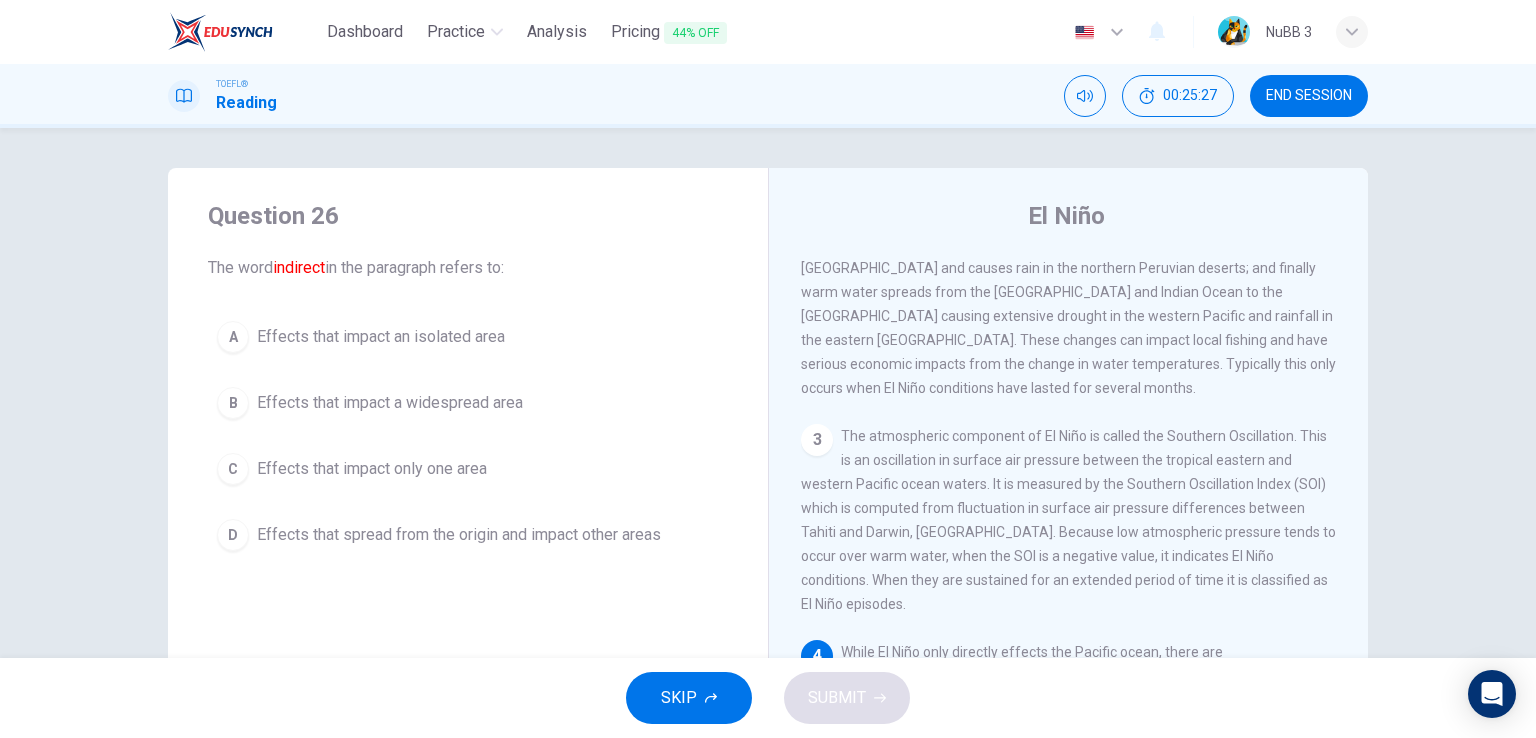 click on "A Effects that impact an isolated area B Effects that impact a widespread area C Effects that impact only one area D Effects that spread from the origin and impact other areas" at bounding box center [468, 436] 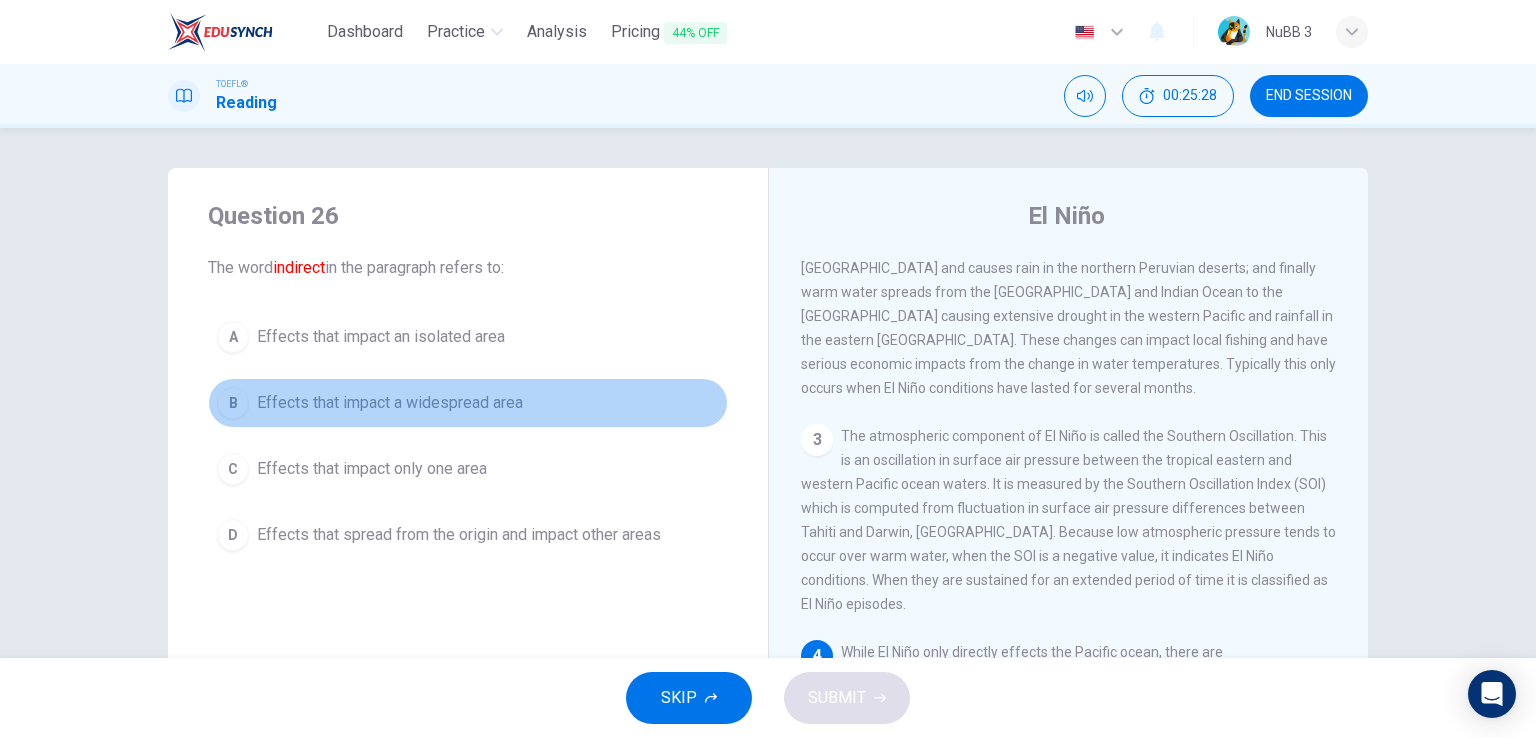 click on "Effects that impact a widespread area" at bounding box center [390, 403] 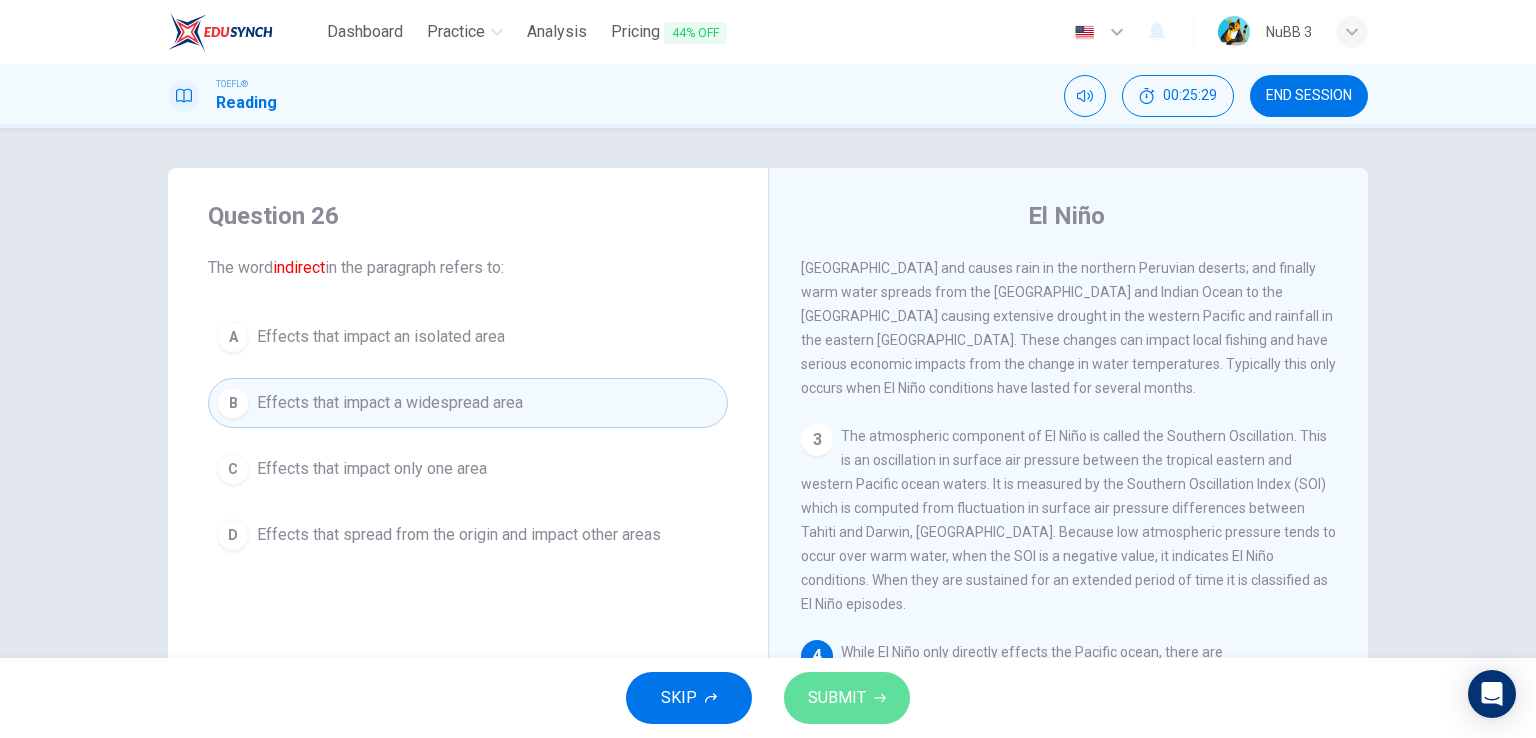 click on "SUBMIT" at bounding box center (847, 698) 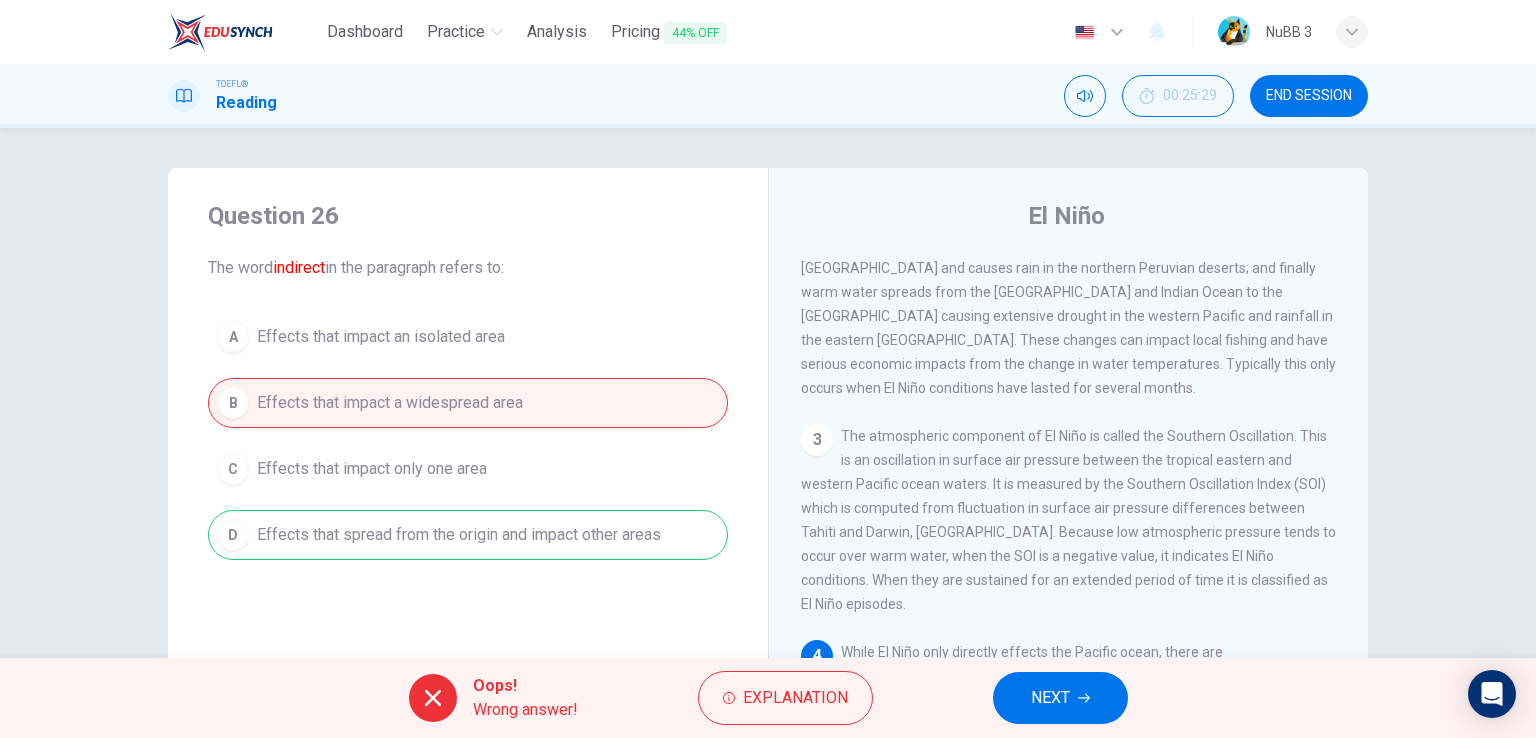 click on "NEXT" at bounding box center (1050, 698) 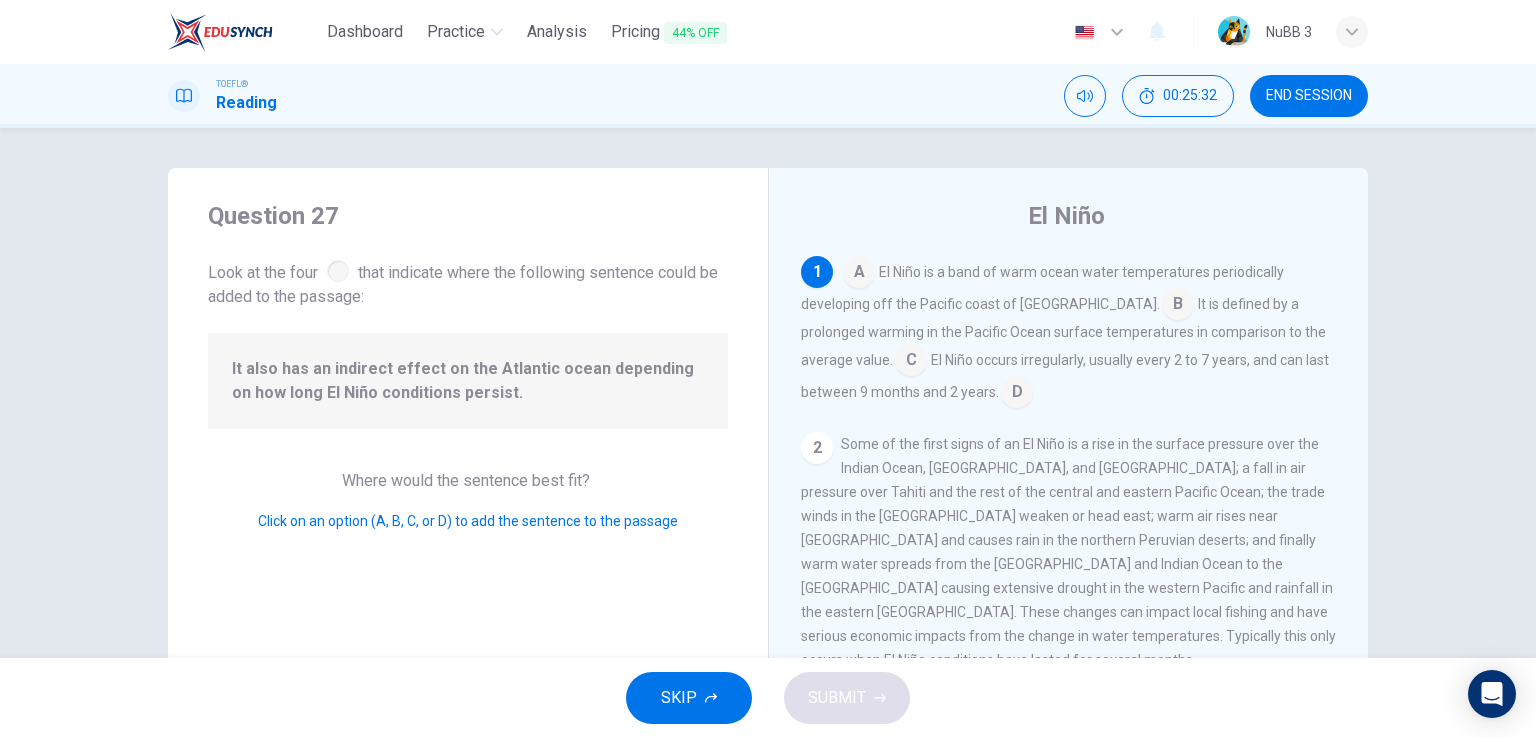 click at bounding box center (911, 362) 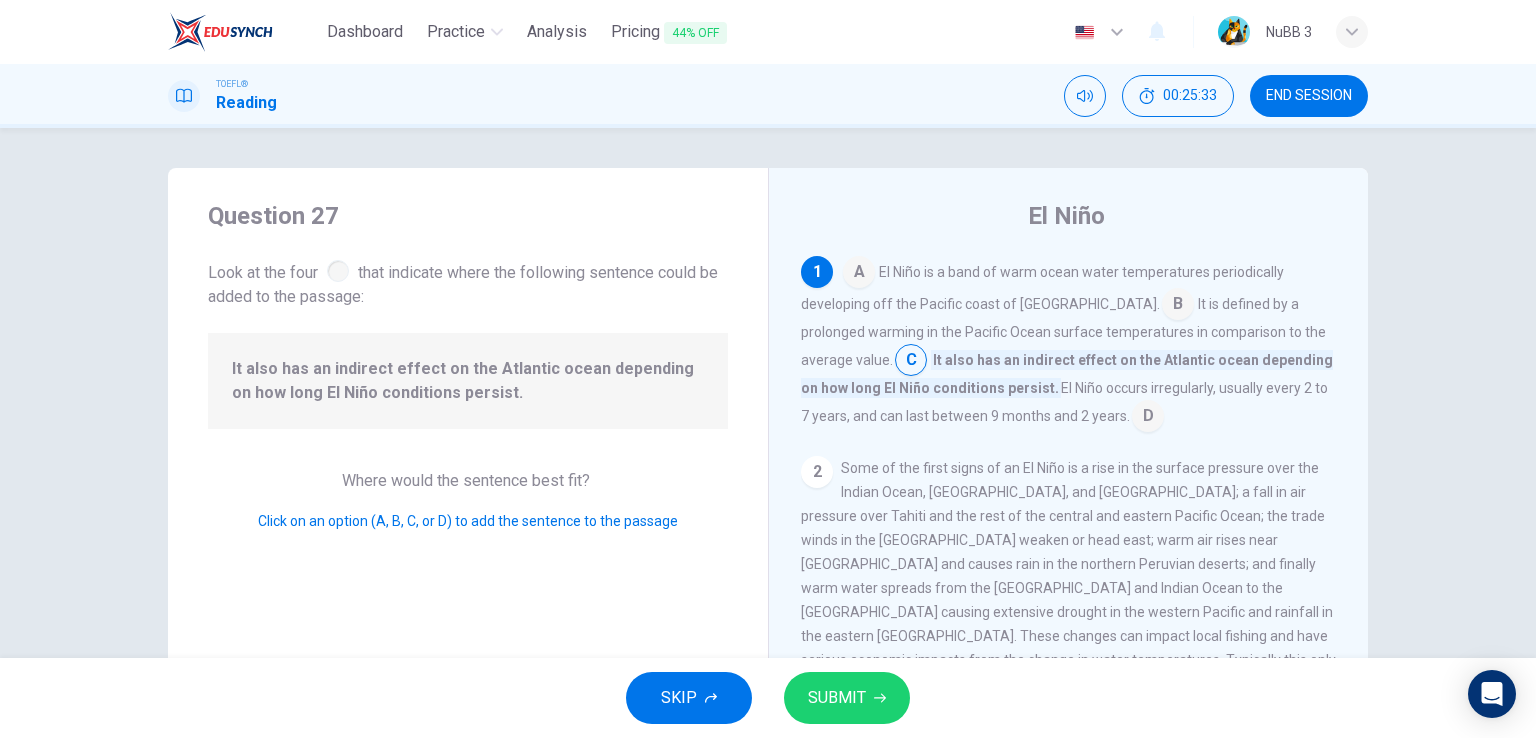 click on "SKIP SUBMIT" at bounding box center [768, 698] 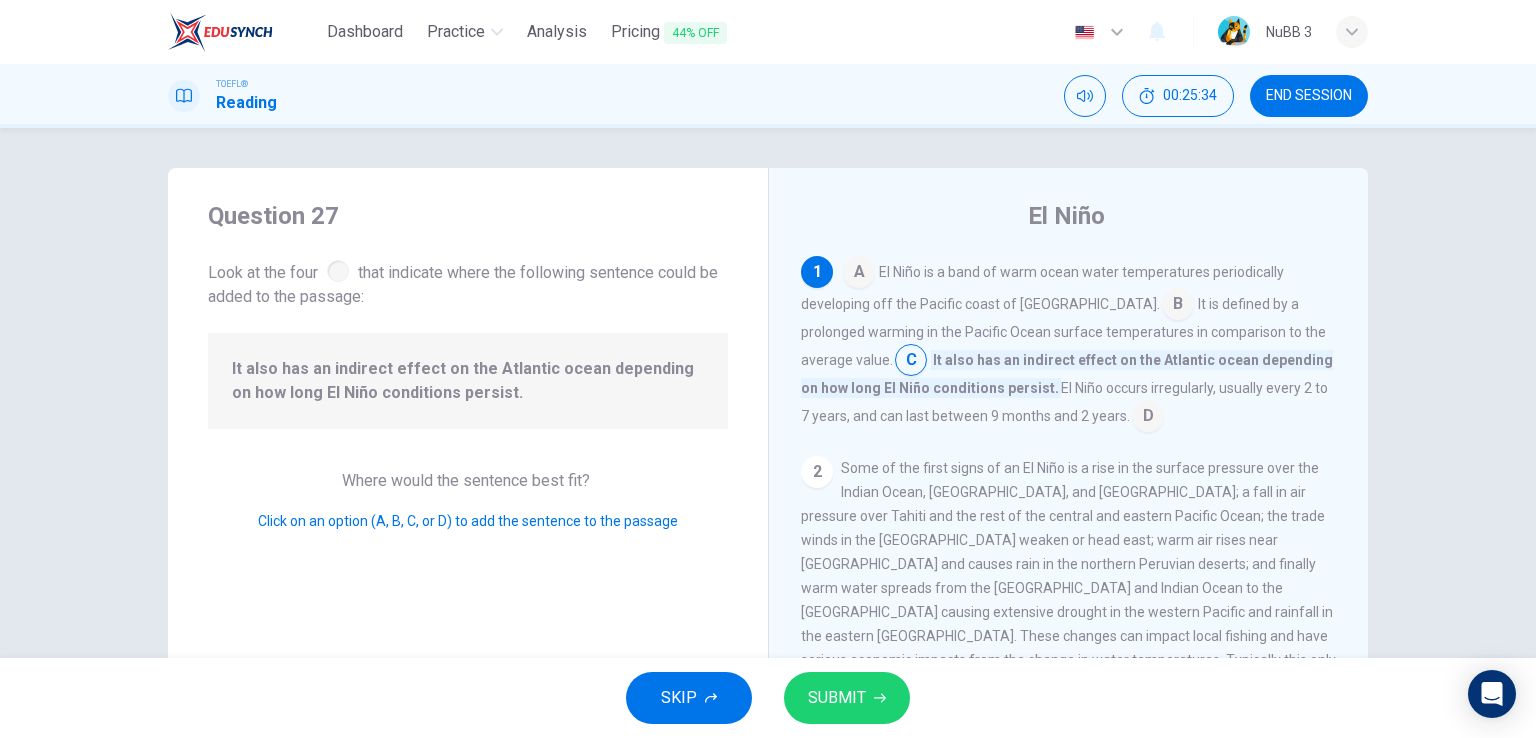 click on "SUBMIT" at bounding box center [847, 698] 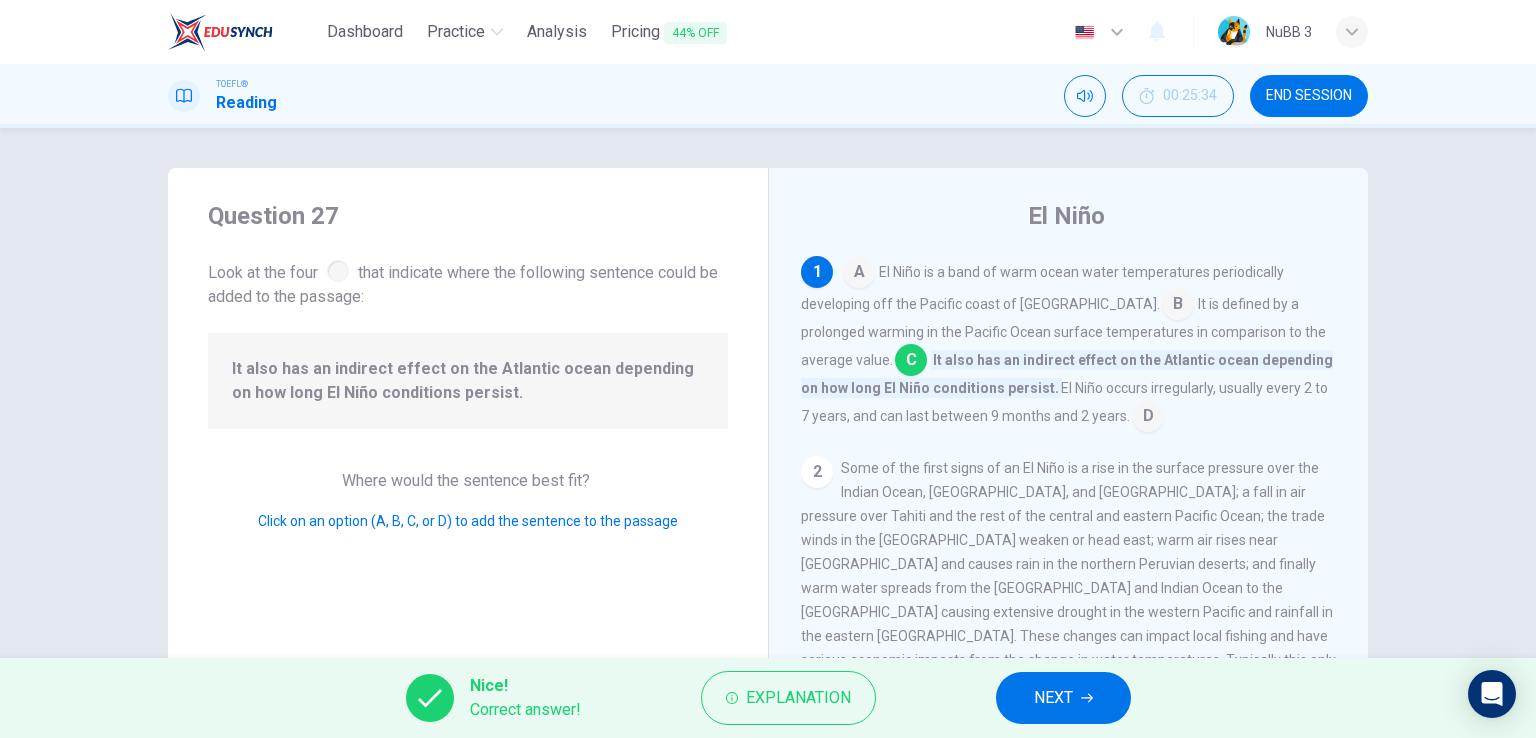 click on "NEXT" at bounding box center (1053, 698) 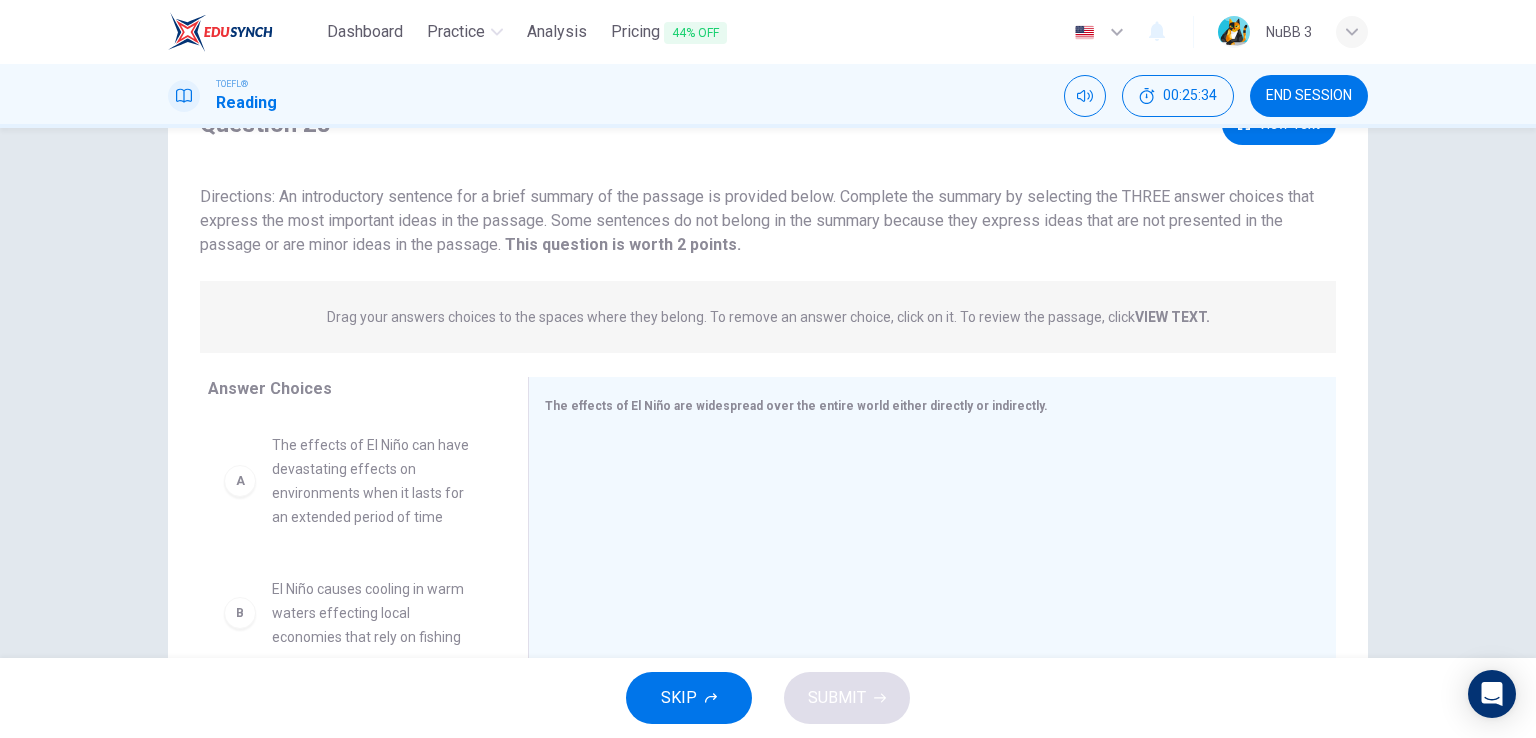 scroll, scrollTop: 200, scrollLeft: 0, axis: vertical 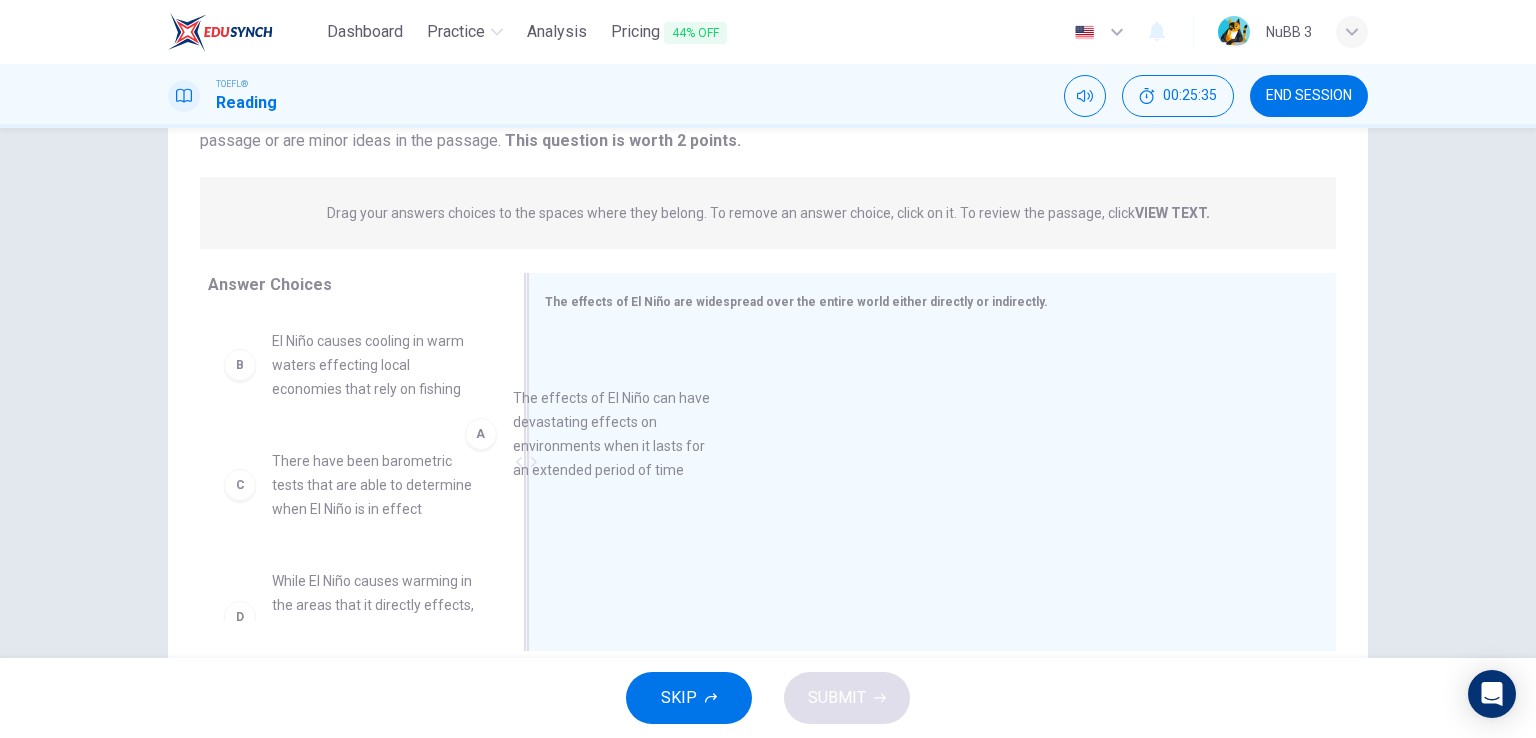 drag, startPoint x: 344, startPoint y: 367, endPoint x: 728, endPoint y: 437, distance: 390.32806 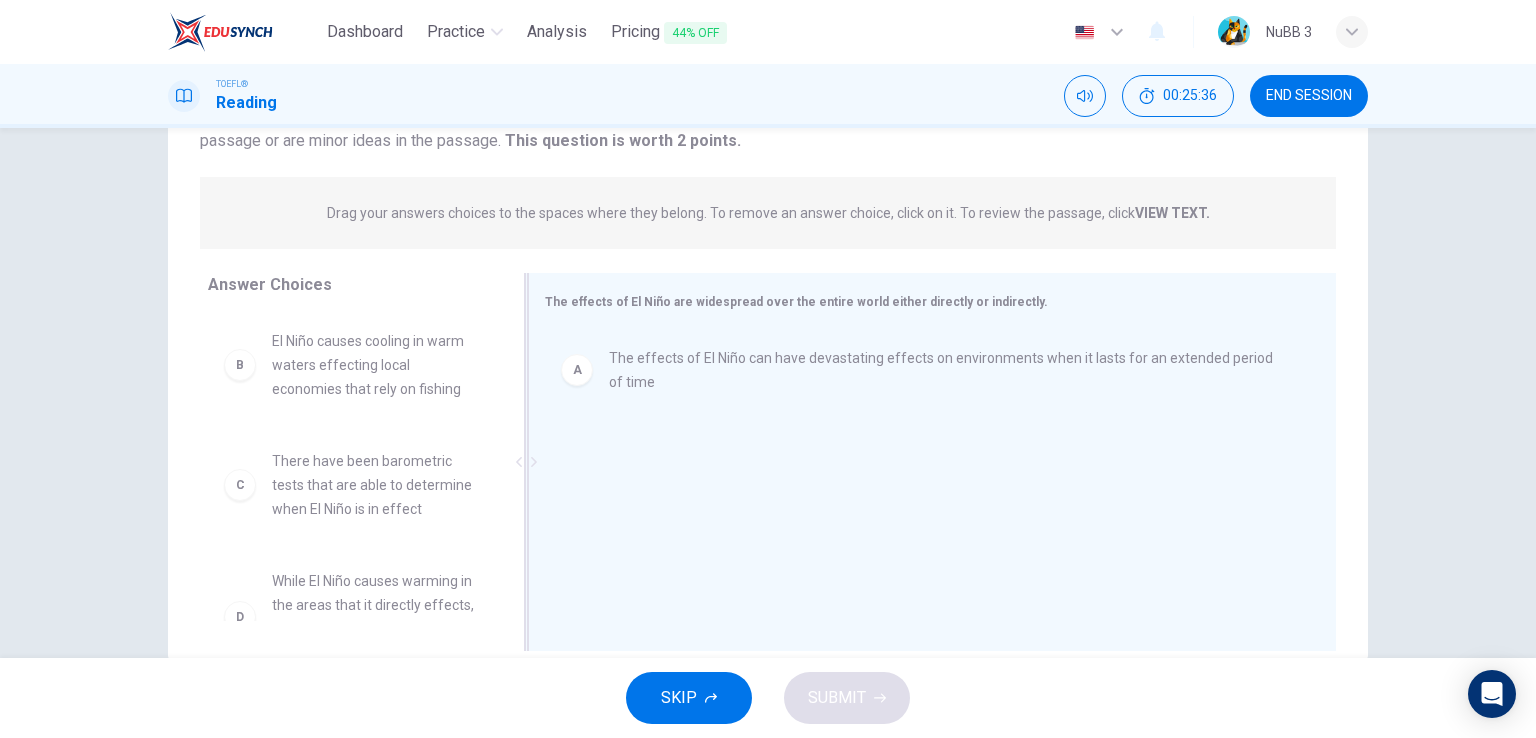 scroll, scrollTop: 0, scrollLeft: 0, axis: both 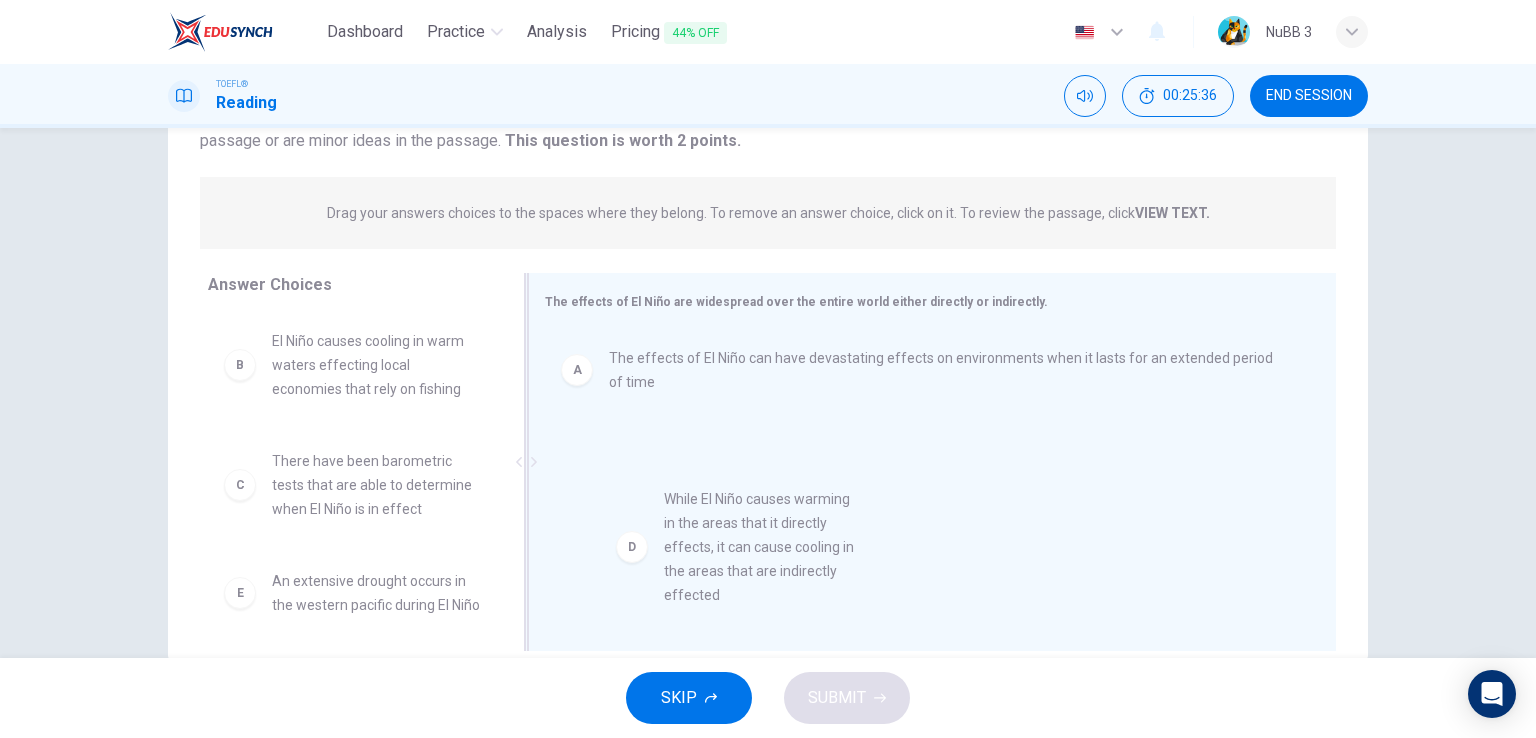 drag, startPoint x: 363, startPoint y: 603, endPoint x: 793, endPoint y: 515, distance: 438.9123 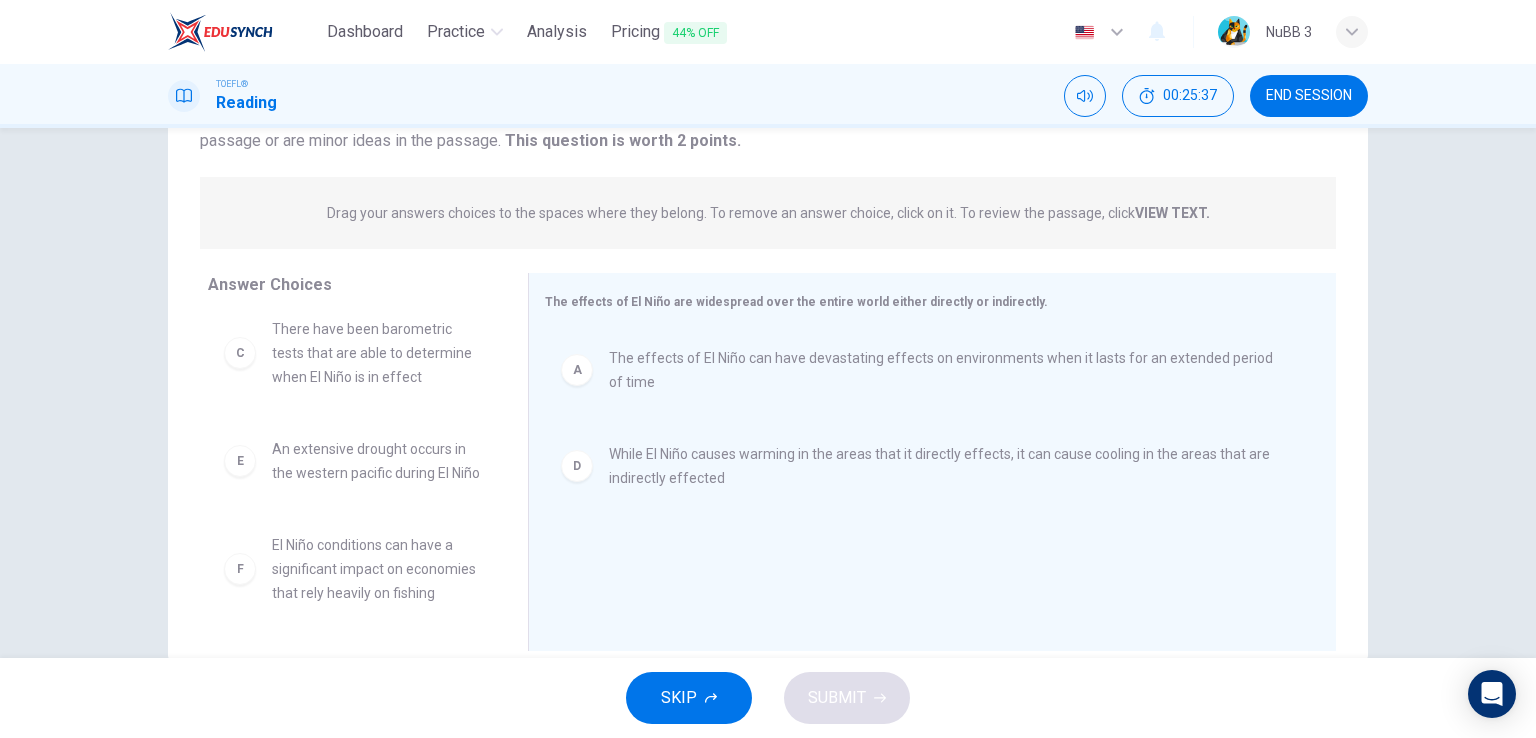 scroll, scrollTop: 180, scrollLeft: 0, axis: vertical 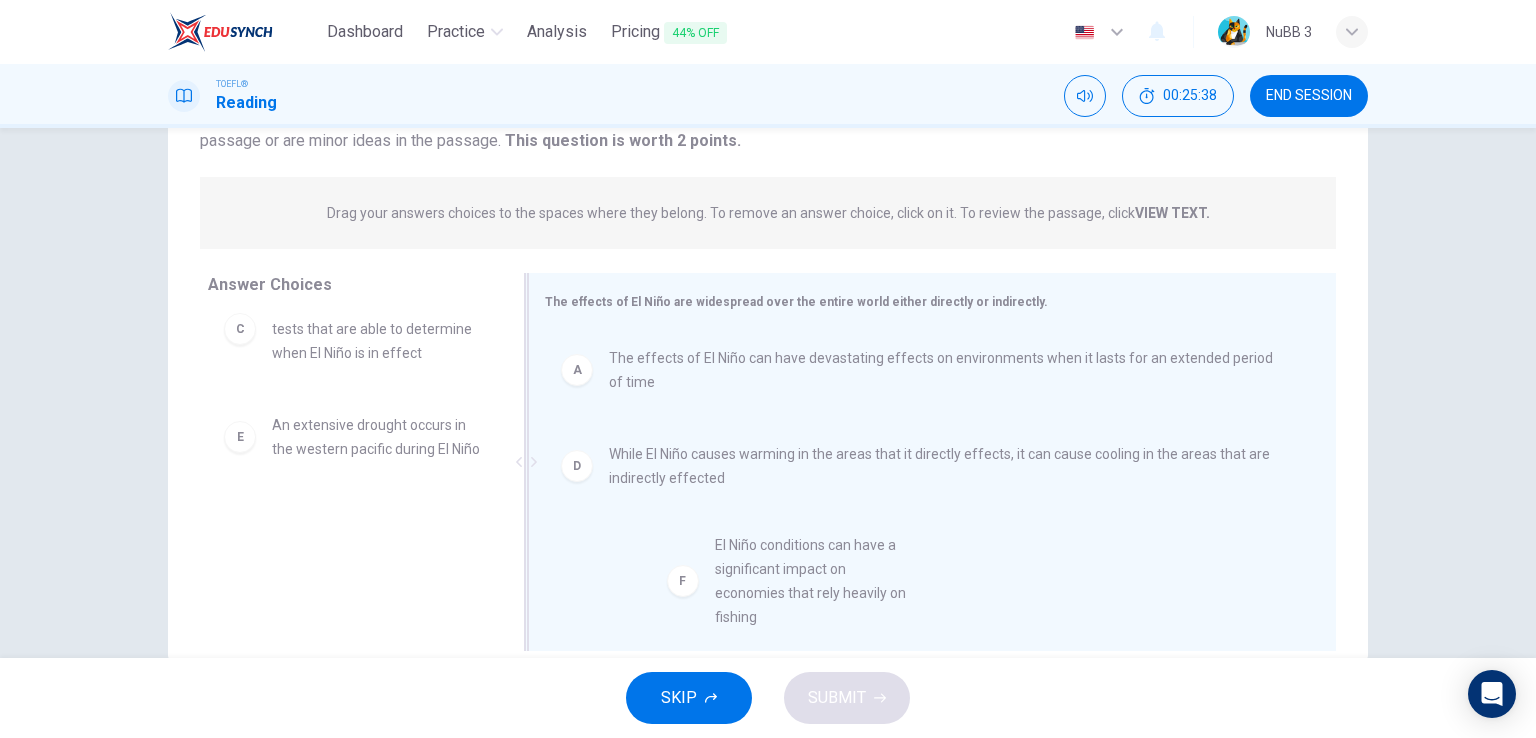 drag, startPoint x: 345, startPoint y: 553, endPoint x: 800, endPoint y: 577, distance: 455.63254 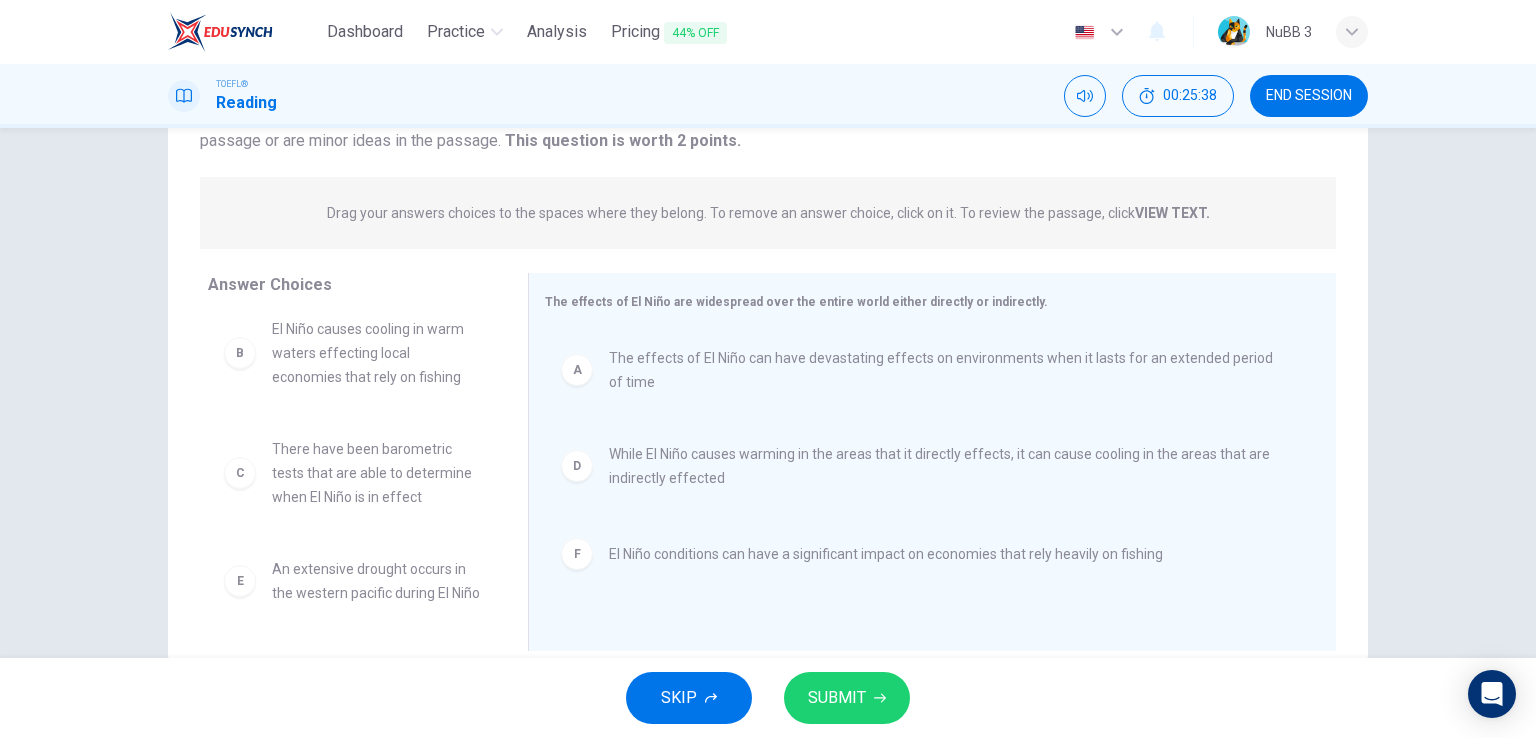 scroll, scrollTop: 36, scrollLeft: 0, axis: vertical 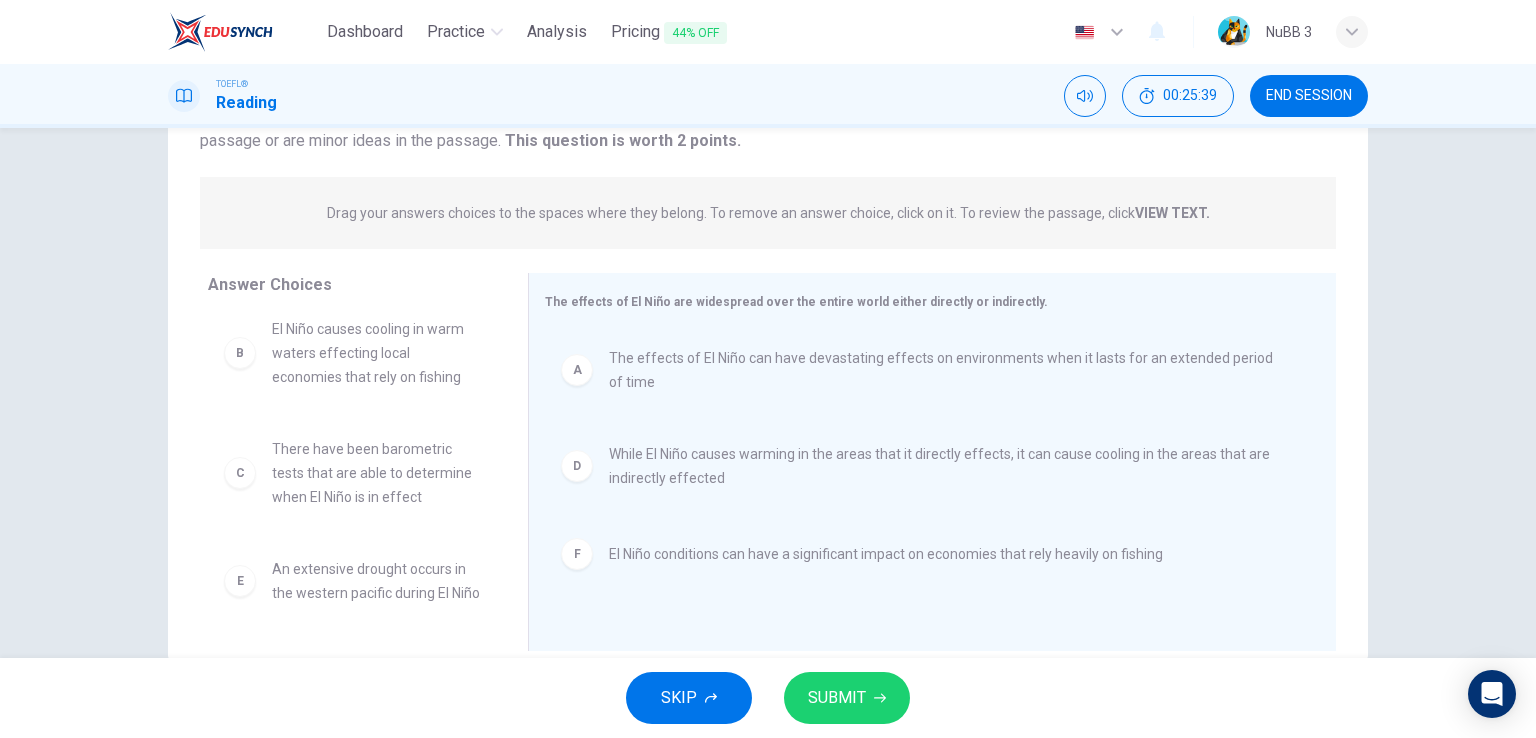 click on "SUBMIT" at bounding box center (837, 698) 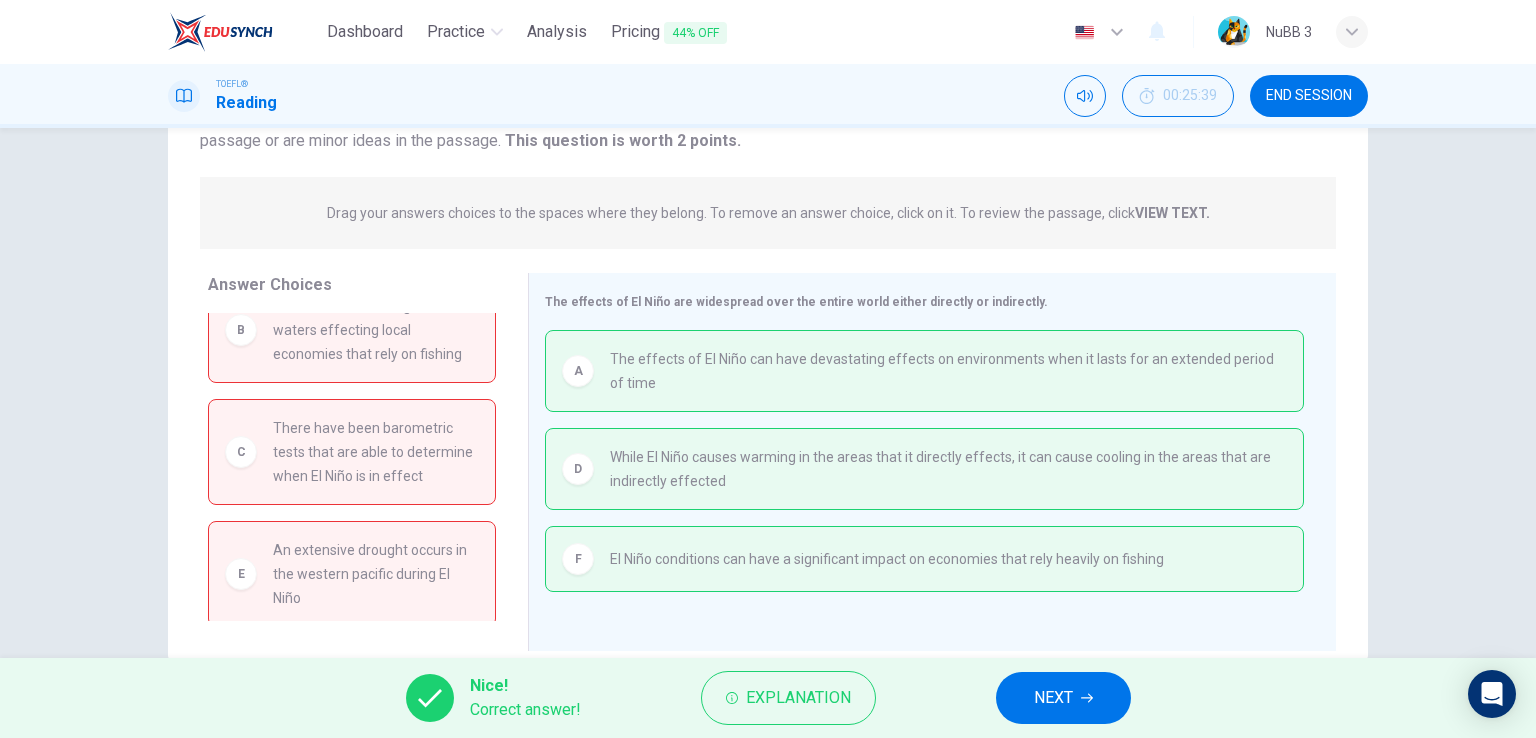 click on "NEXT" at bounding box center [1053, 698] 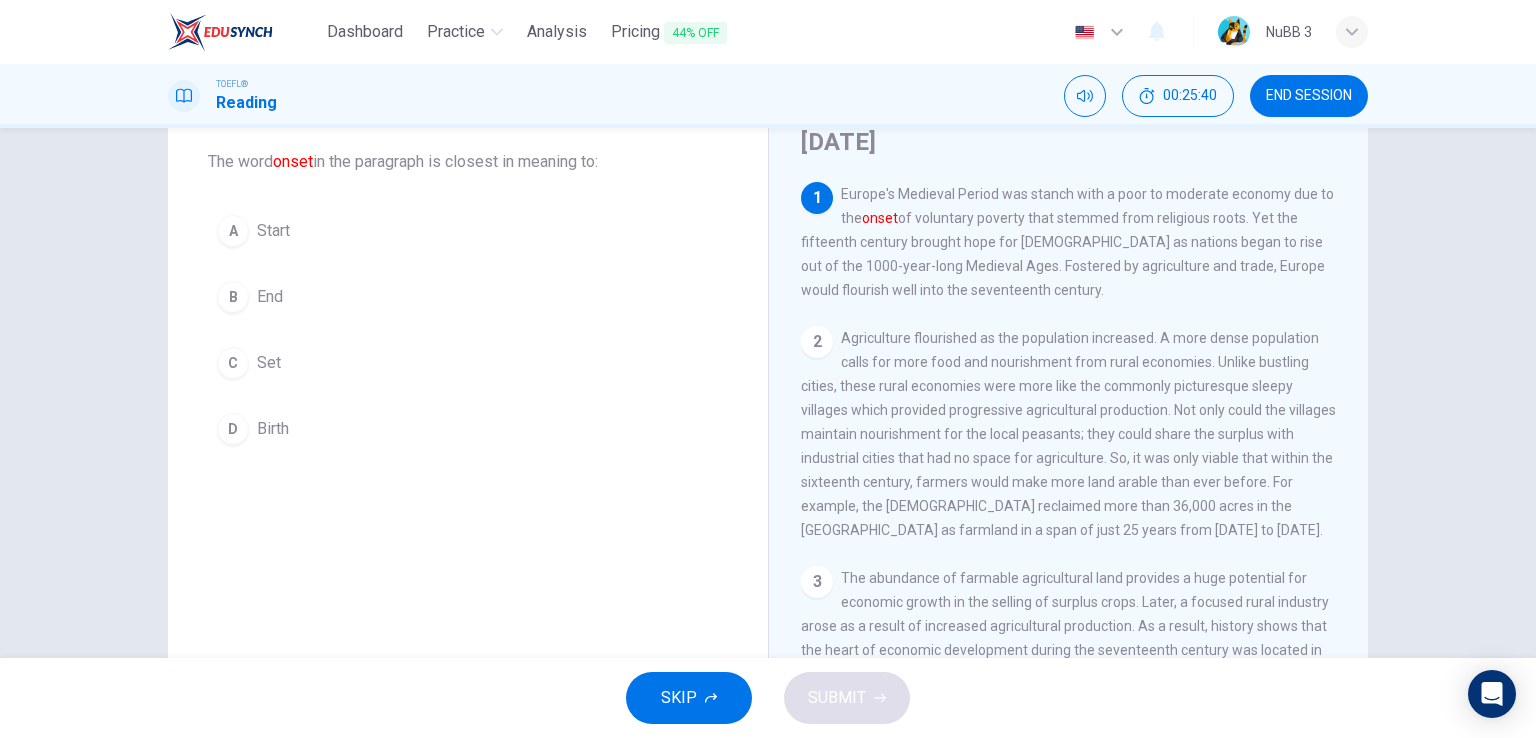 scroll, scrollTop: 0, scrollLeft: 0, axis: both 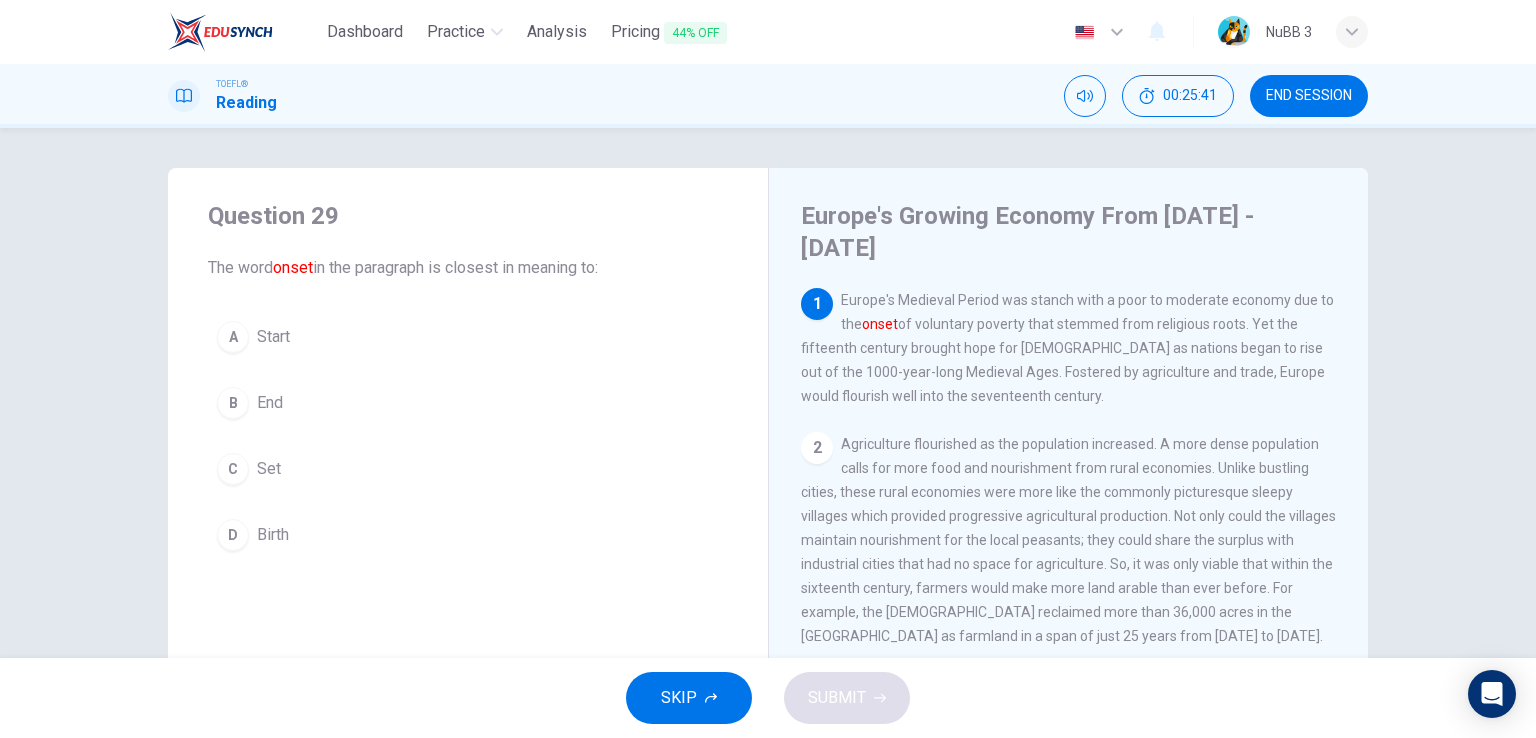click on "END SESSION" at bounding box center (1309, 96) 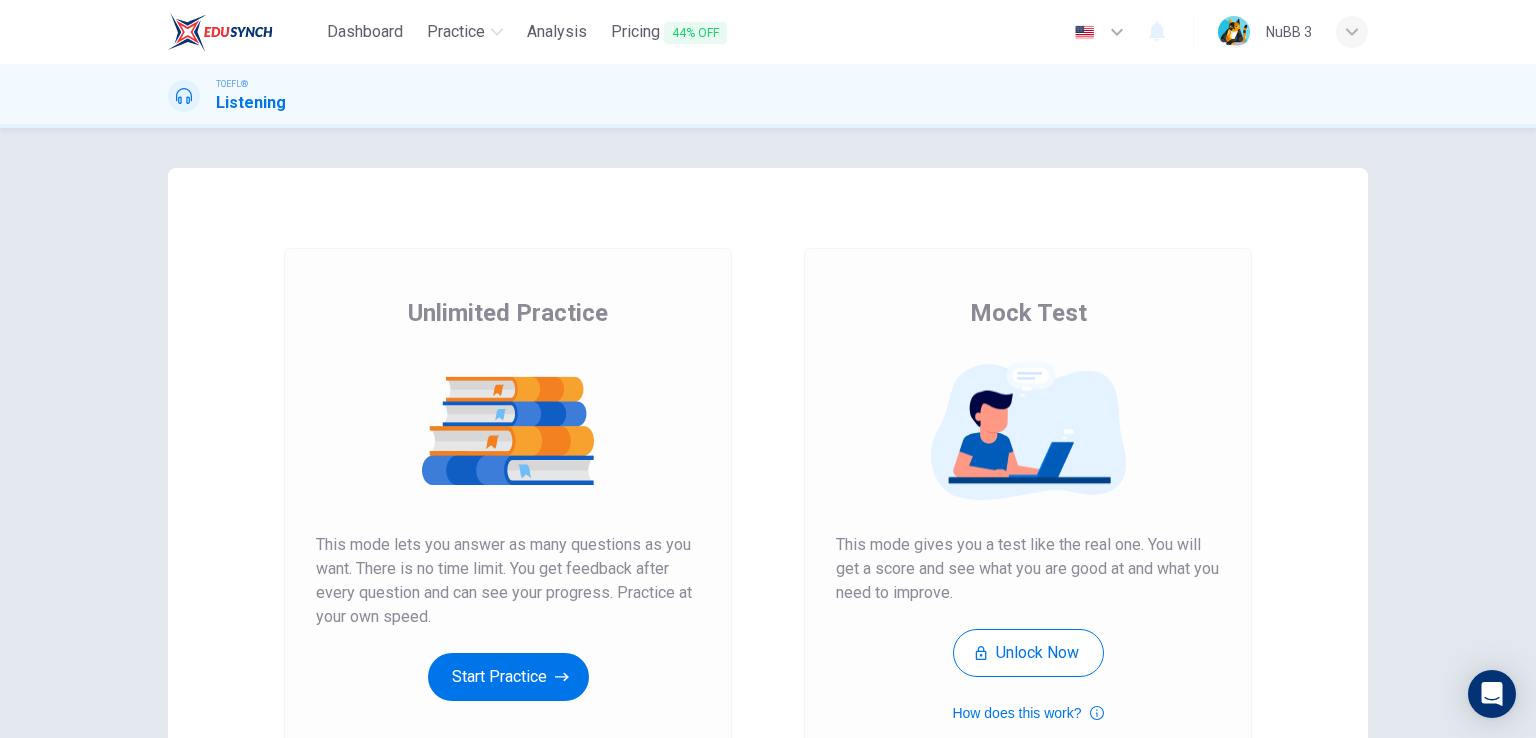 scroll, scrollTop: 0, scrollLeft: 0, axis: both 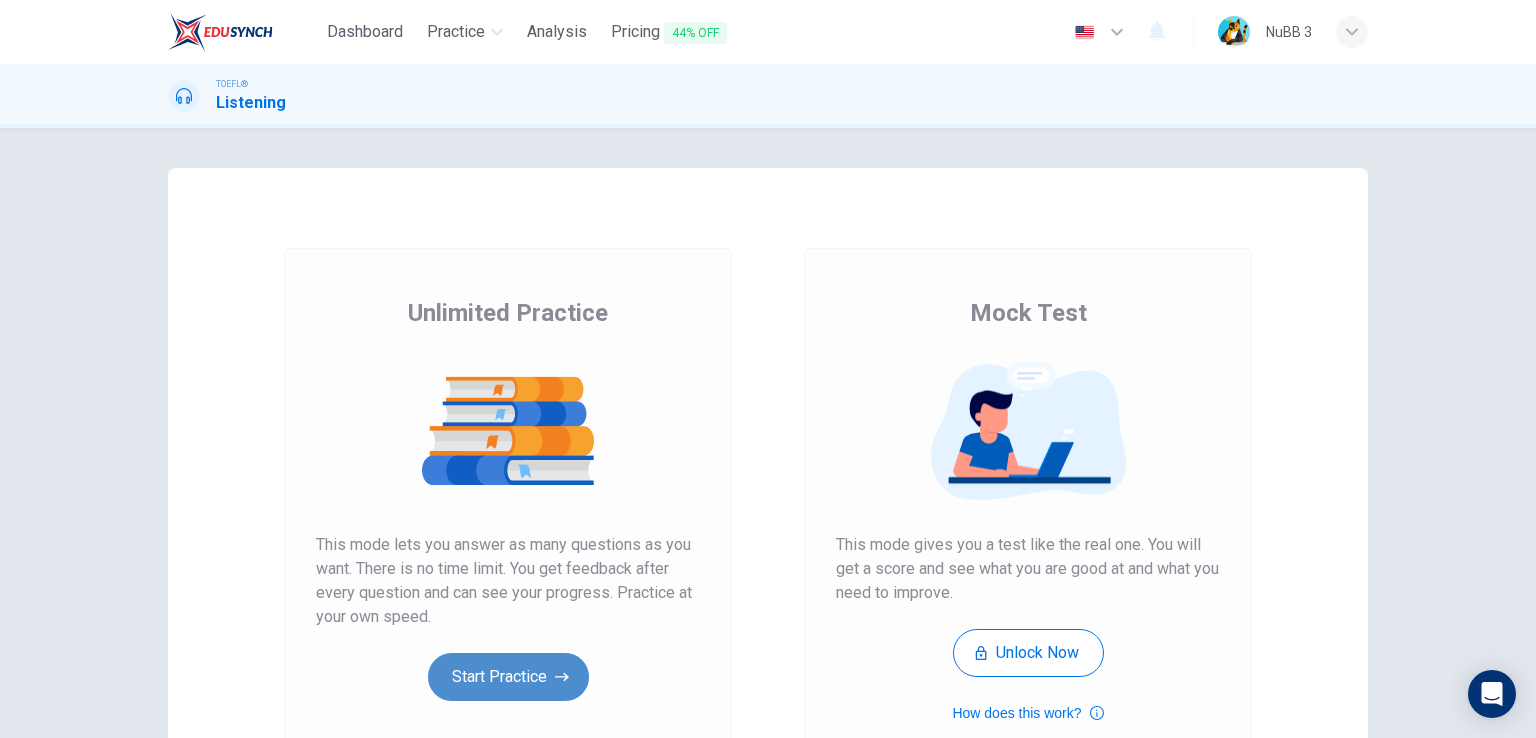 click on "Start Practice" at bounding box center [508, 677] 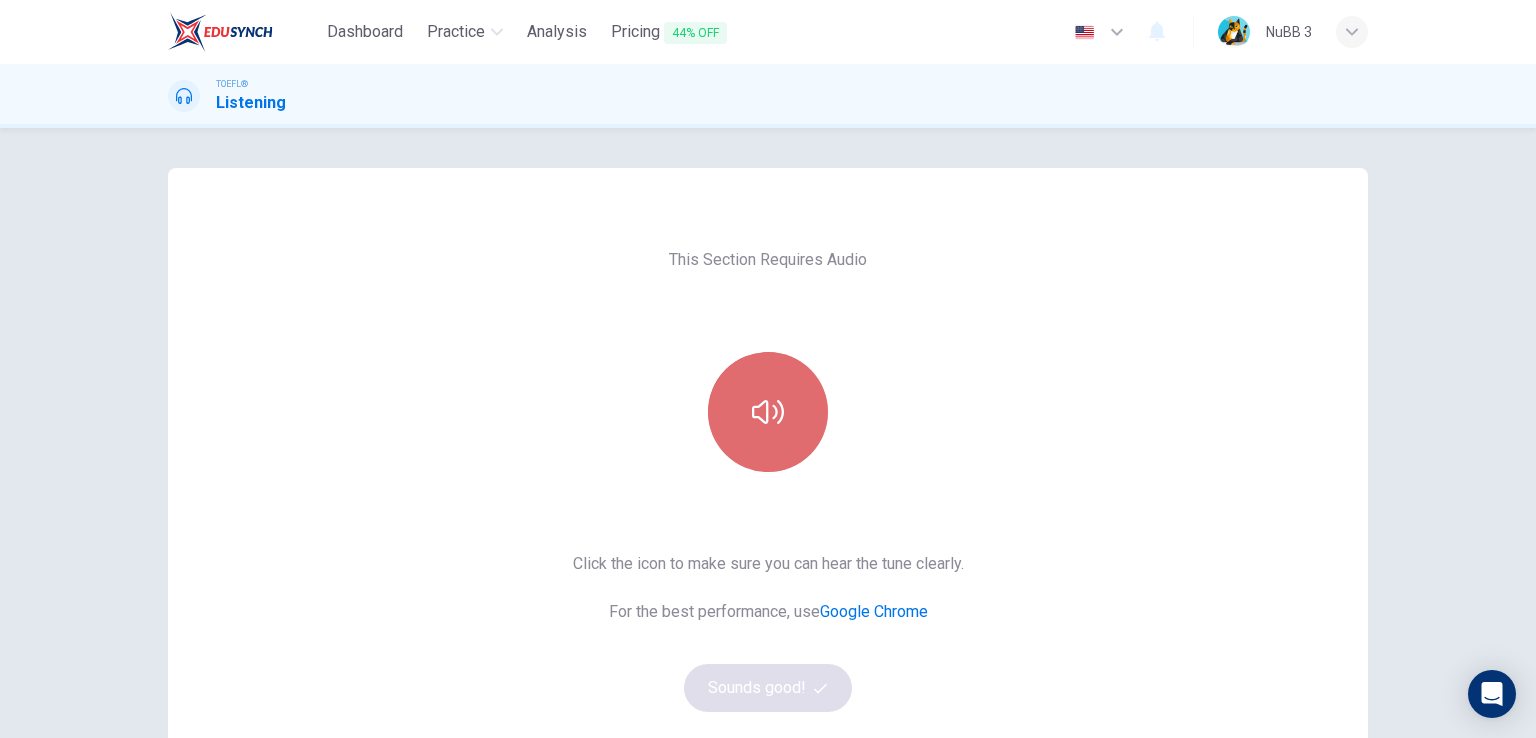 click 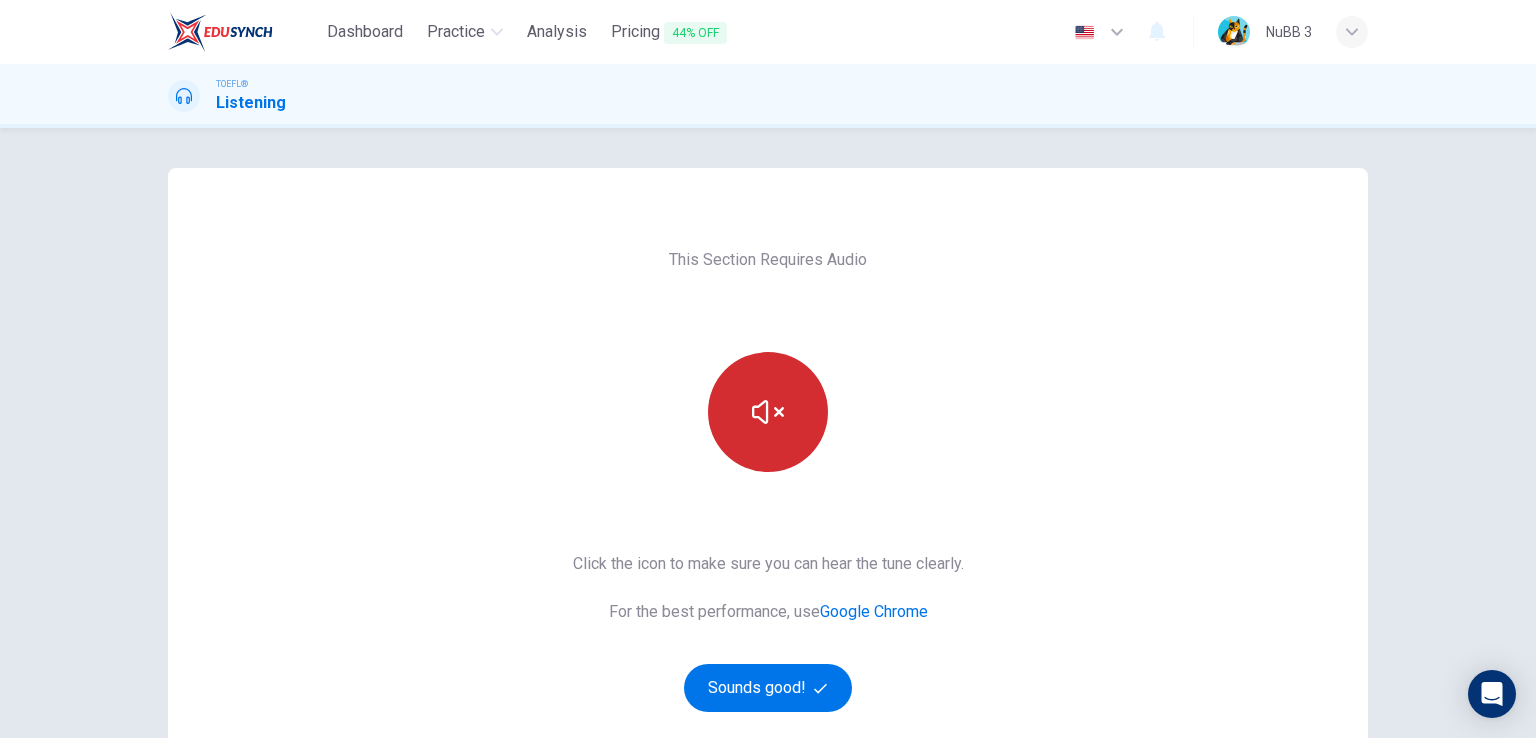 click at bounding box center (768, 412) 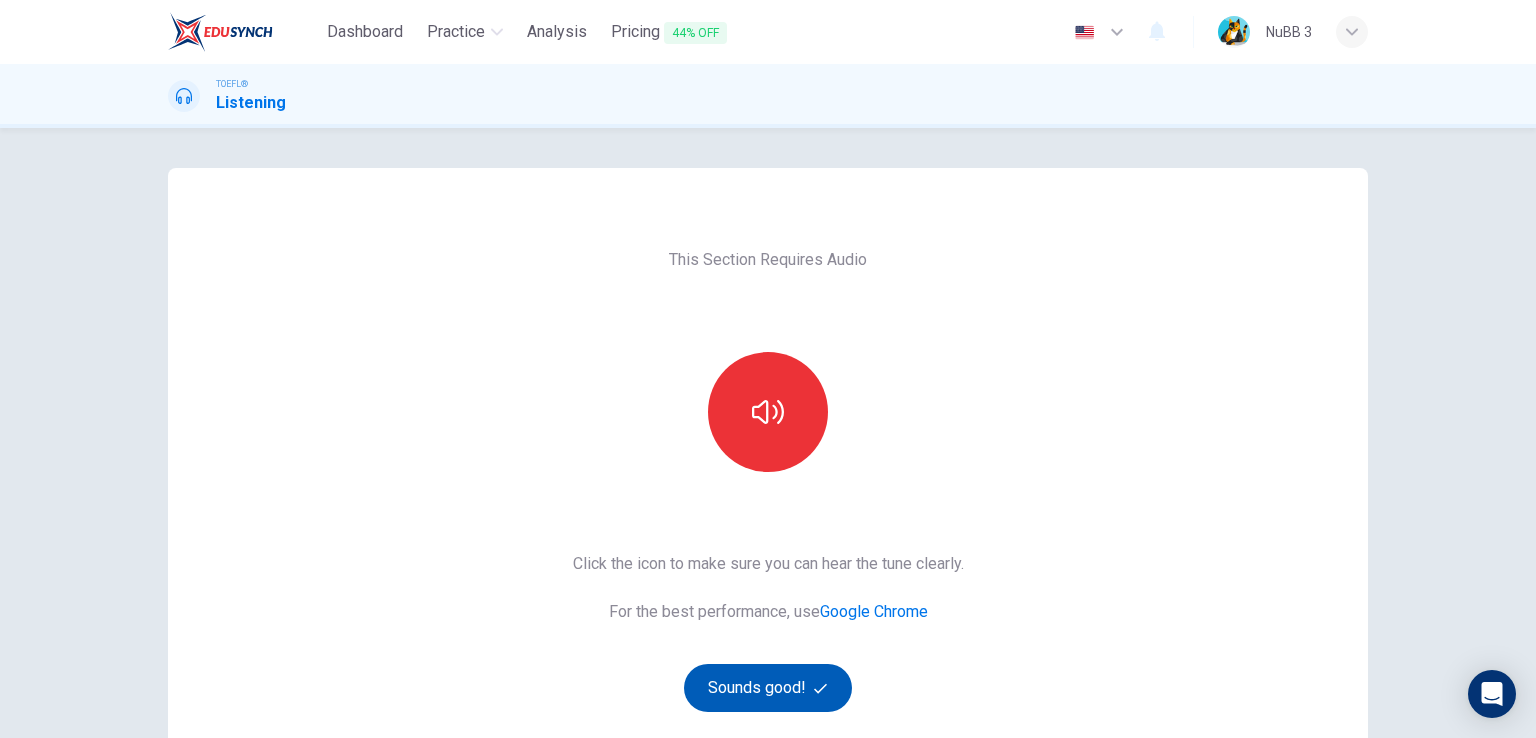 scroll, scrollTop: 200, scrollLeft: 0, axis: vertical 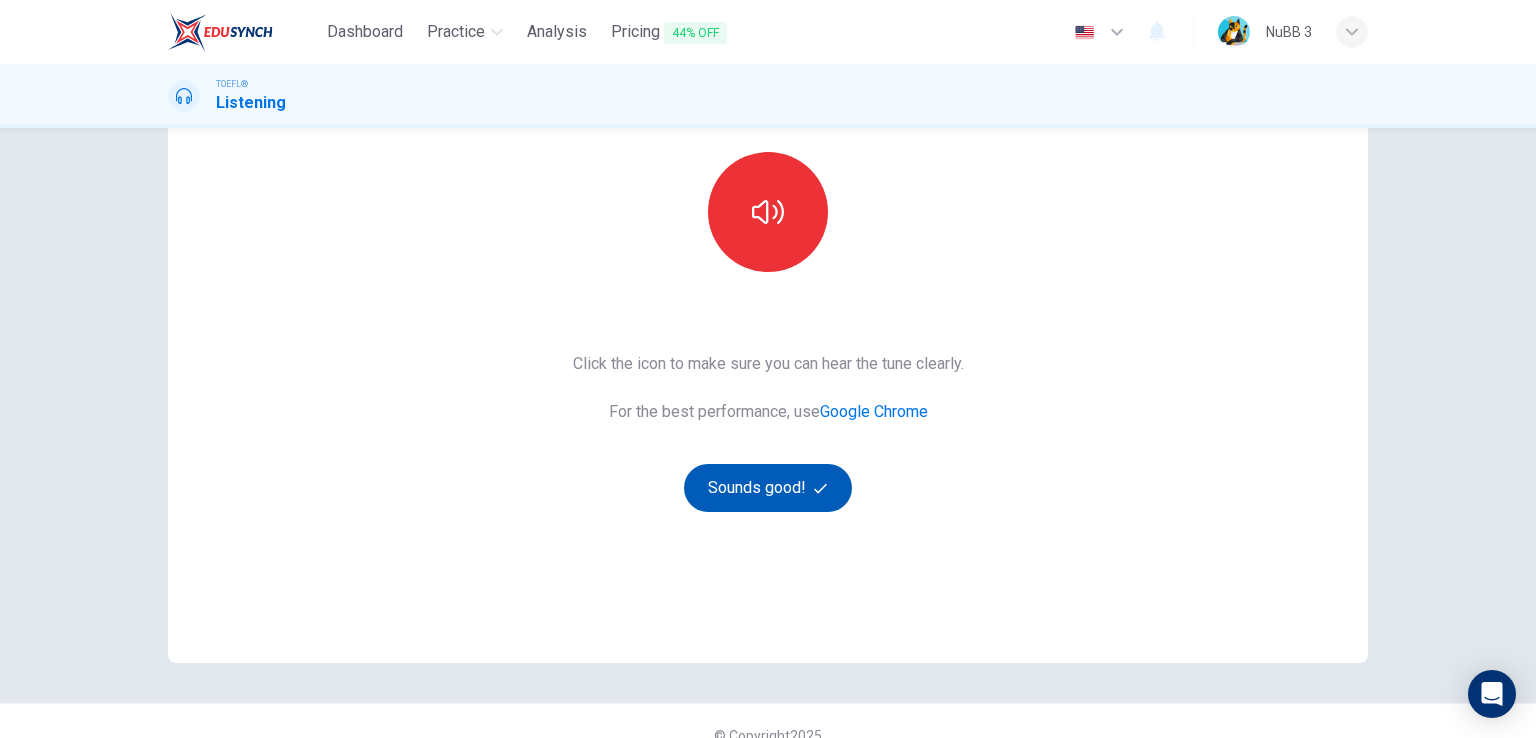 click on "Sounds good!" at bounding box center (768, 488) 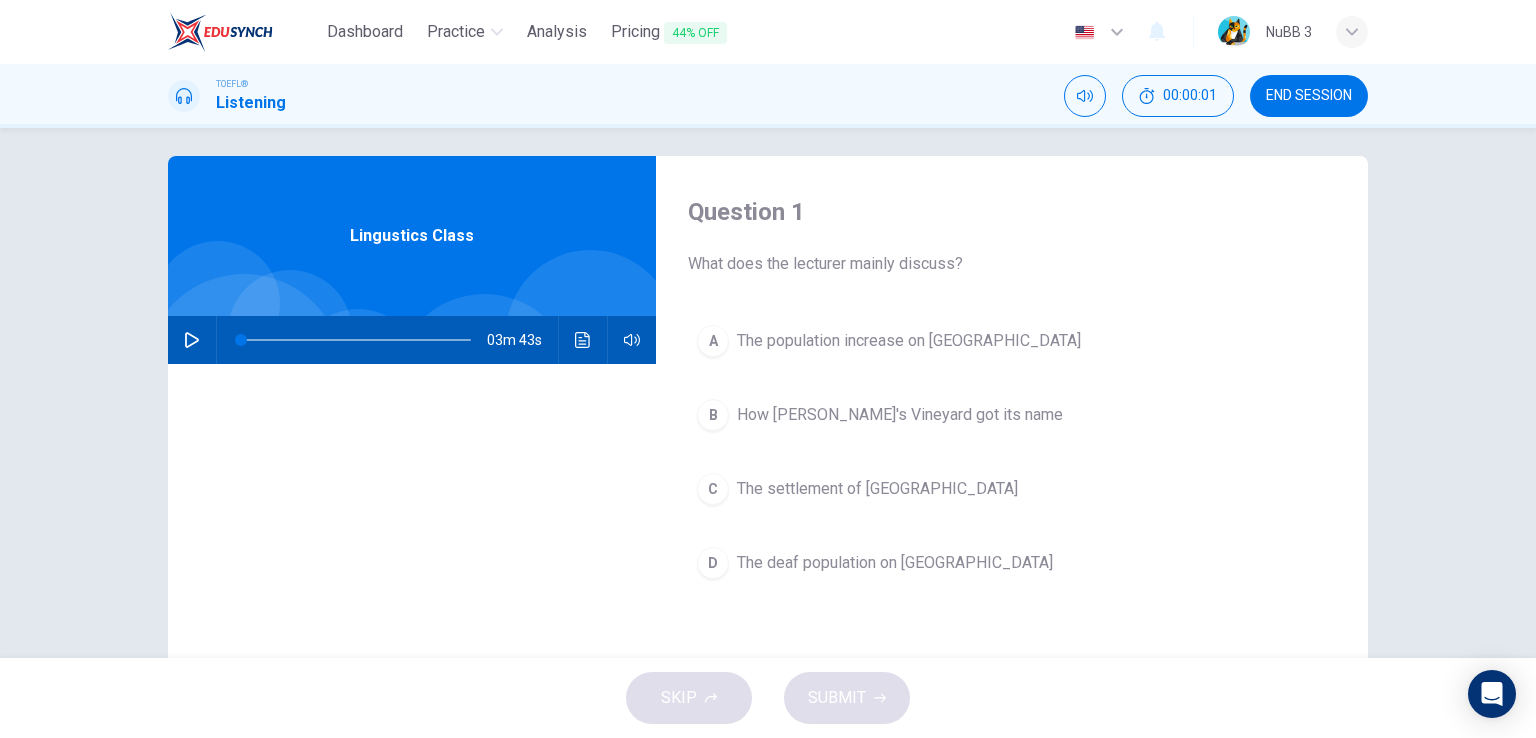scroll, scrollTop: 0, scrollLeft: 0, axis: both 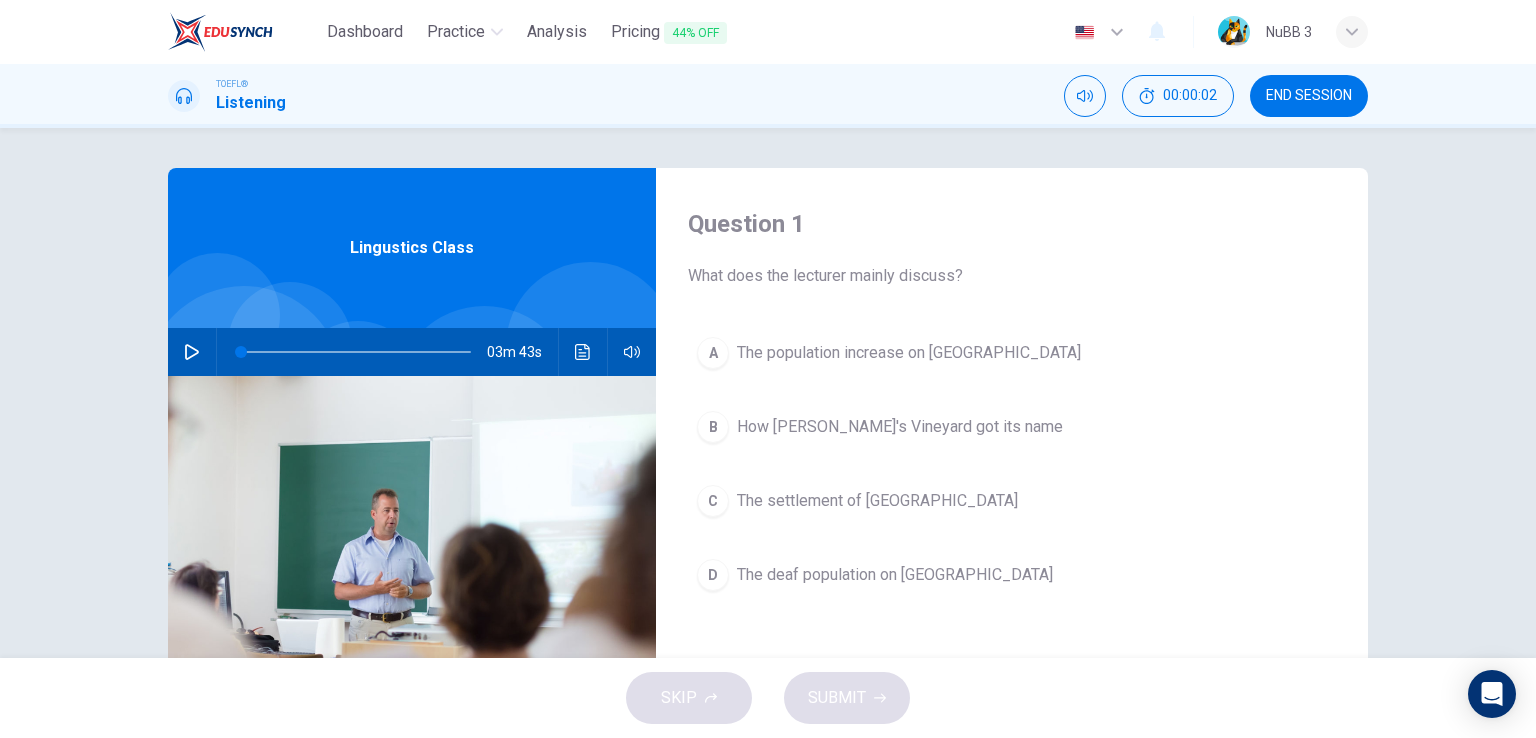click 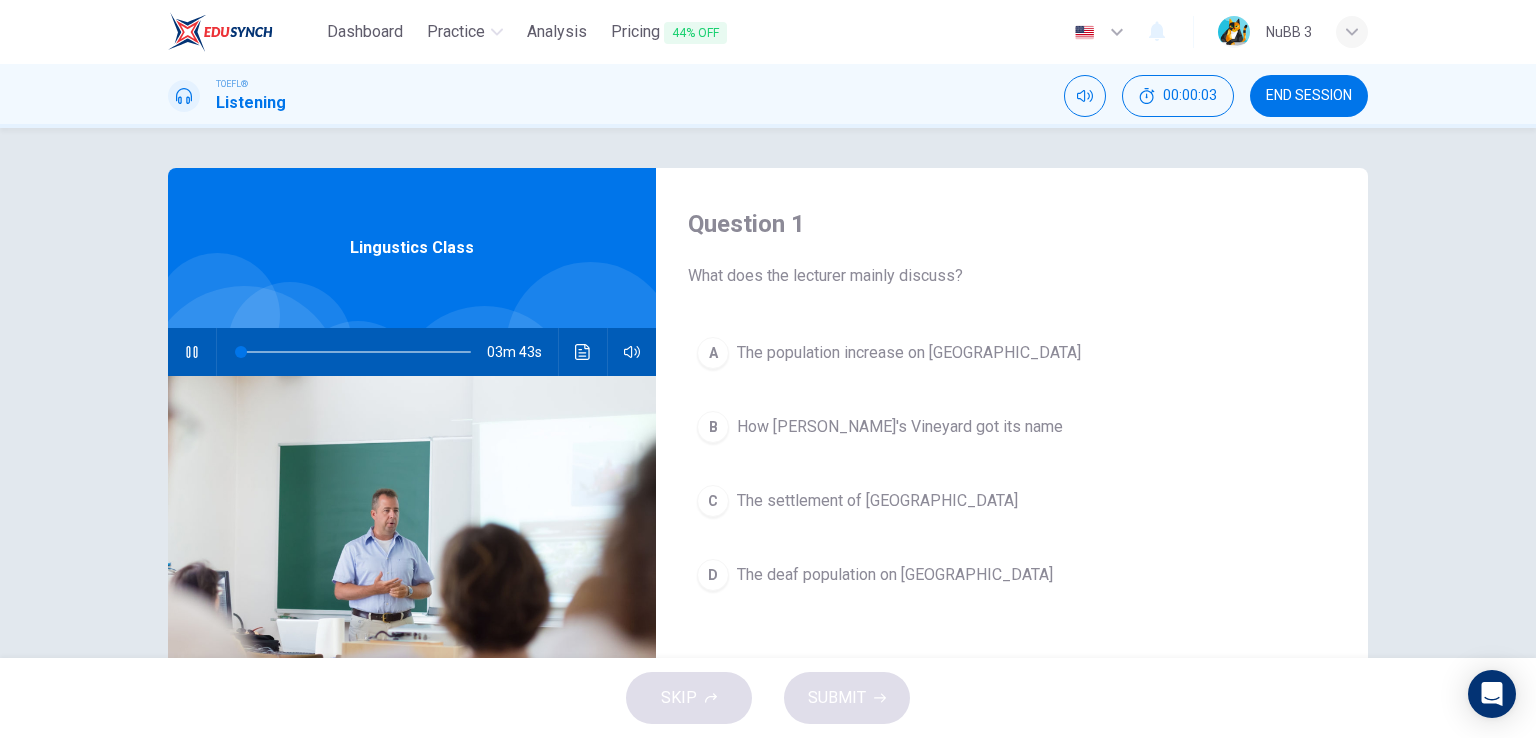 type on "0" 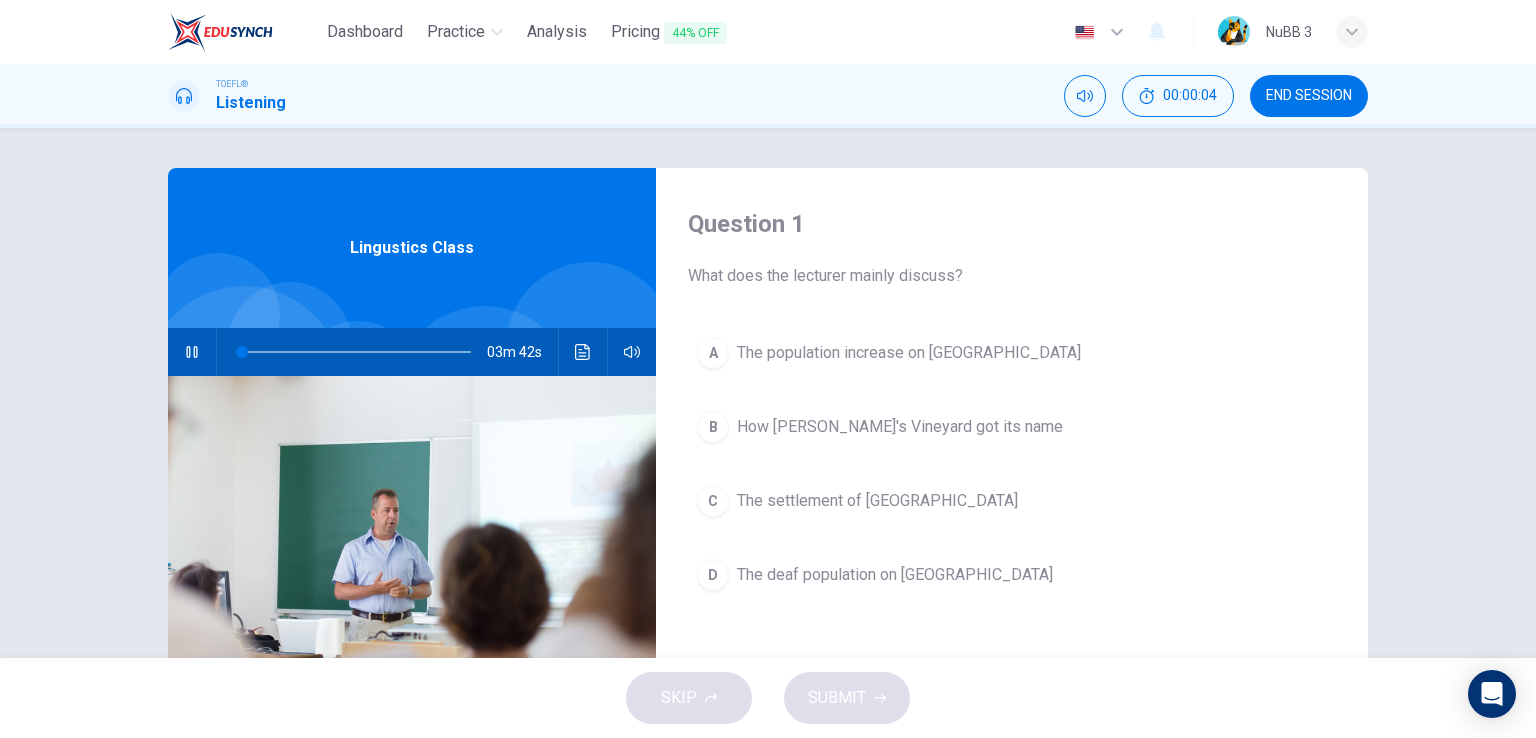 type 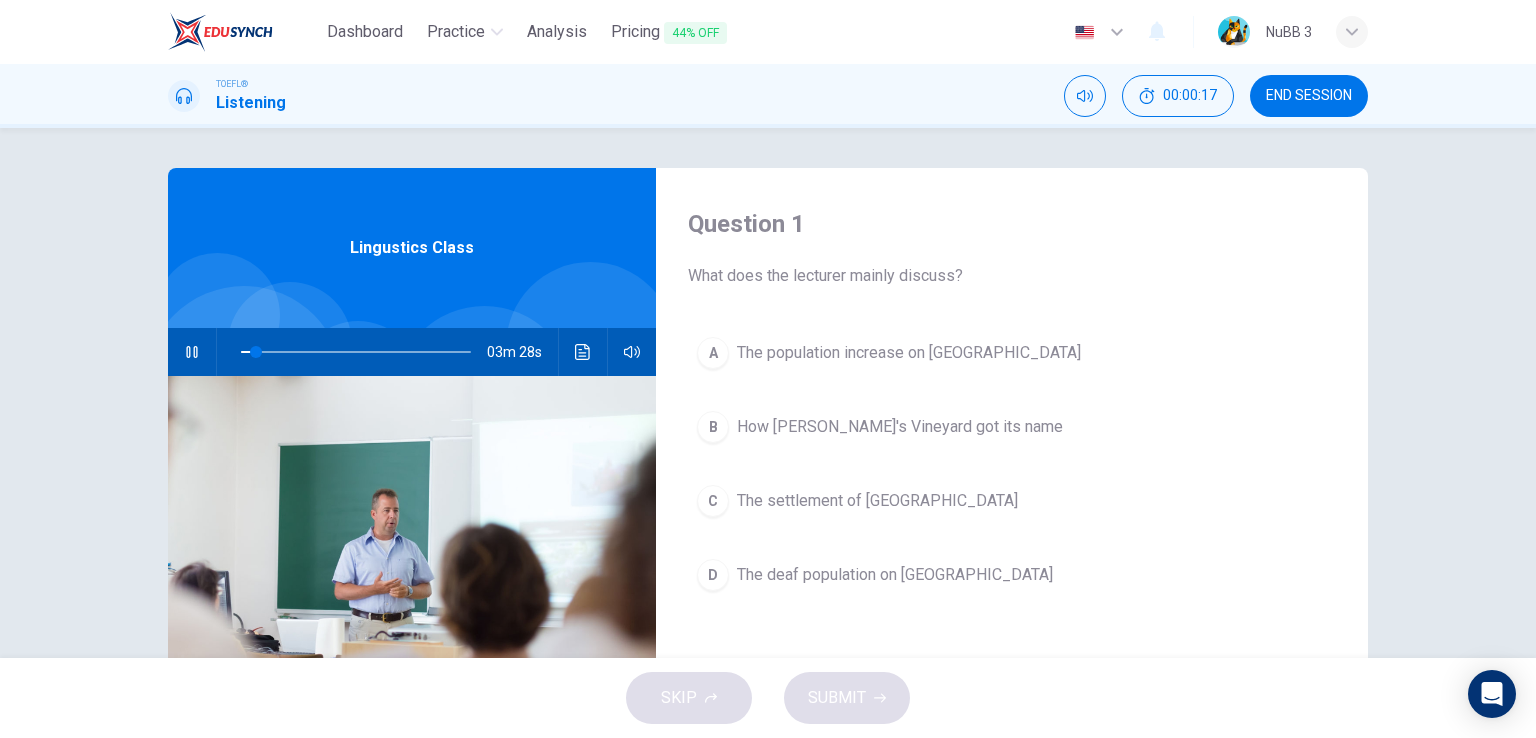 click at bounding box center [192, 352] 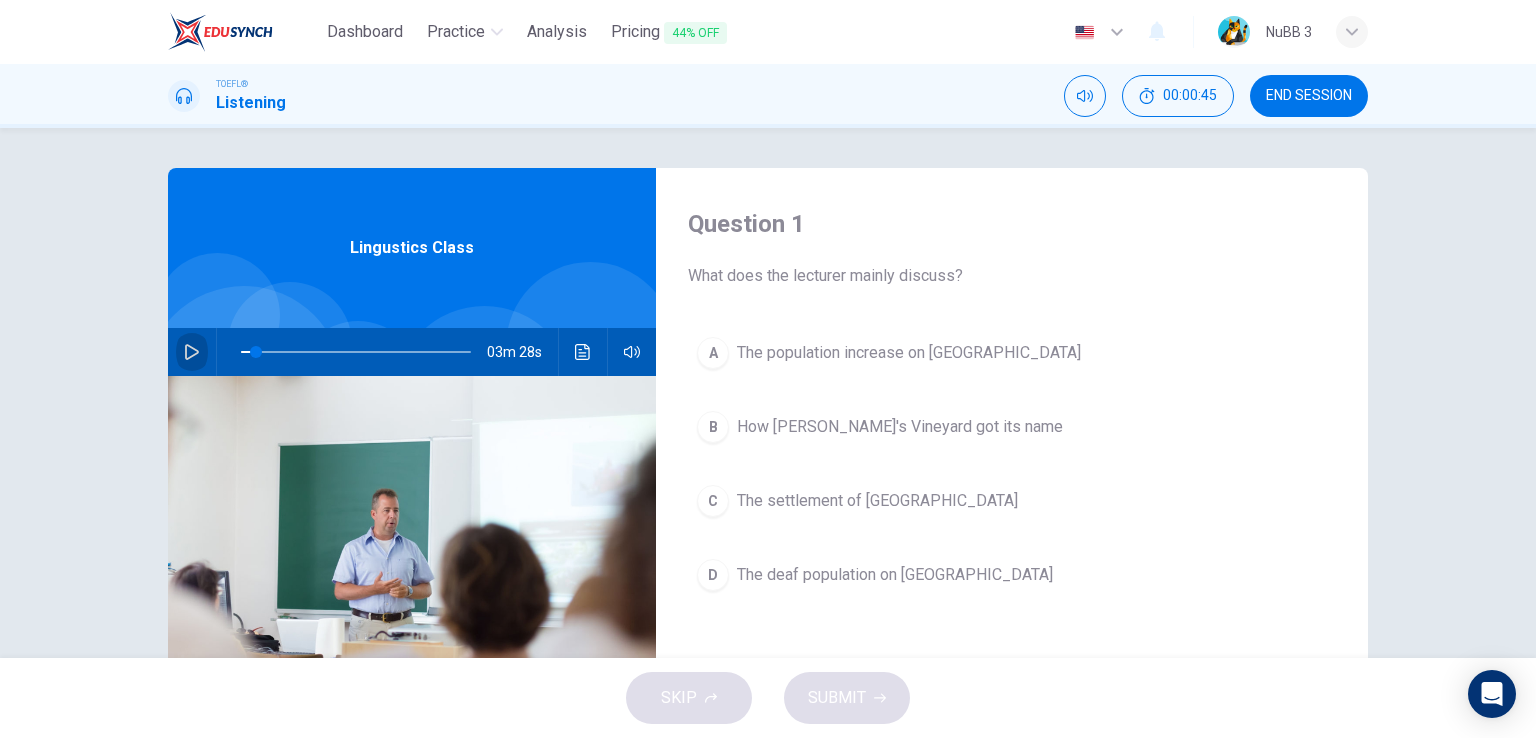 click at bounding box center (192, 352) 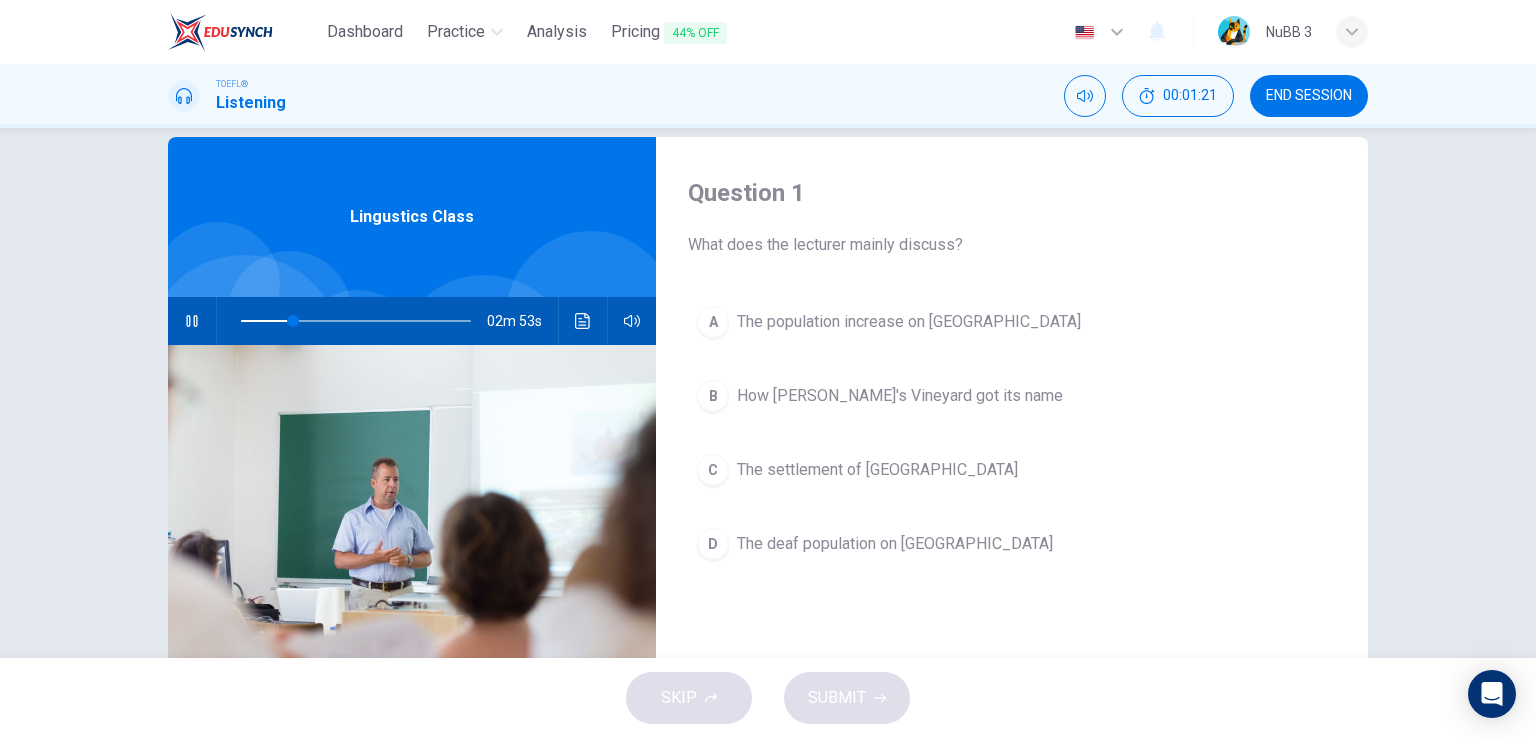 scroll, scrollTop: 0, scrollLeft: 0, axis: both 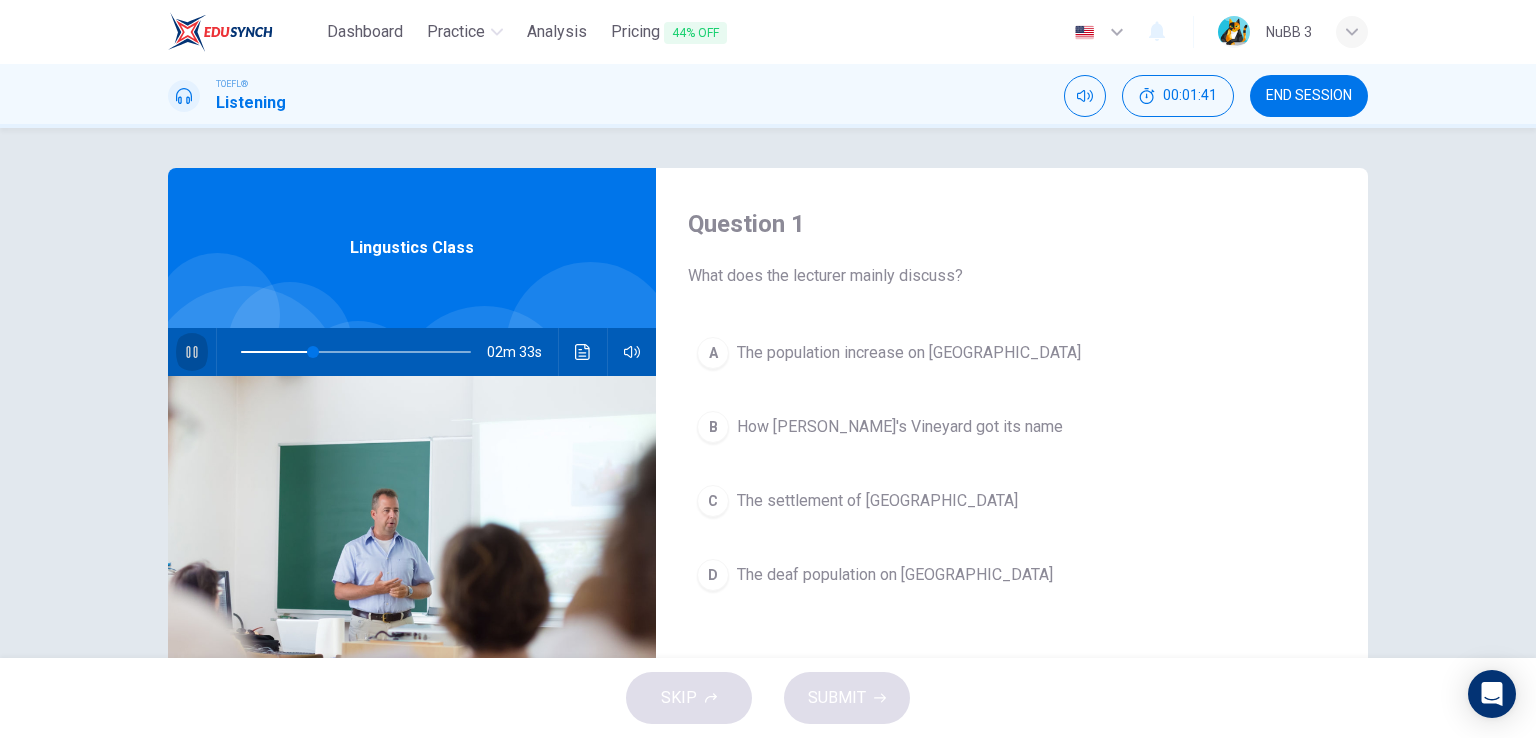 click 